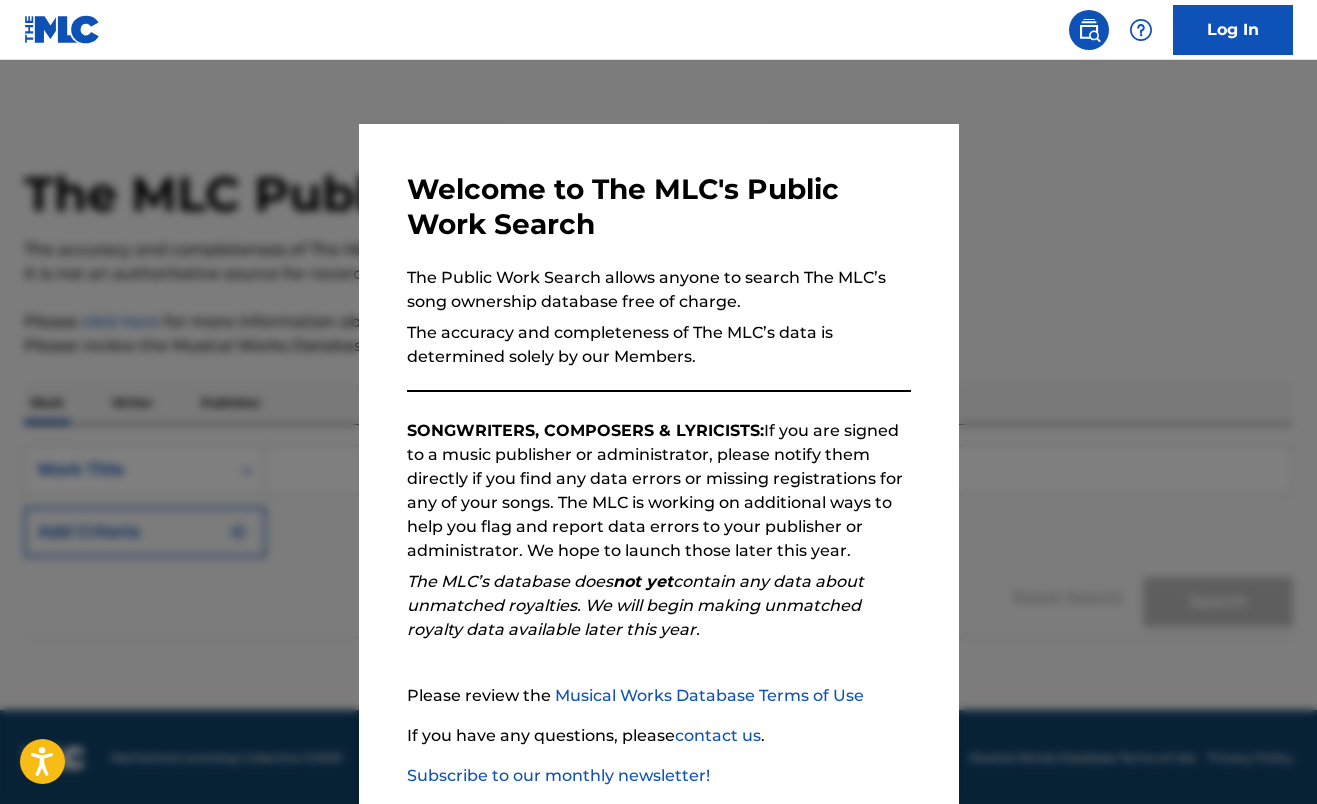 scroll, scrollTop: 0, scrollLeft: 0, axis: both 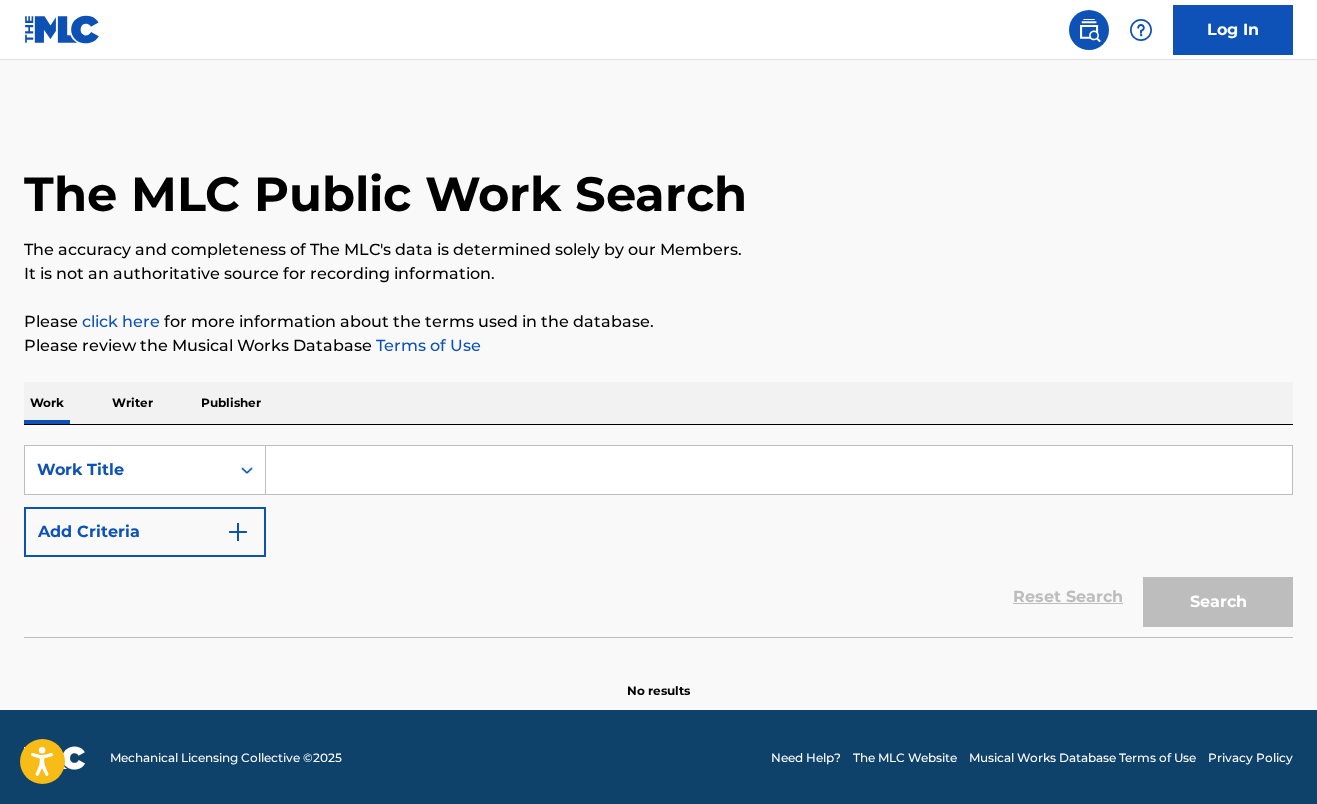 click on "Writer" at bounding box center [132, 403] 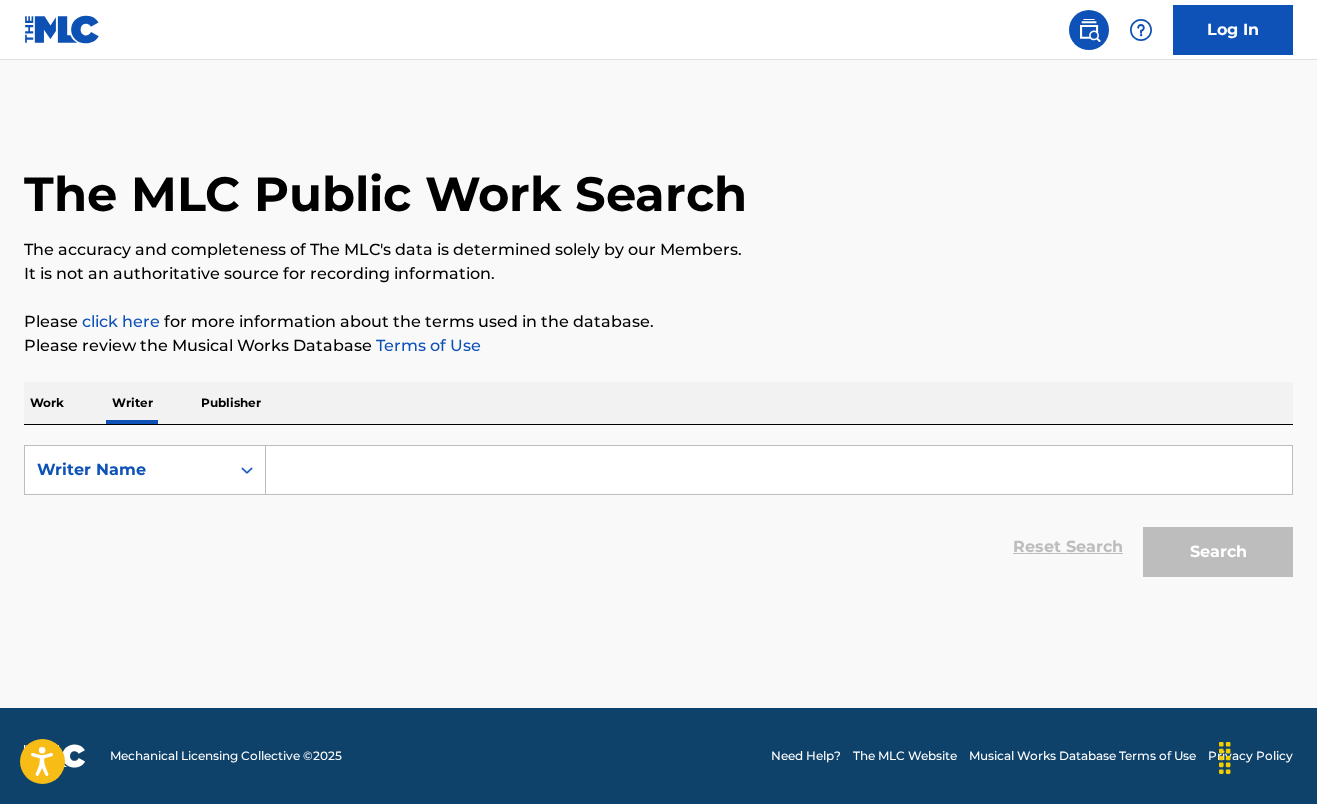 click on "Log In" at bounding box center [658, 30] 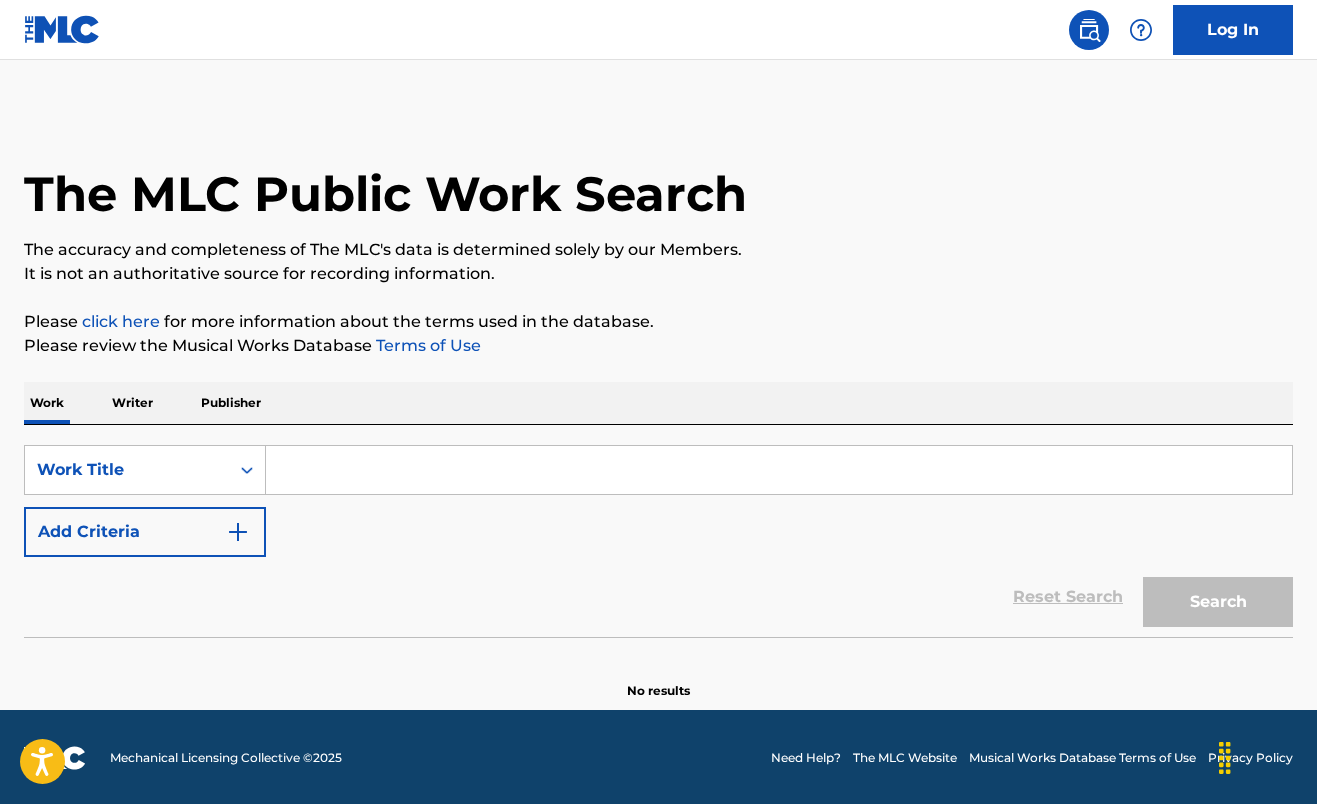 click on "SearchWithCriteria41285e10-eccd-403d-bc60-eff986ea81b1 Work Title Add Criteria" at bounding box center (658, 501) 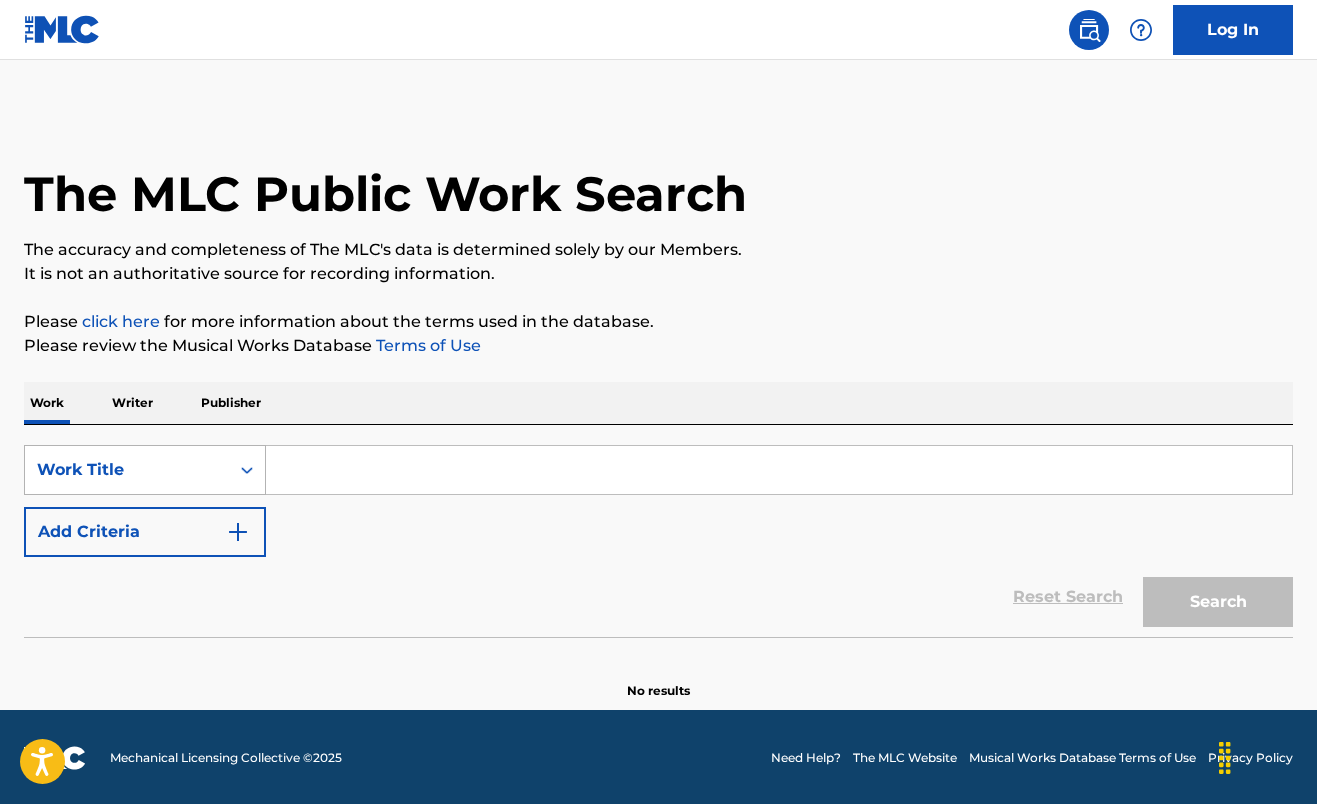 click on "Work Title" at bounding box center (127, 470) 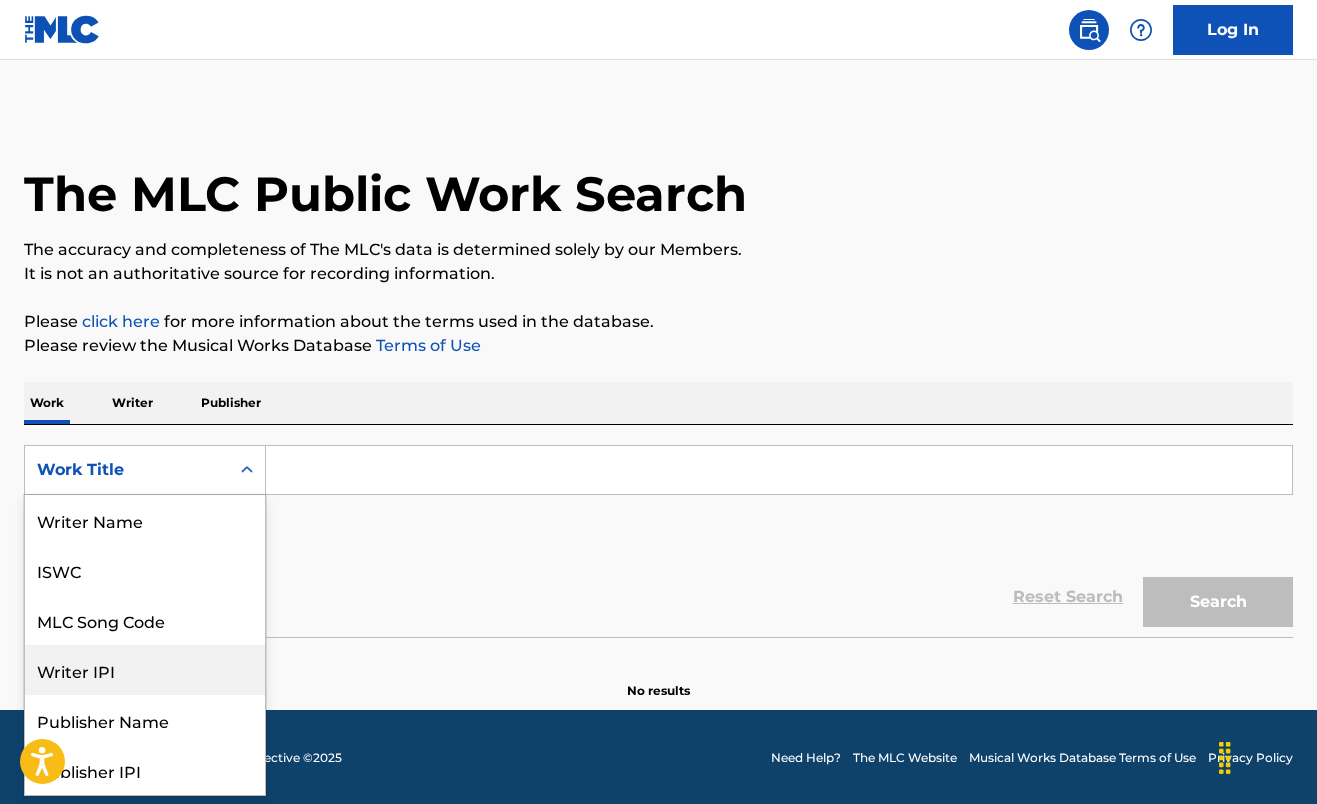 scroll, scrollTop: 100, scrollLeft: 0, axis: vertical 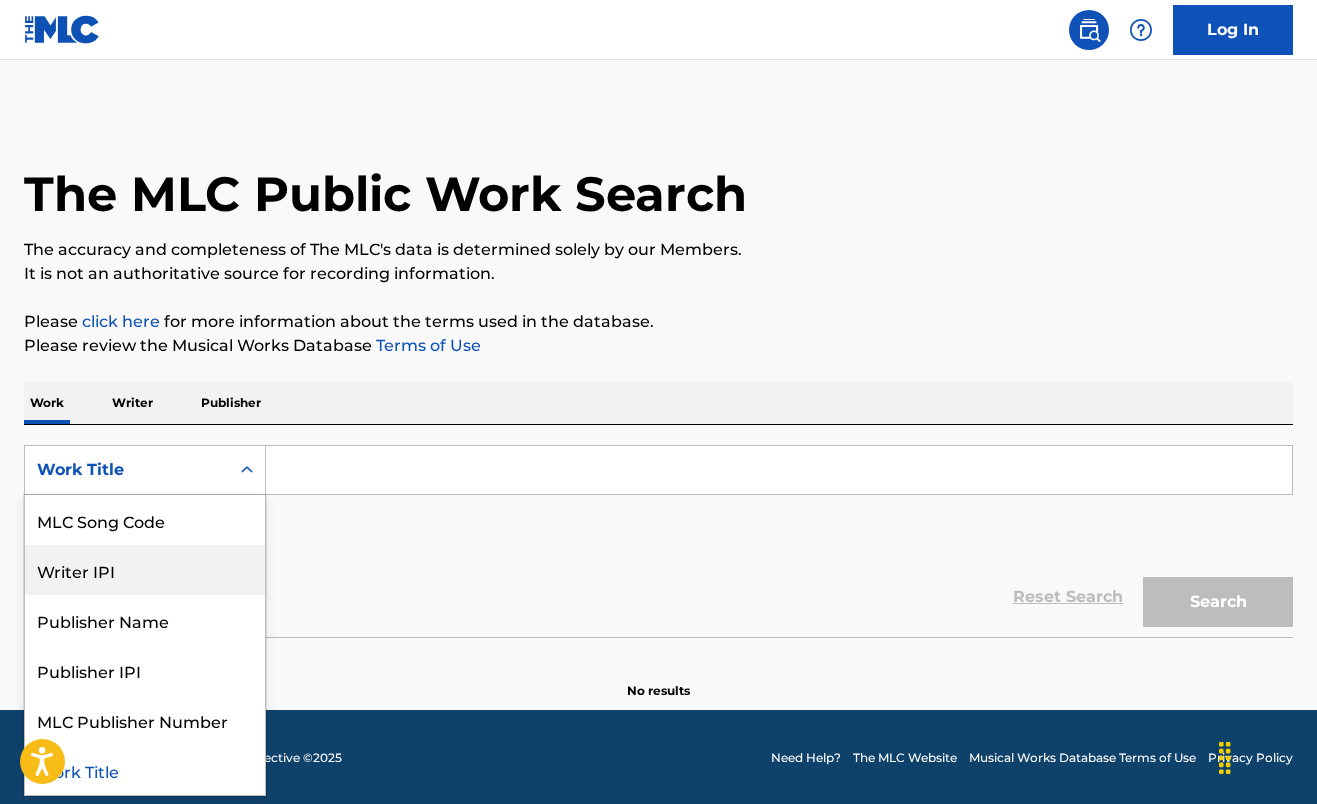 click on "Writer IPI" at bounding box center [145, 570] 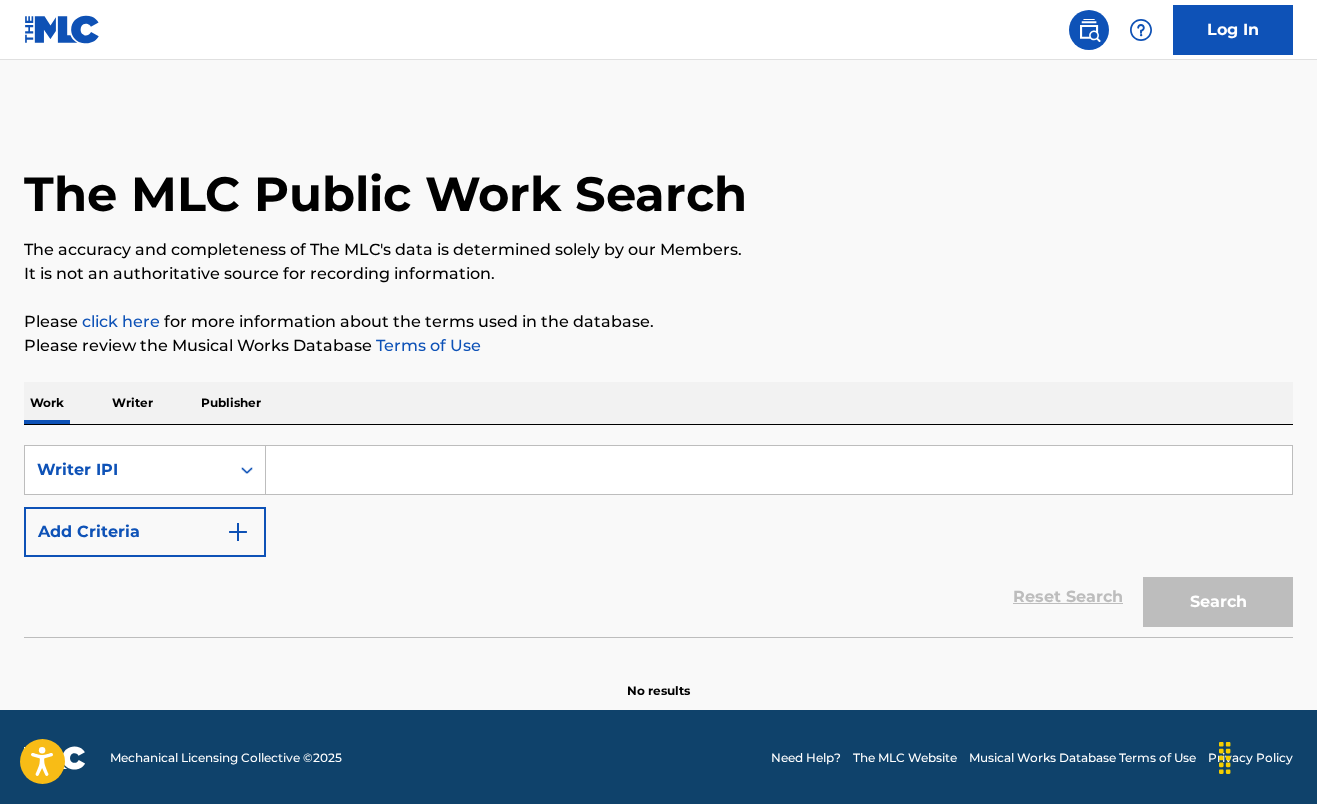 click at bounding box center [779, 470] 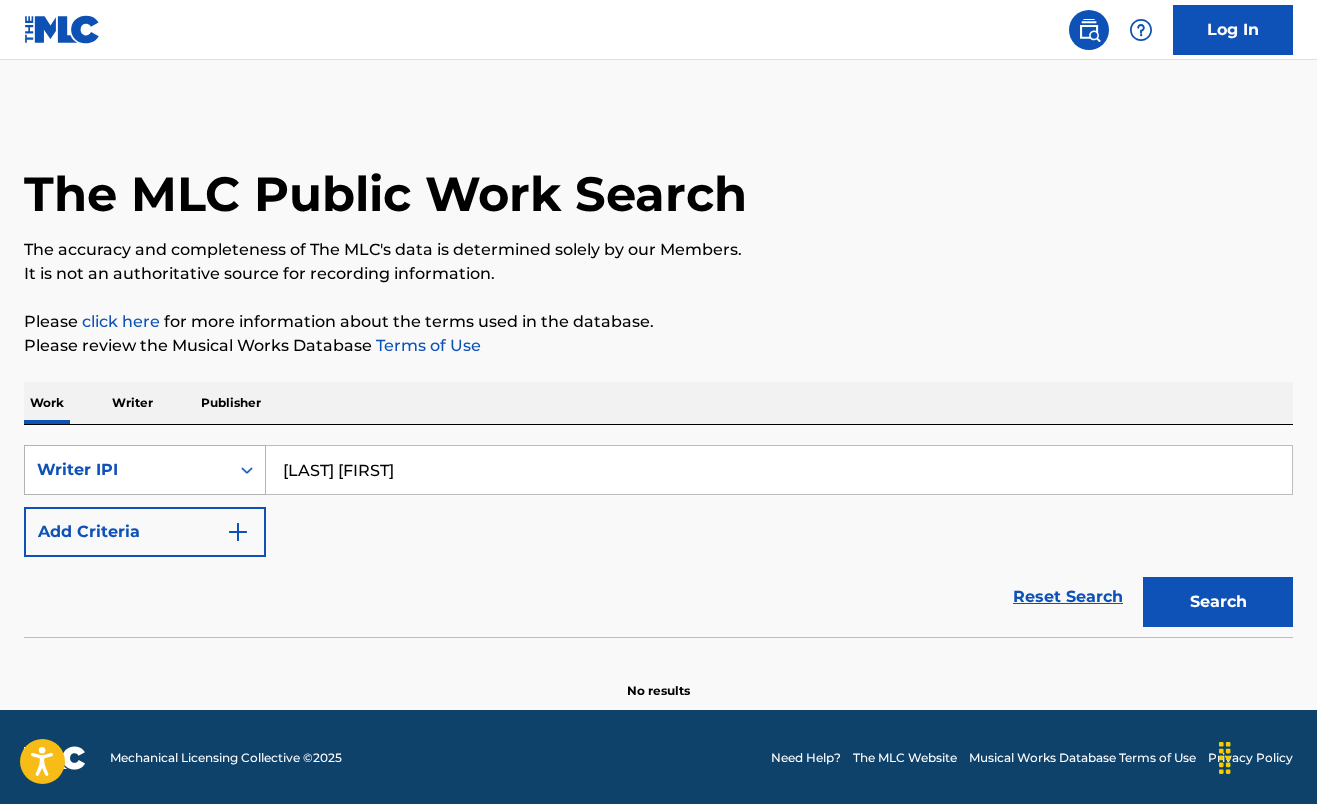 drag, startPoint x: 353, startPoint y: 474, endPoint x: 250, endPoint y: 469, distance: 103.121284 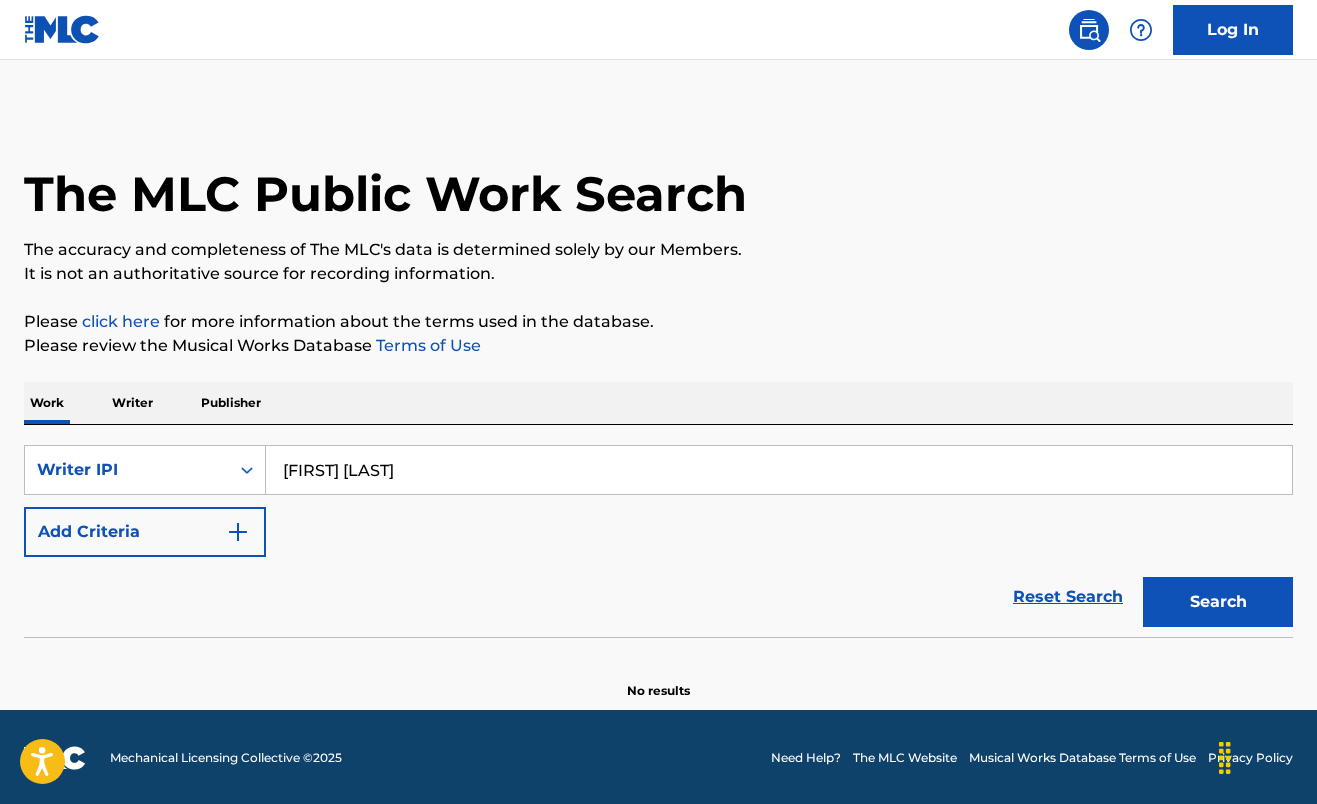 click on "LUIS DAVID" at bounding box center (779, 470) 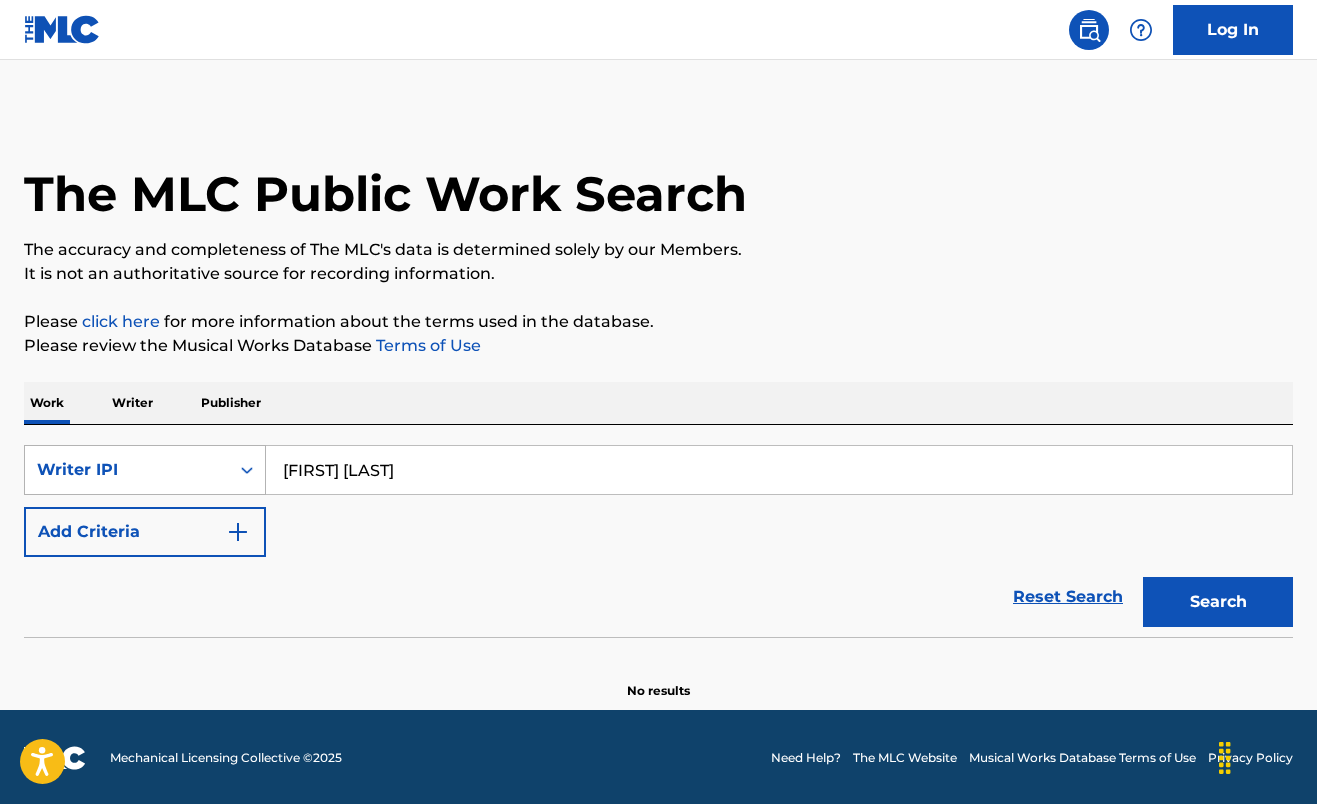 click 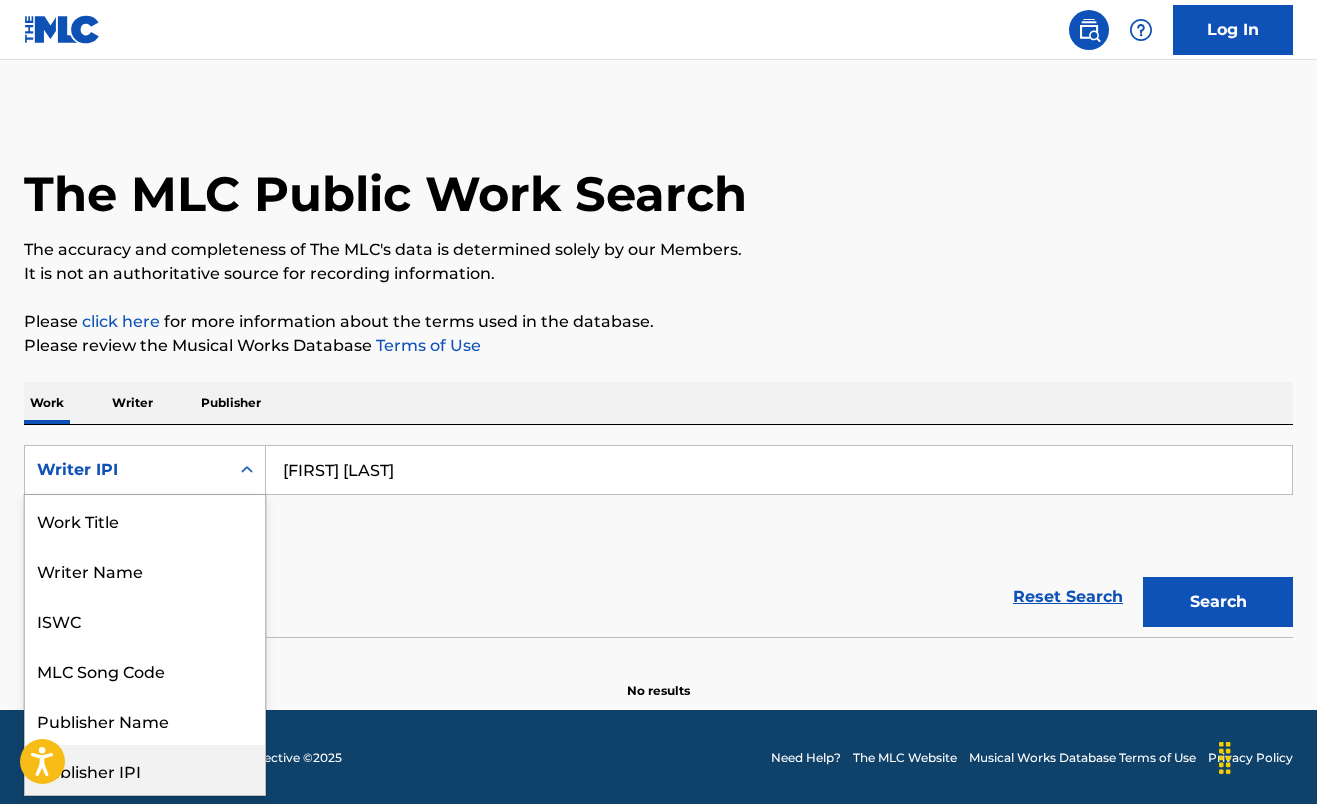 scroll, scrollTop: 100, scrollLeft: 0, axis: vertical 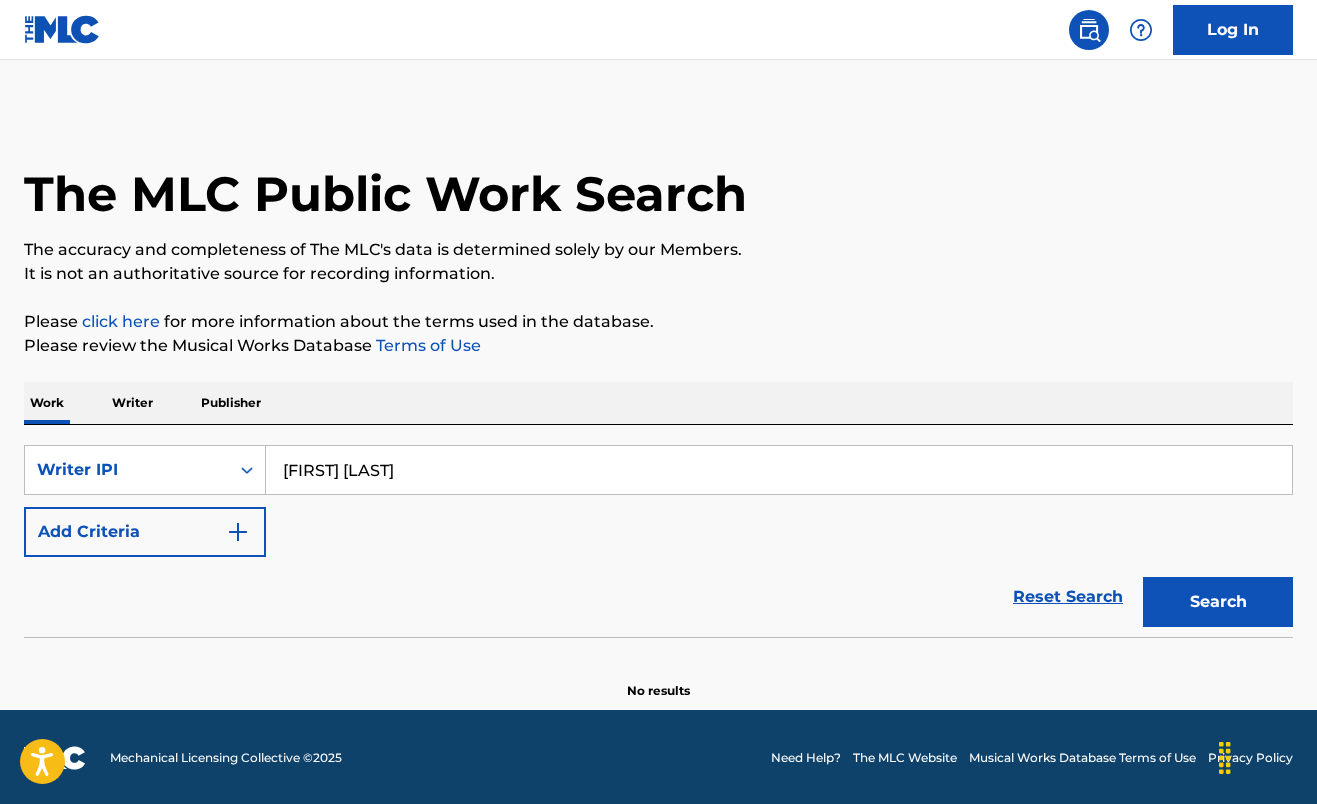drag, startPoint x: 50, startPoint y: 79, endPoint x: 277, endPoint y: 98, distance: 227.79376 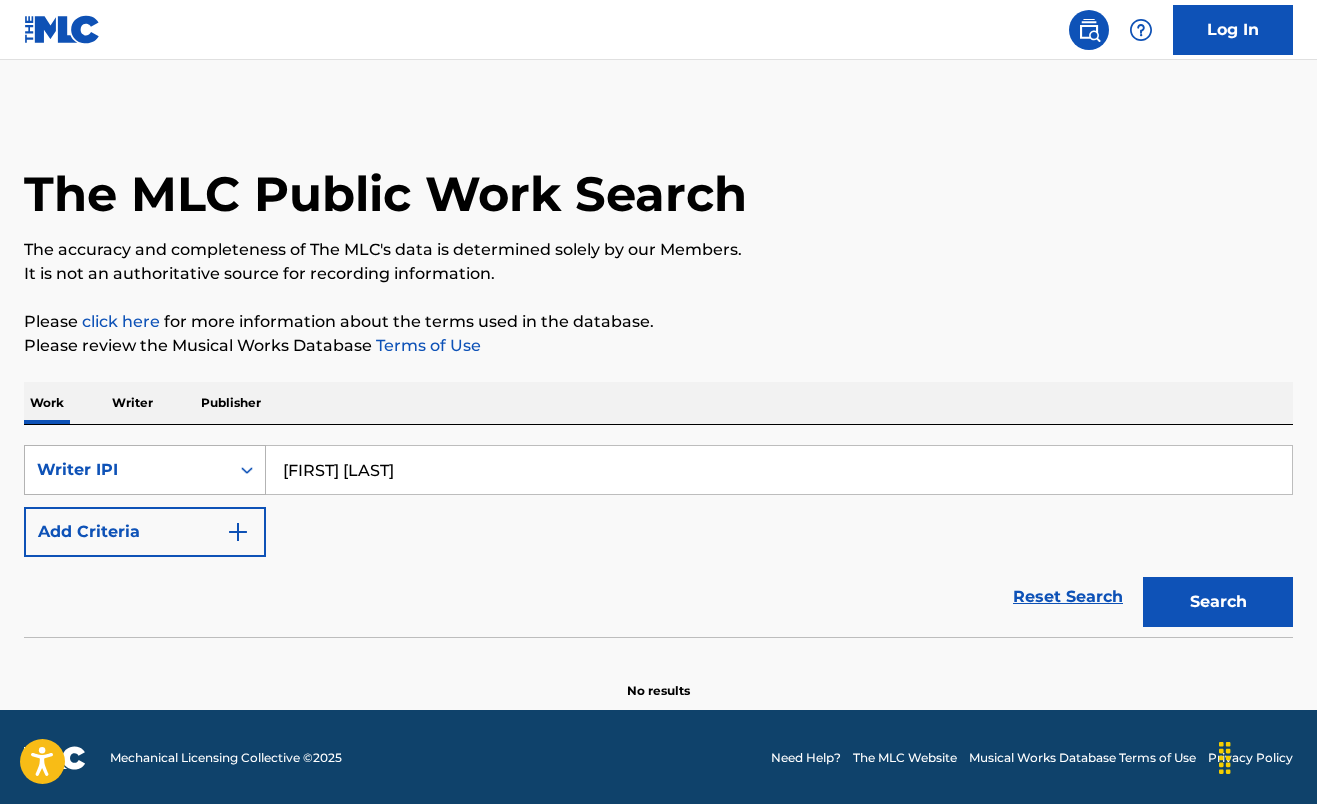 click on "Writer IPI" at bounding box center [127, 470] 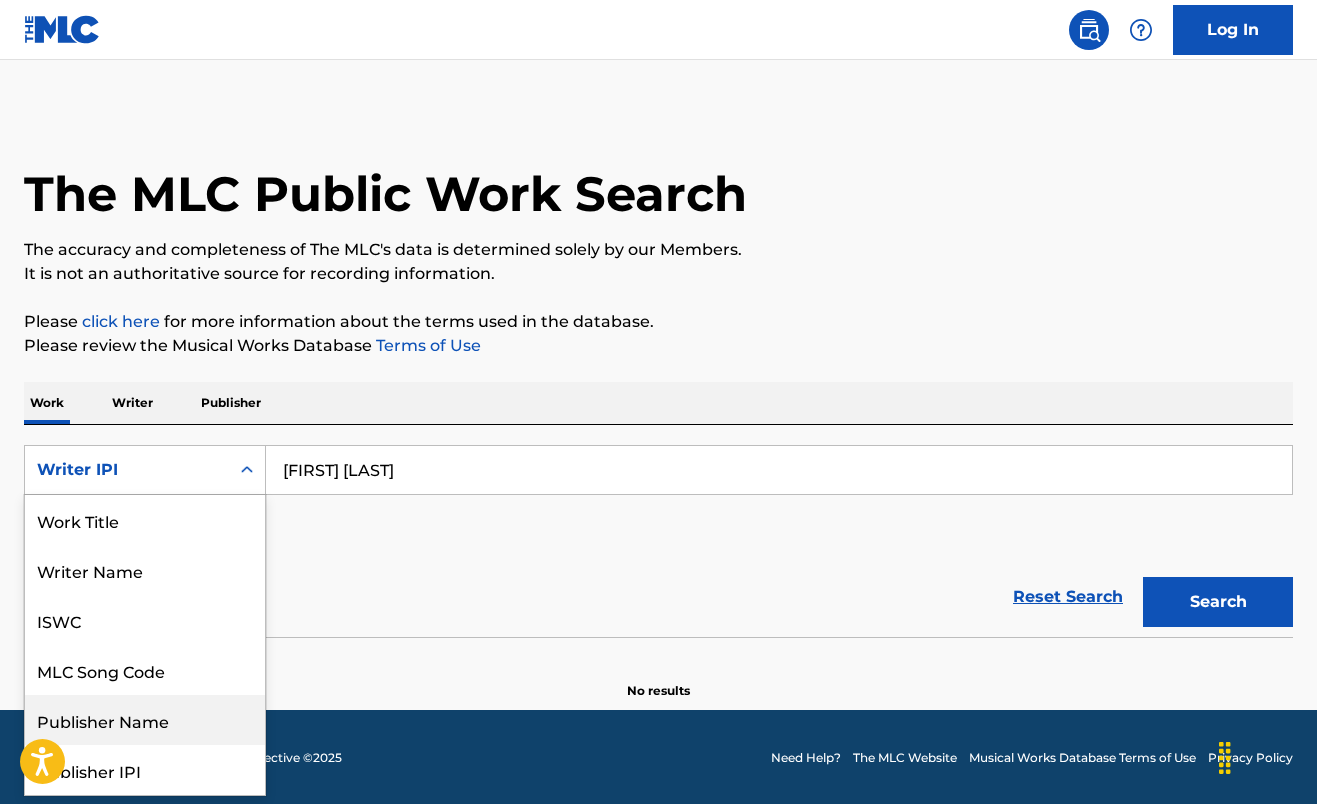 scroll, scrollTop: 100, scrollLeft: 0, axis: vertical 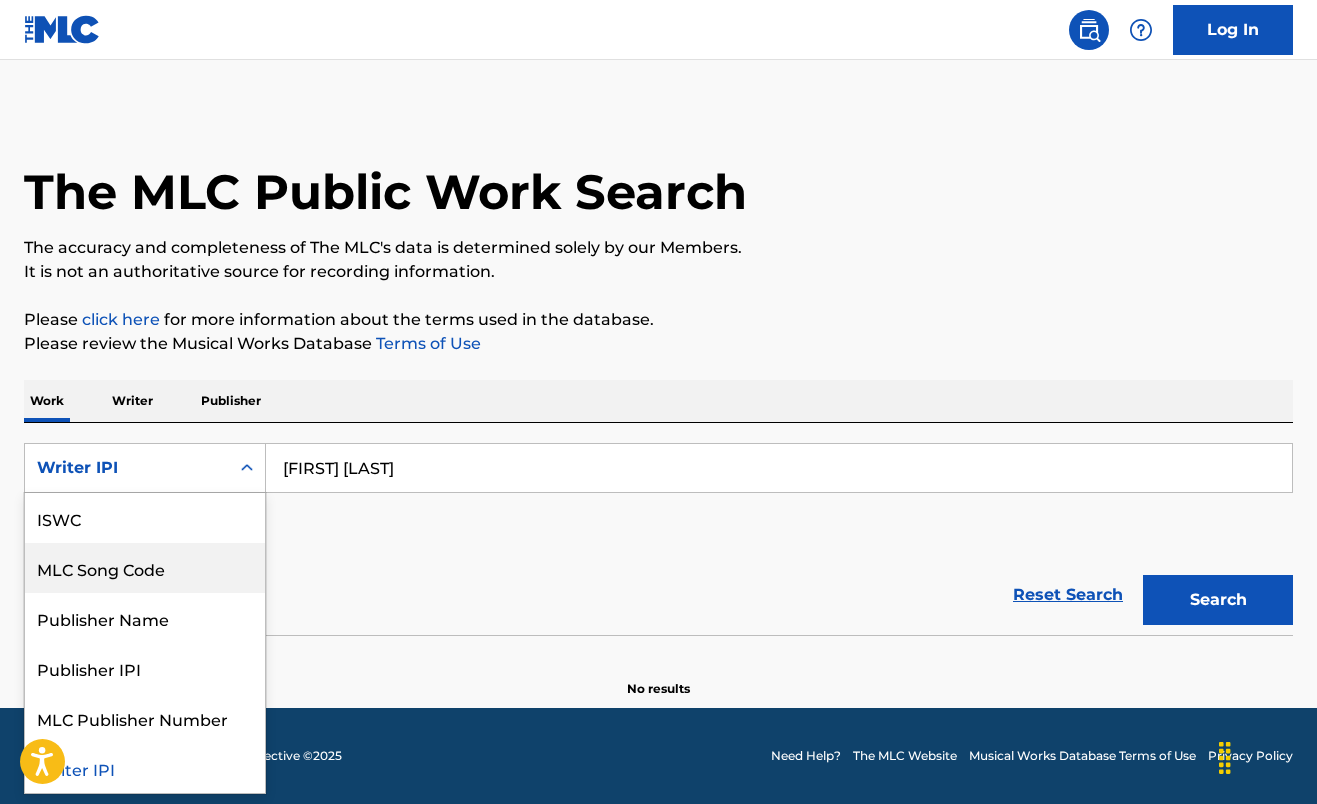 click on "The MLC Public Work Search" at bounding box center (658, 181) 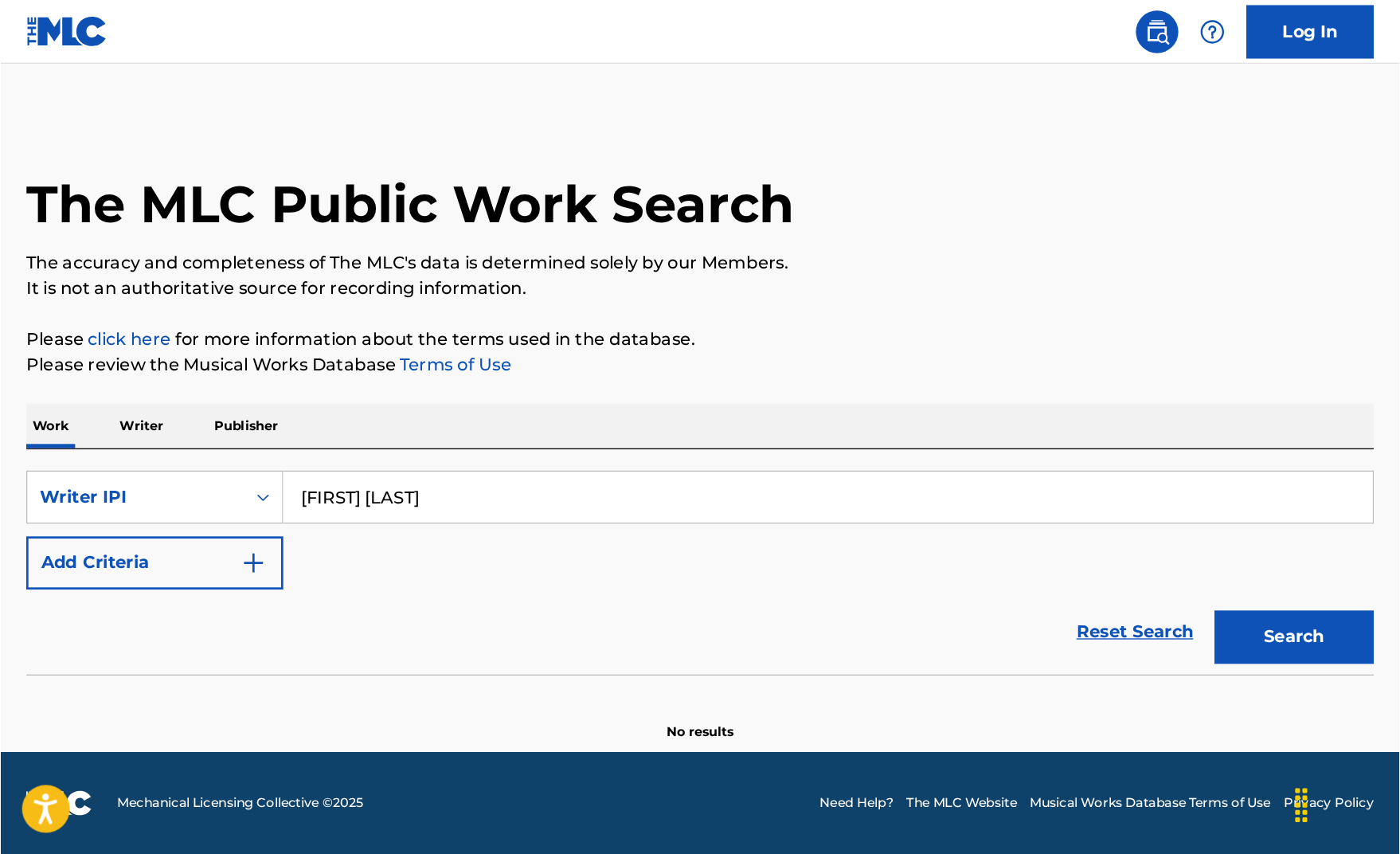 scroll, scrollTop: 0, scrollLeft: 0, axis: both 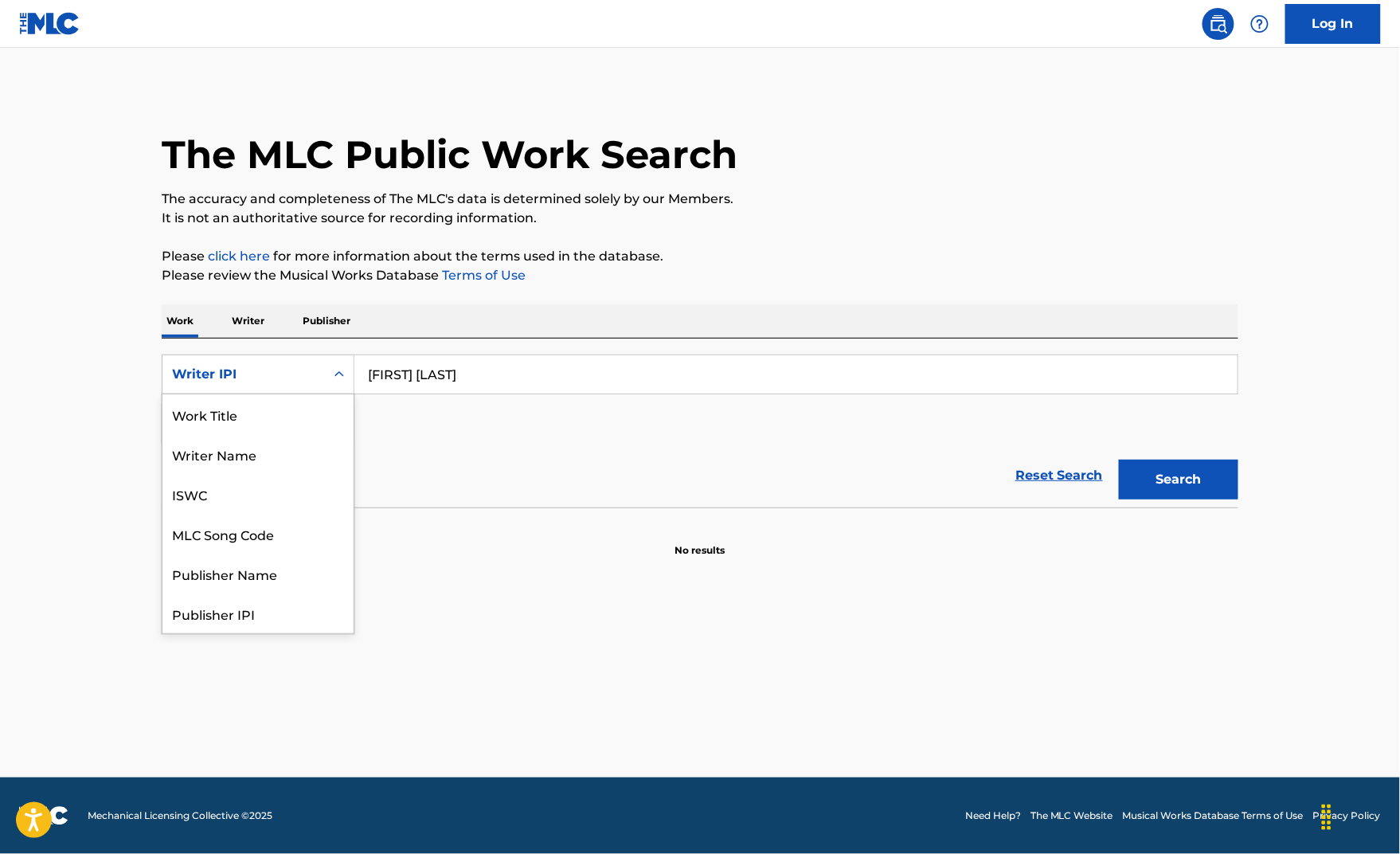 click on "Writer IPI" at bounding box center [244, 374] 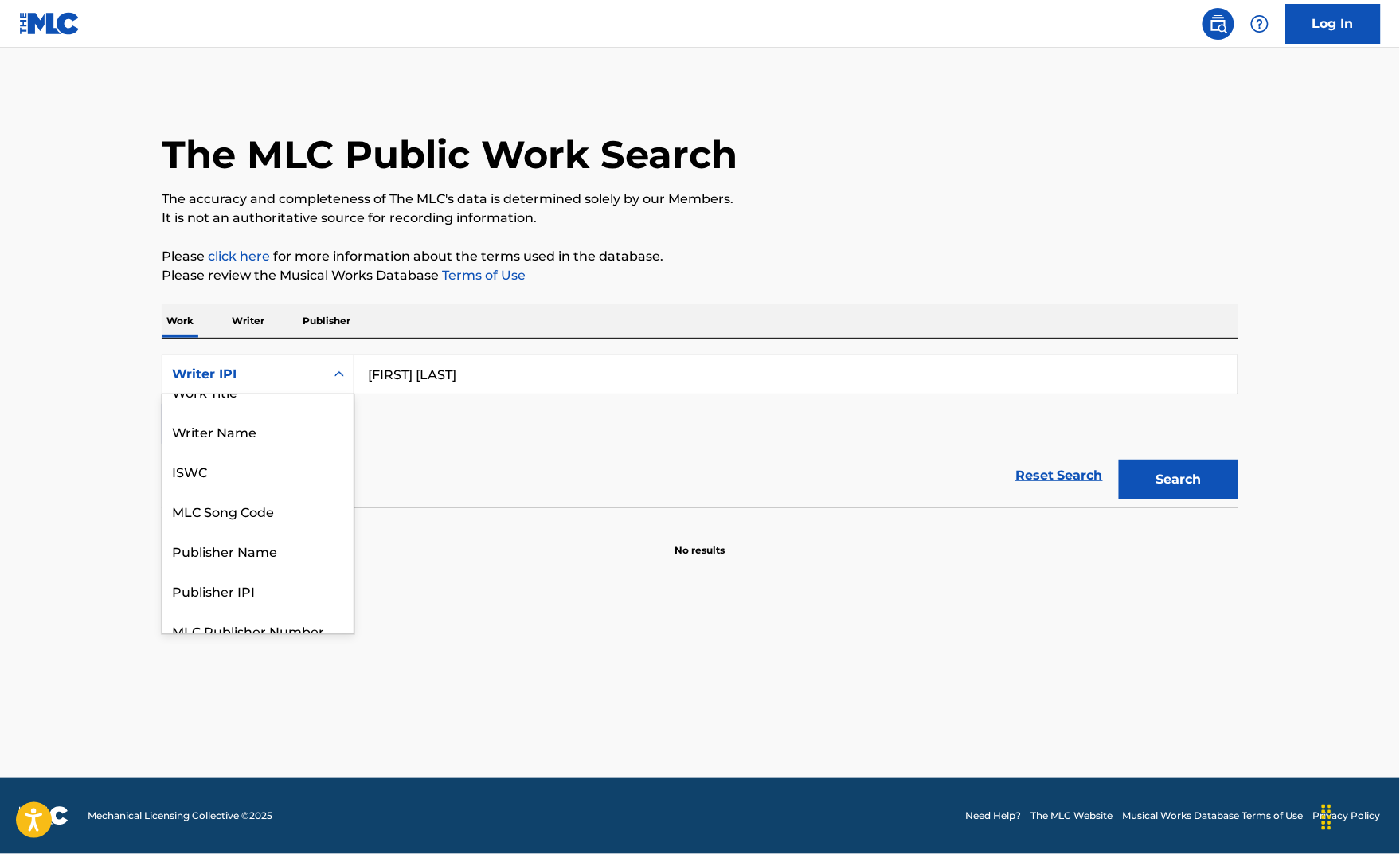 scroll, scrollTop: 0, scrollLeft: 0, axis: both 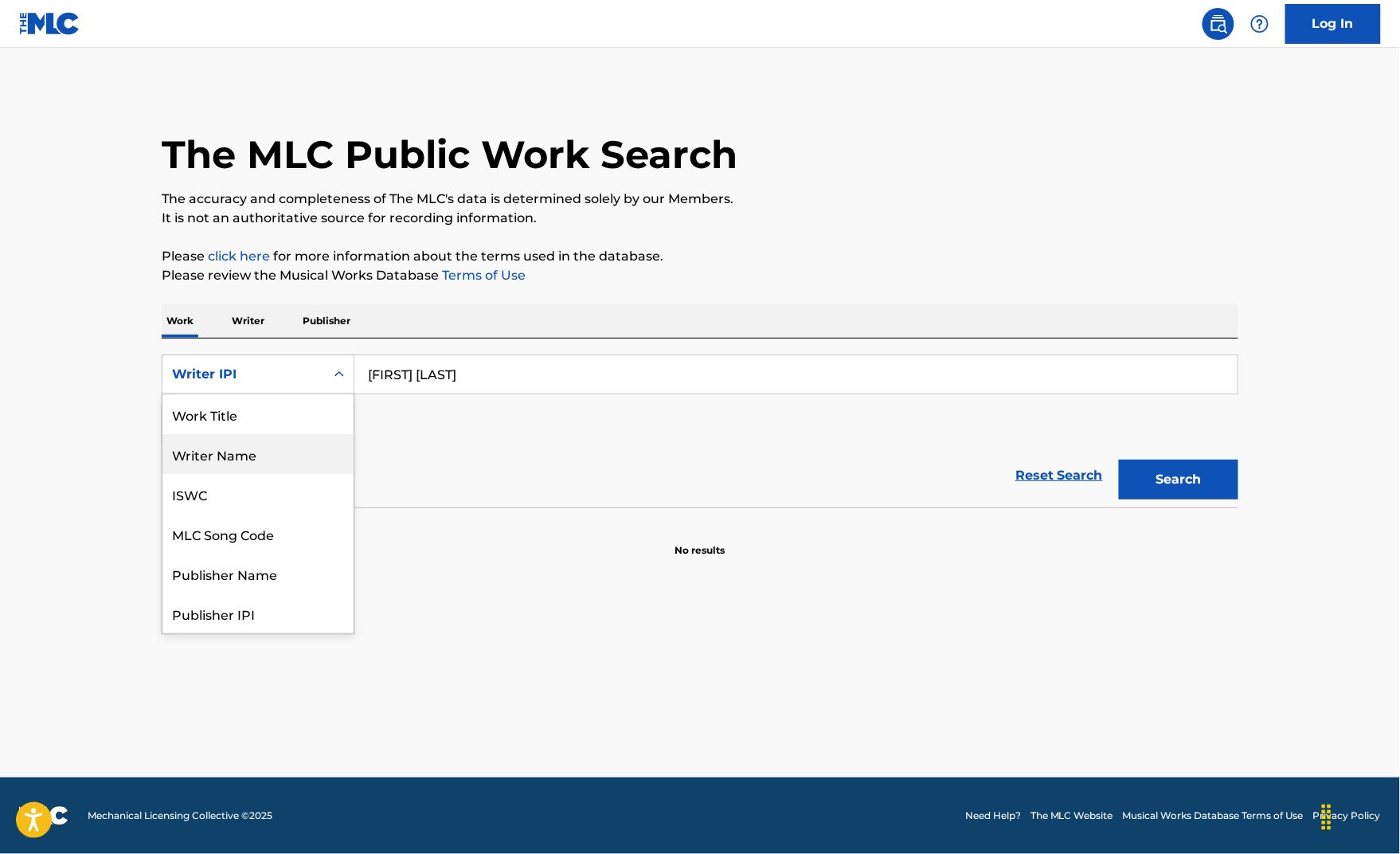 click on "Writer Name" at bounding box center (258, 454) 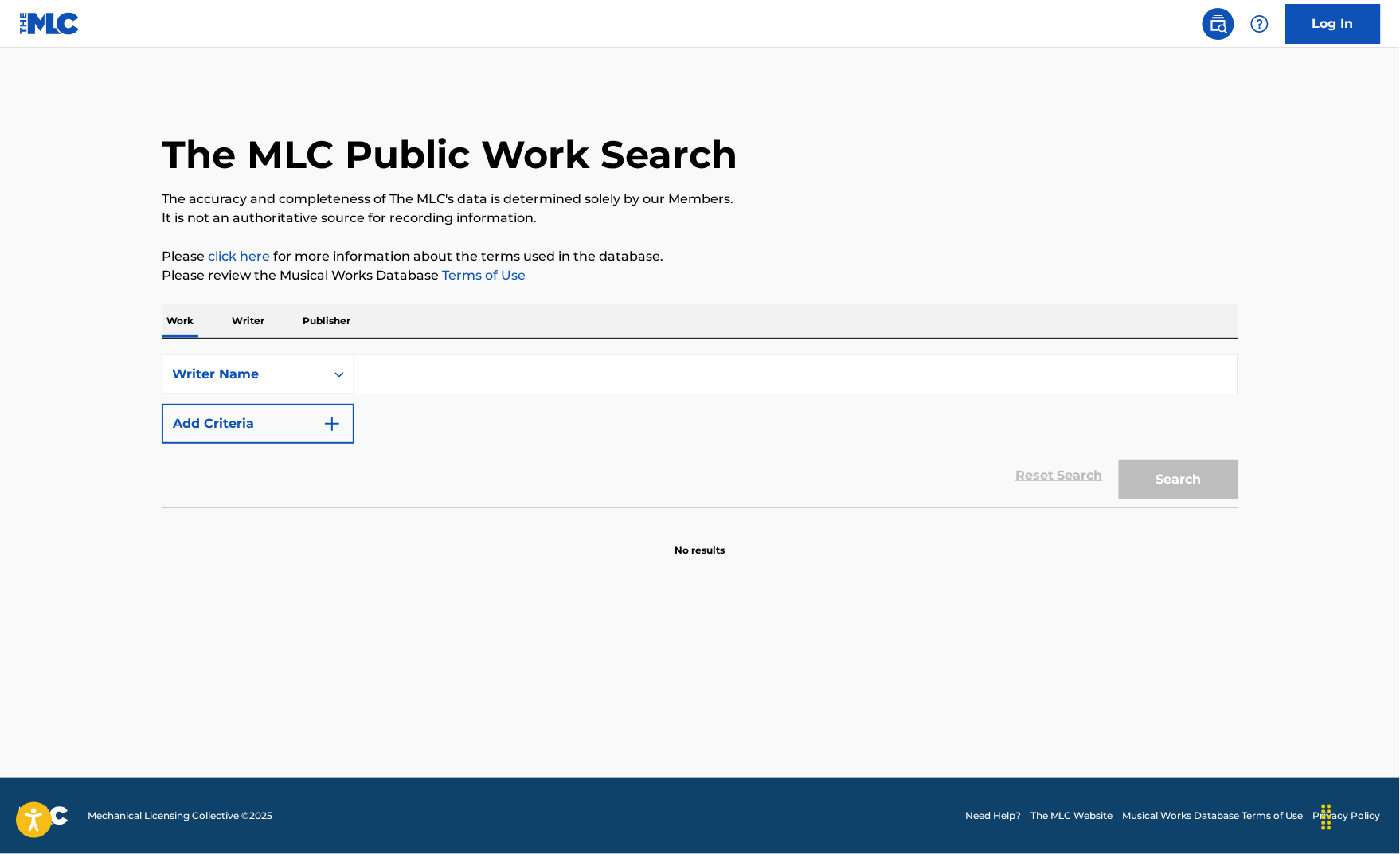 click on "Add Criteria" at bounding box center (258, 424) 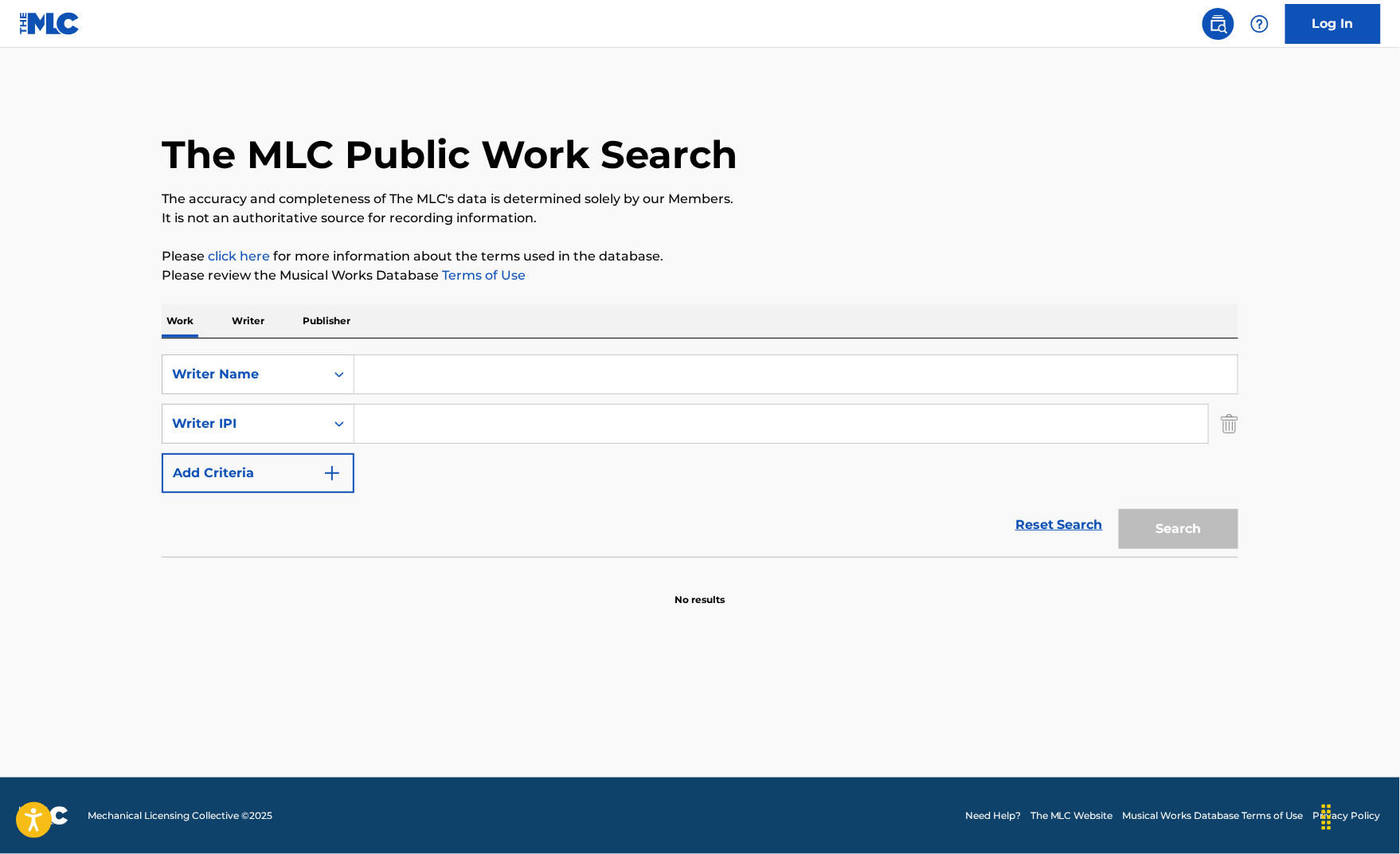 click at bounding box center (796, 374) 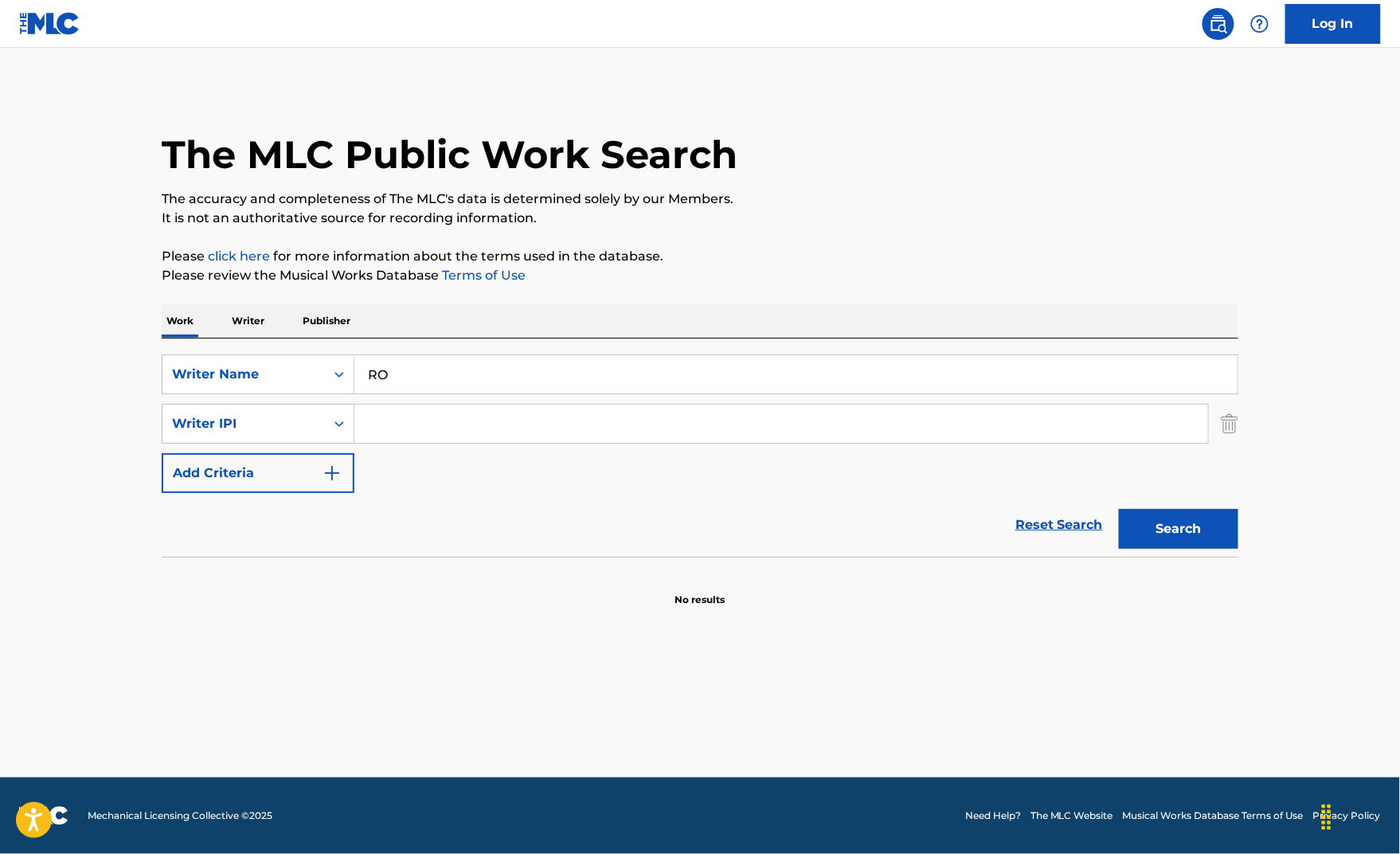 type on "R" 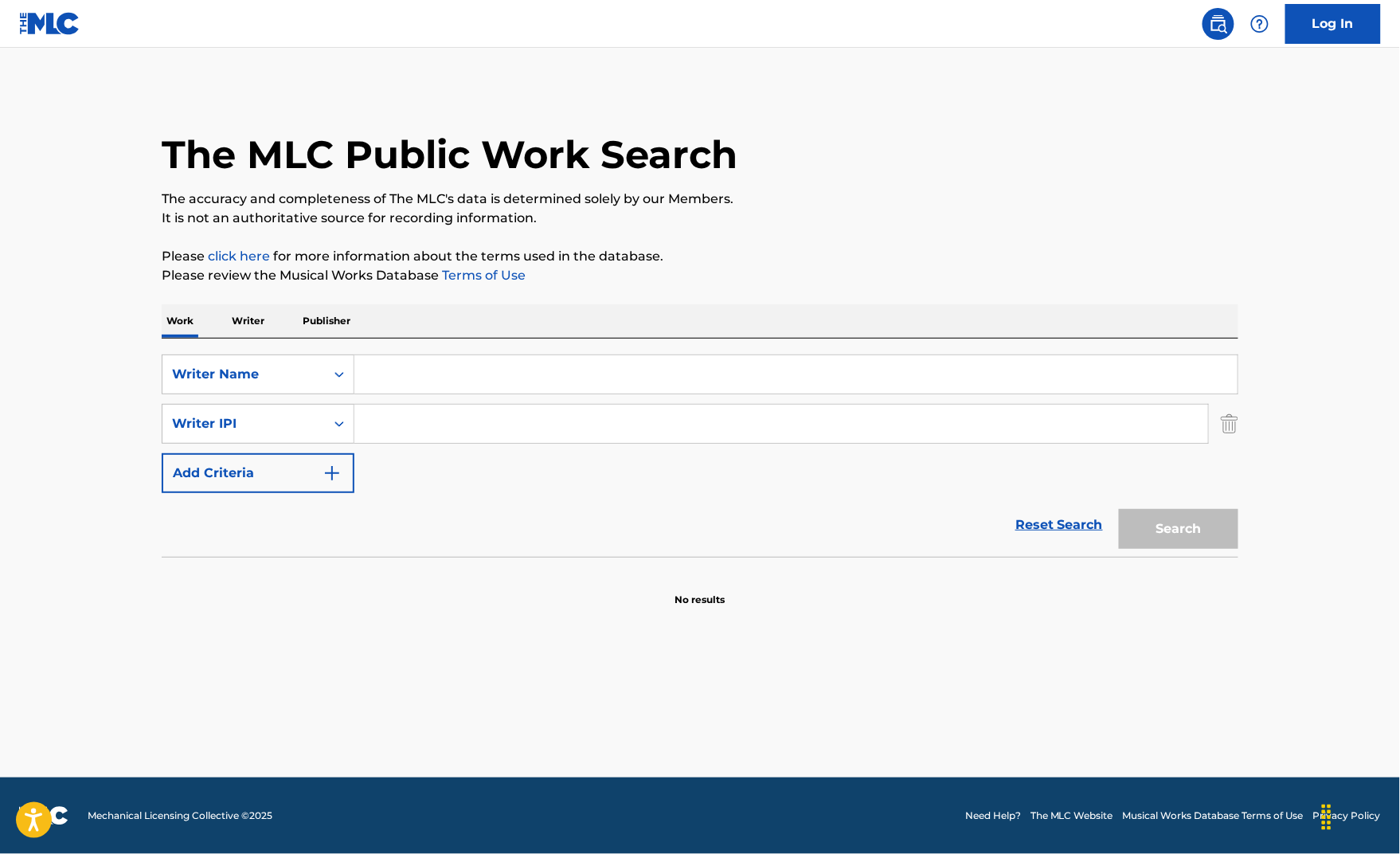 type 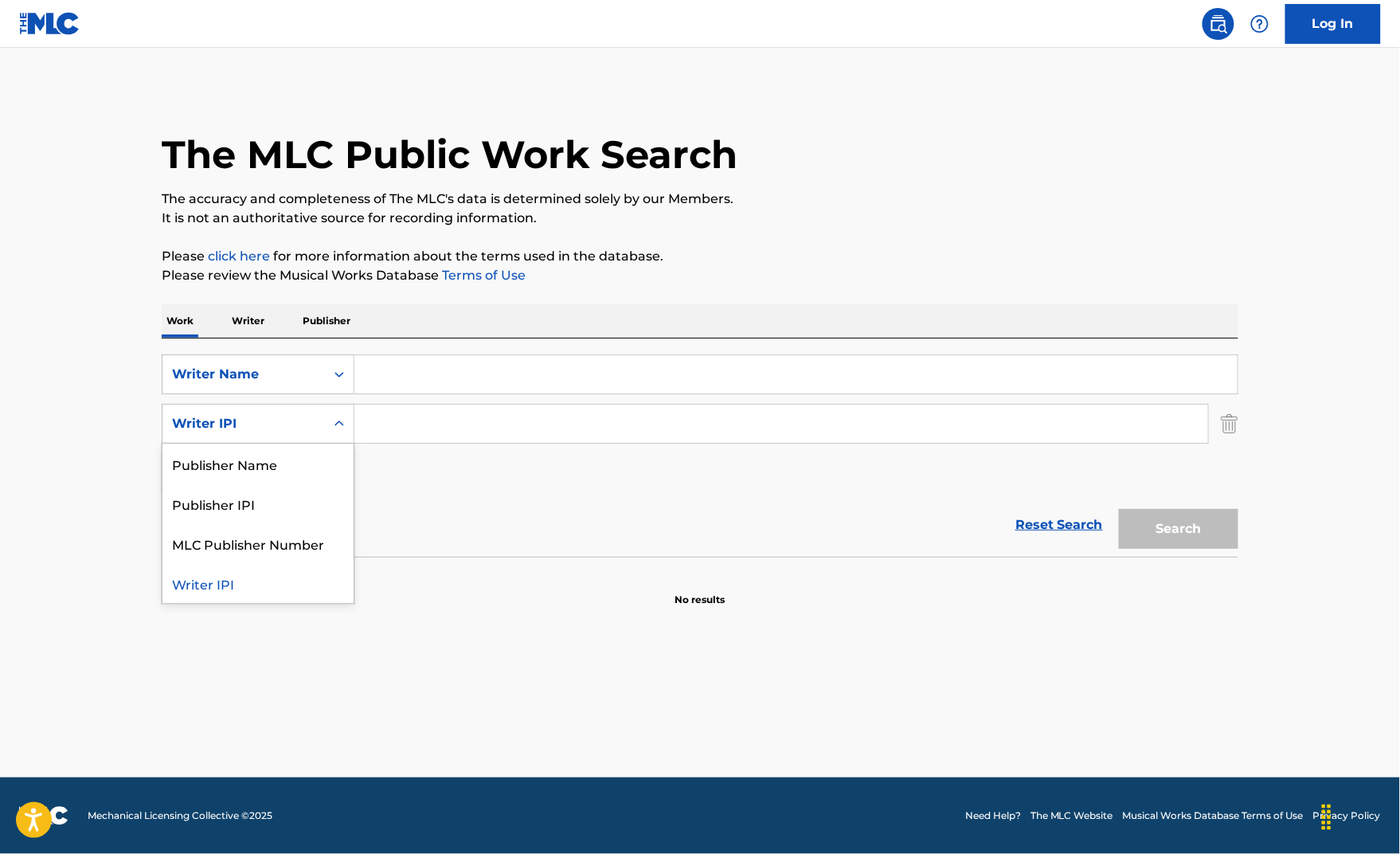 click on "Writer IPI" at bounding box center [244, 424] 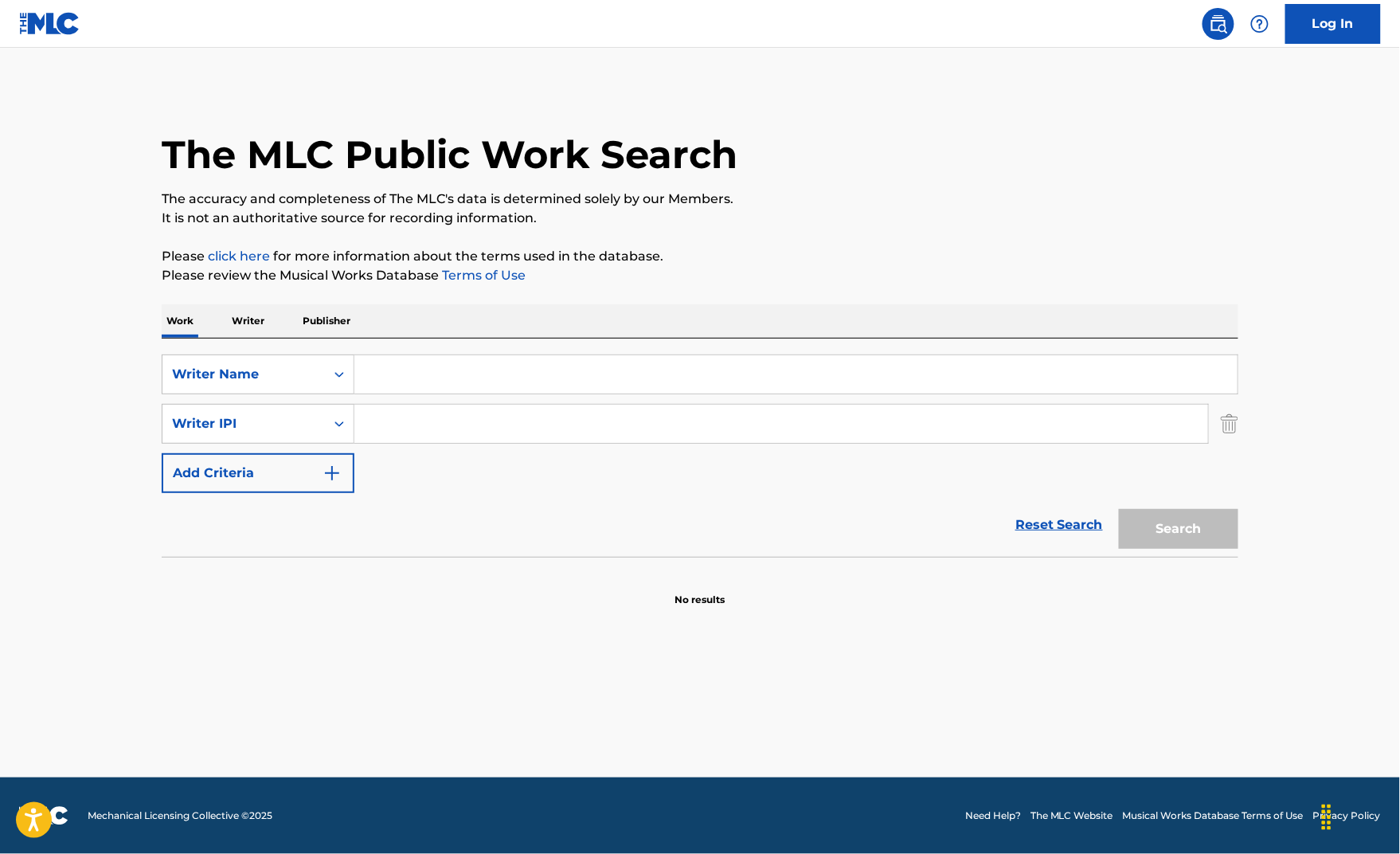 click on "SearchWithCriteriae17ef325-ea54-4772-8e97-58e68e094339 Writer Name SearchWithCriteriac29aebeb-1a22-4b86-b1bd-4f14b0ff215b Writer IPI Add Criteria" at bounding box center (700, 424) 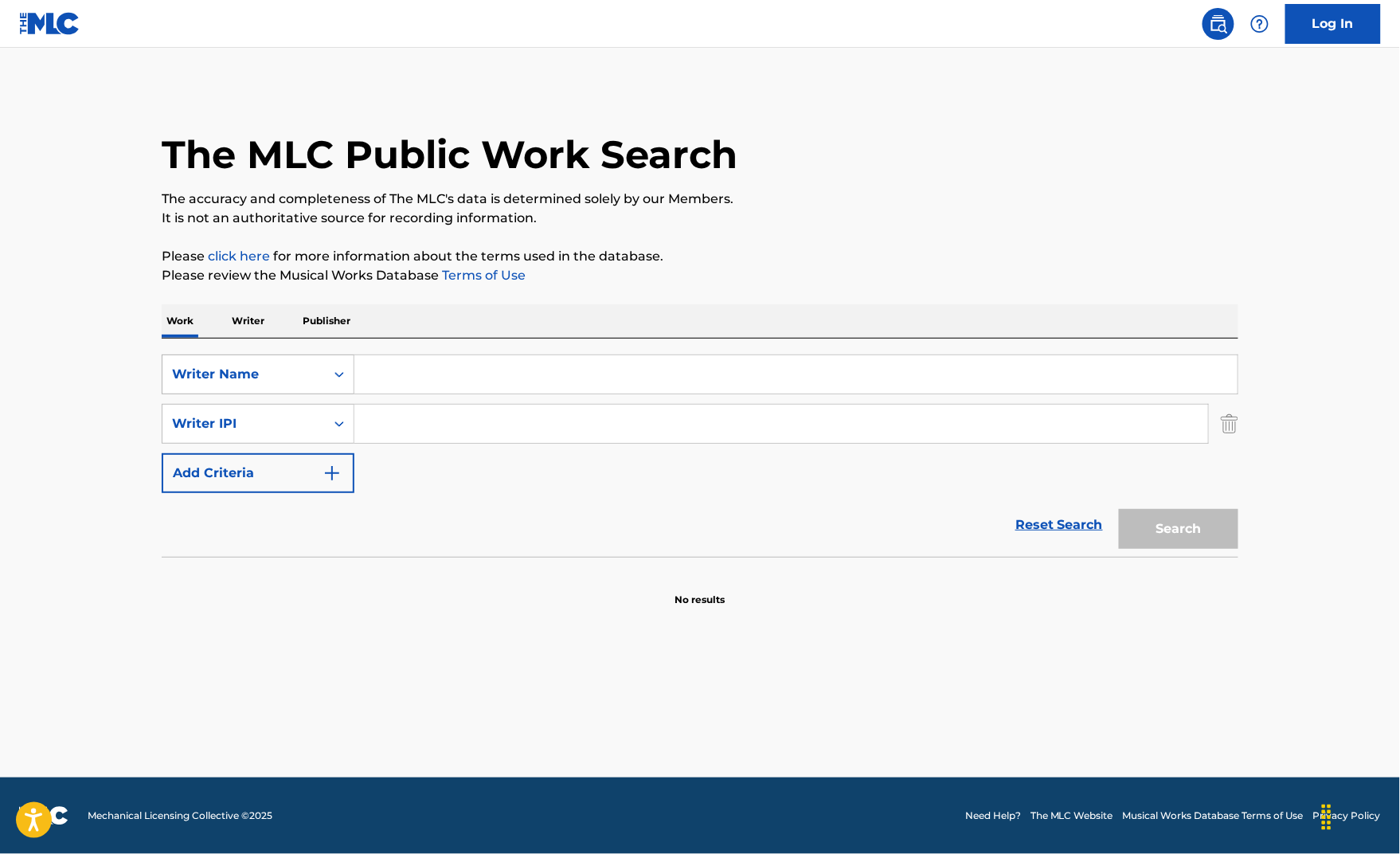 click on "Writer Name" at bounding box center [244, 374] 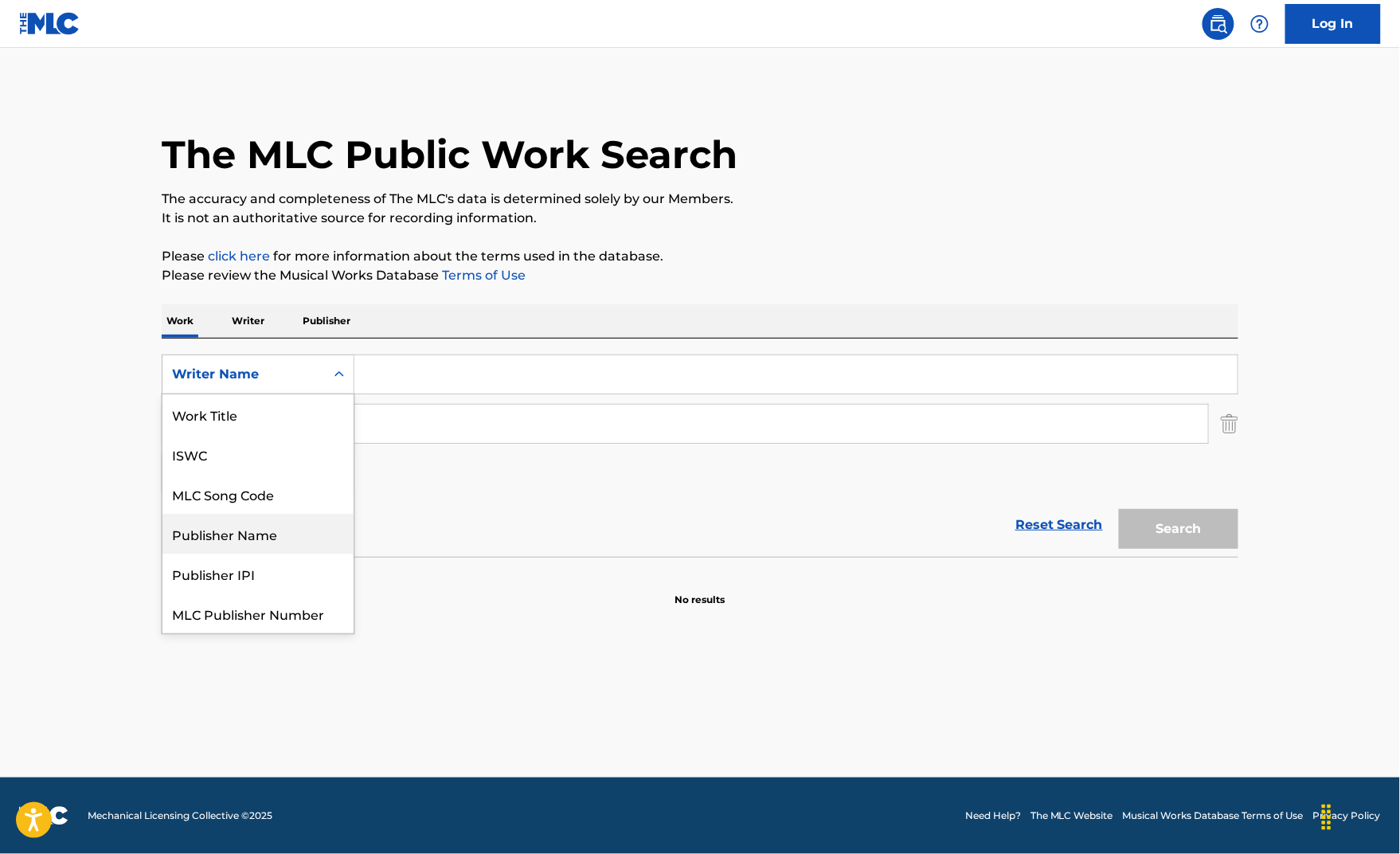 scroll, scrollTop: 0, scrollLeft: 0, axis: both 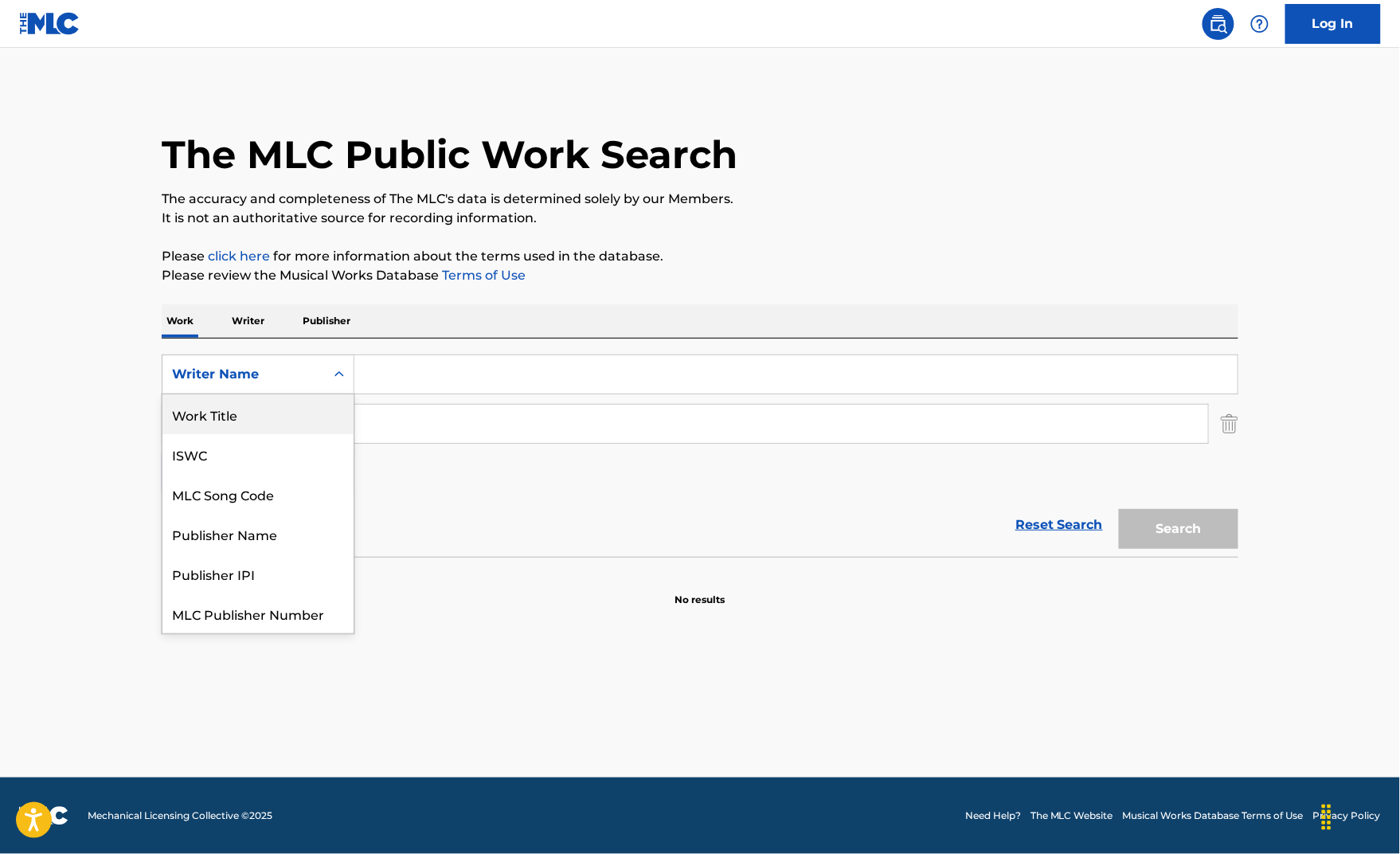 click on "Work Title" at bounding box center (258, 414) 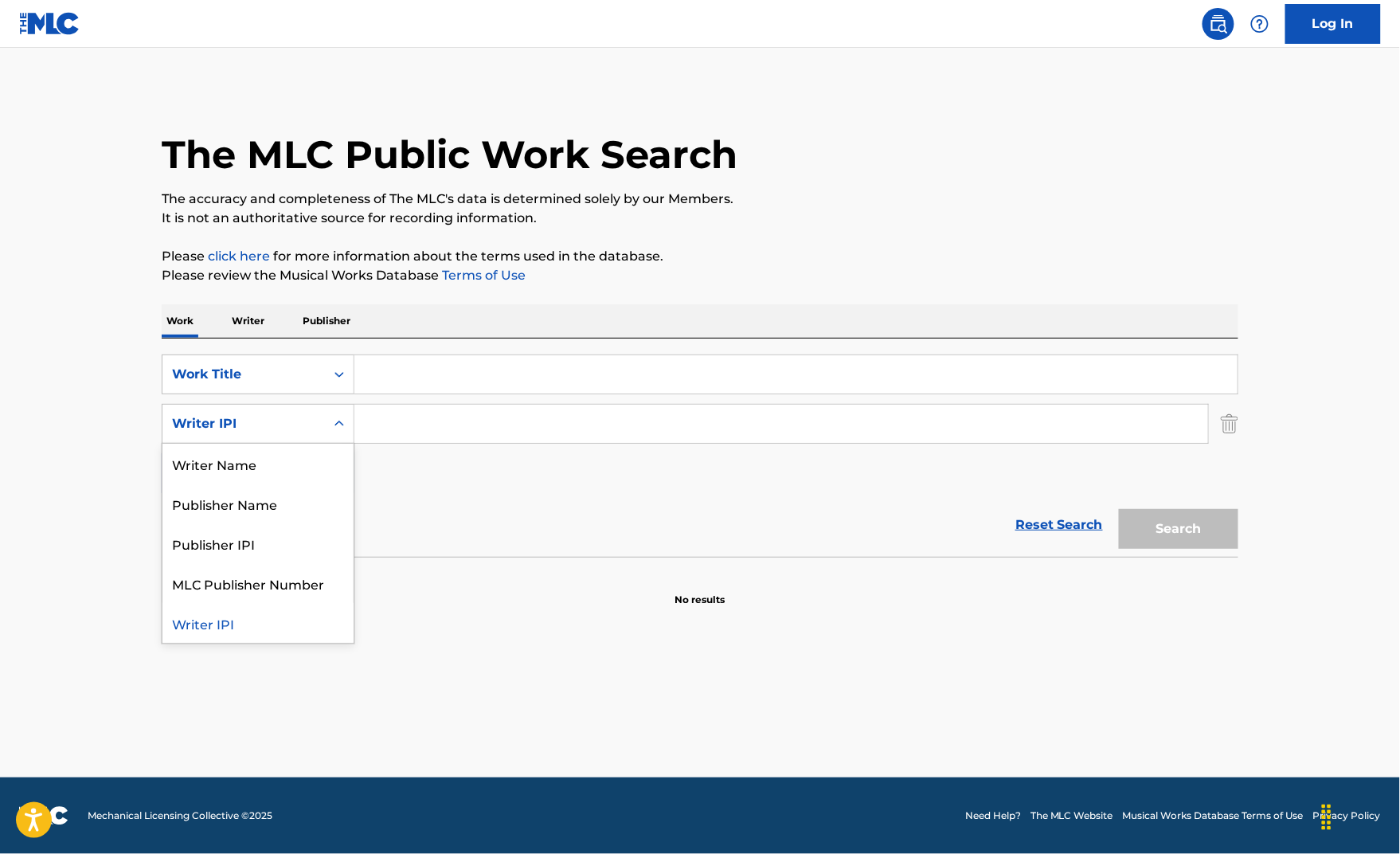 click on "Writer IPI" at bounding box center [244, 424] 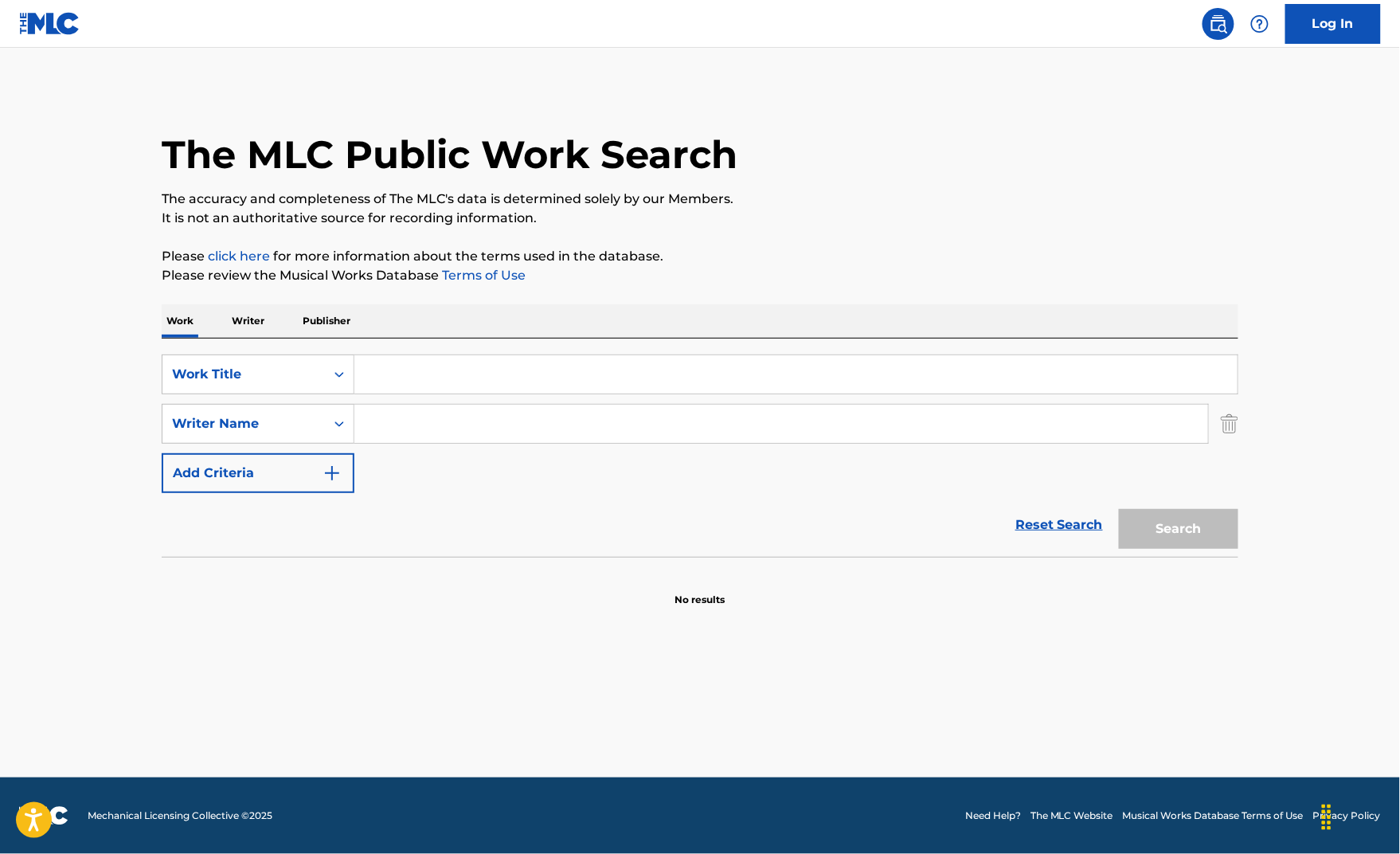 click at bounding box center (781, 424) 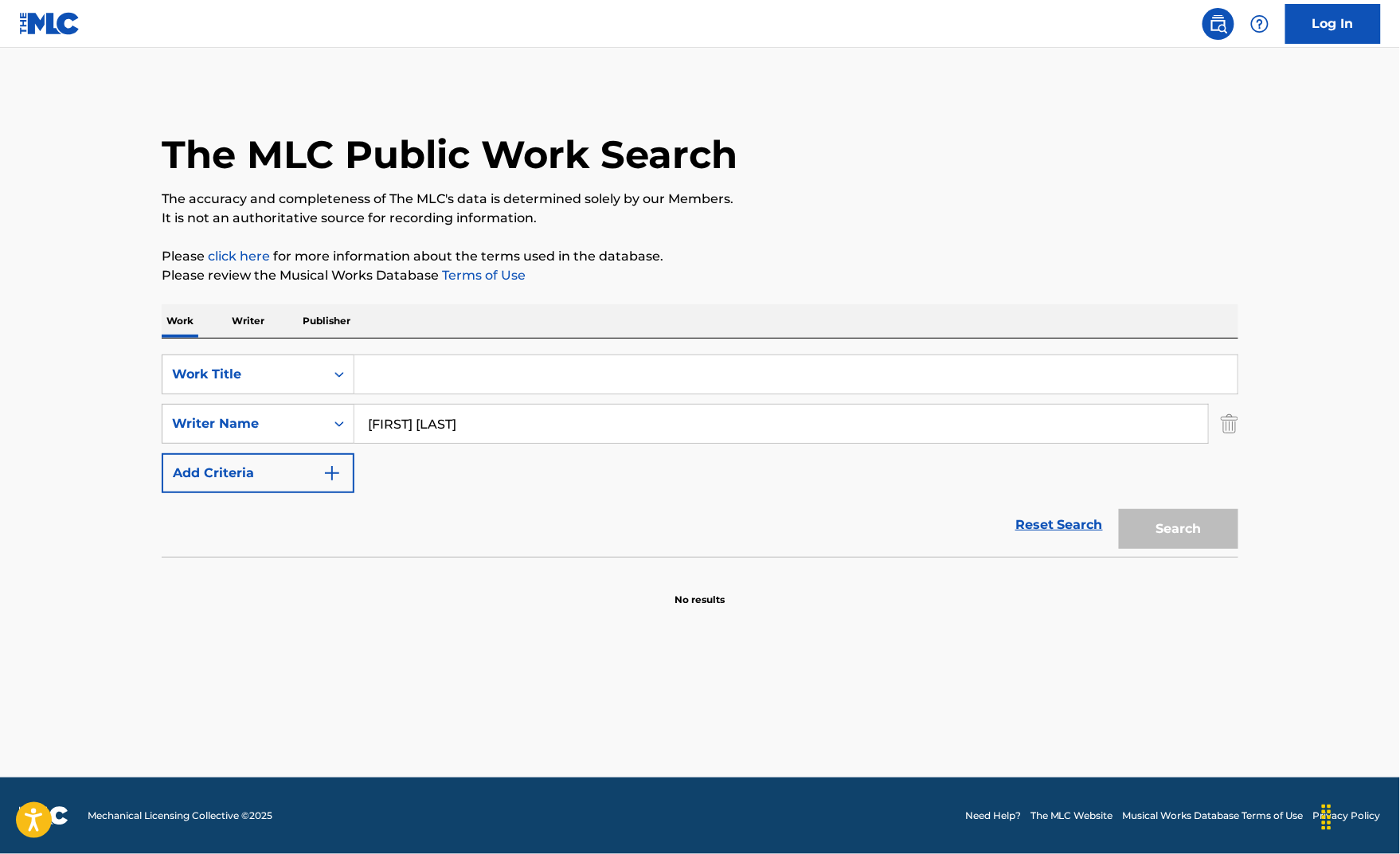 type on "[FIRST] [LAST] [LAST]" 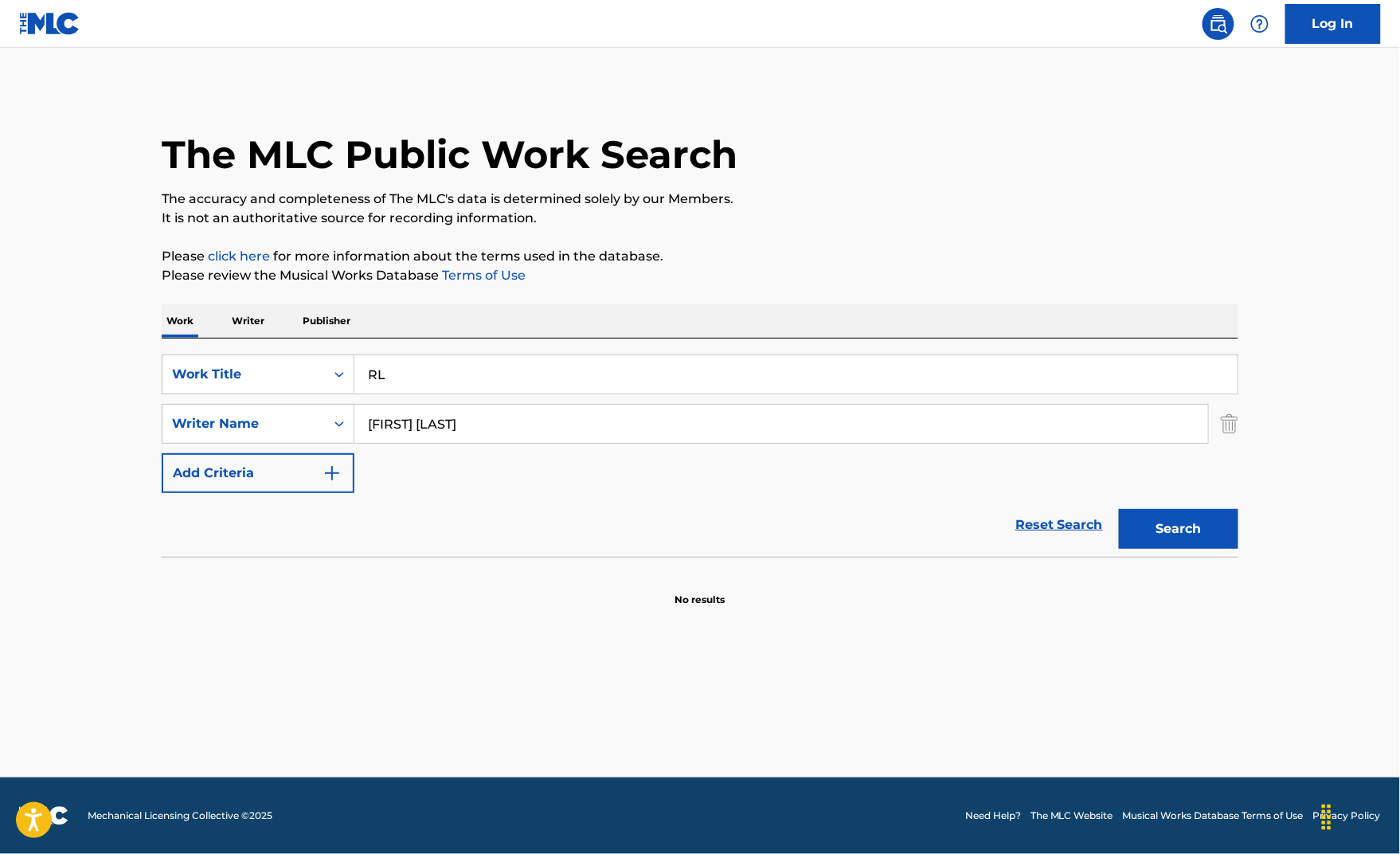 type on "R" 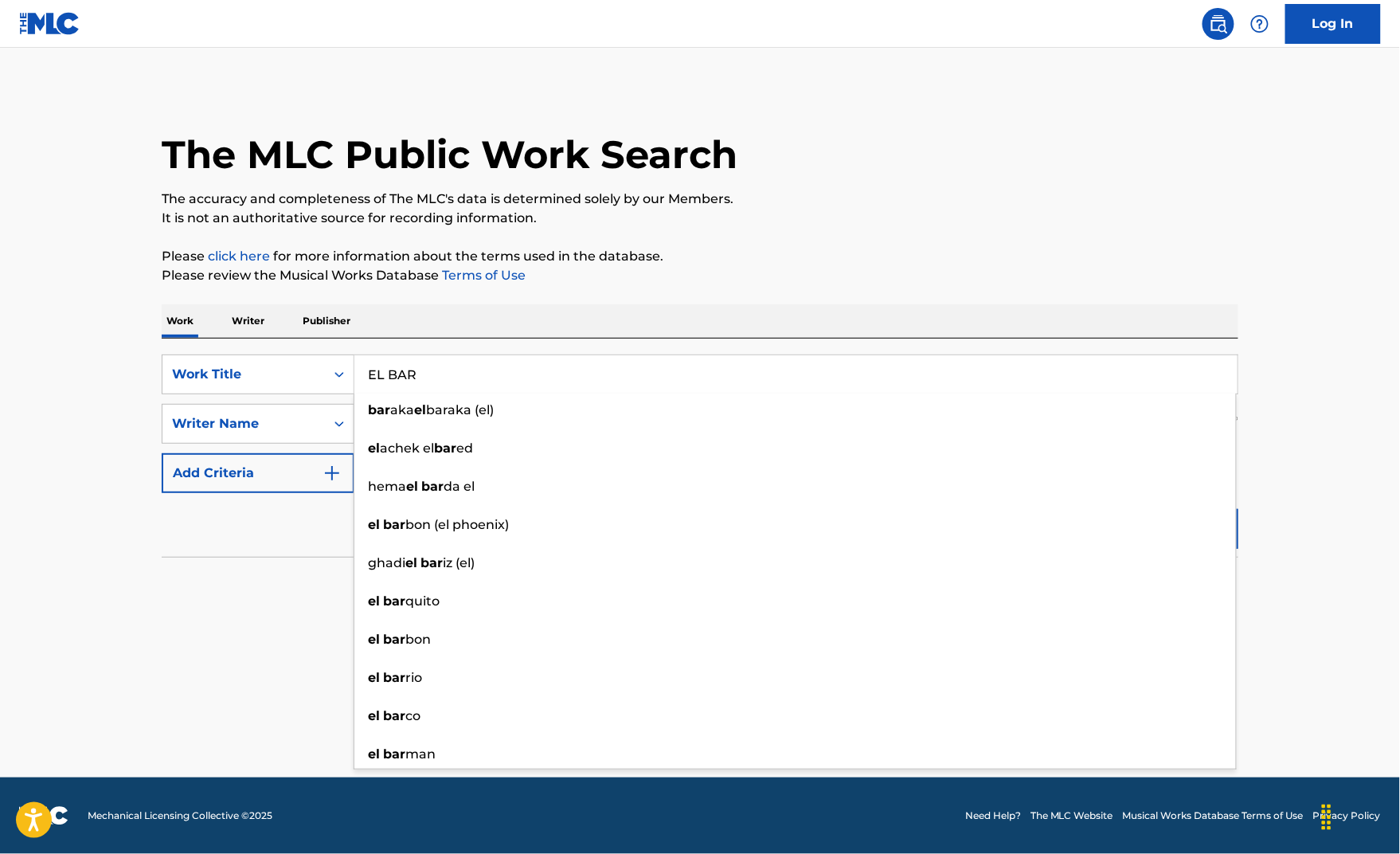 click on "The MLC Public Work Search" at bounding box center [700, 146] 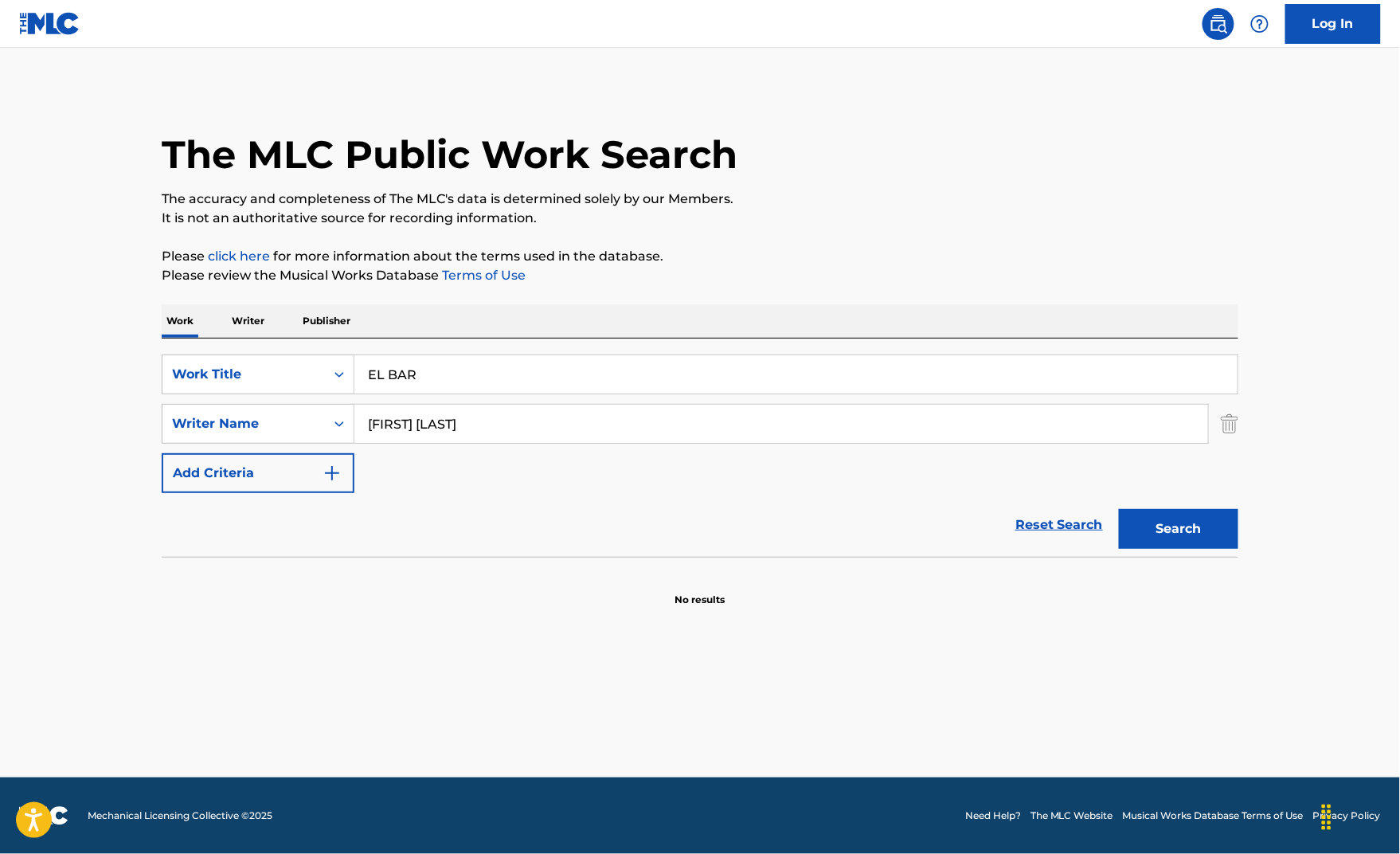 click on "Search" at bounding box center [1179, 529] 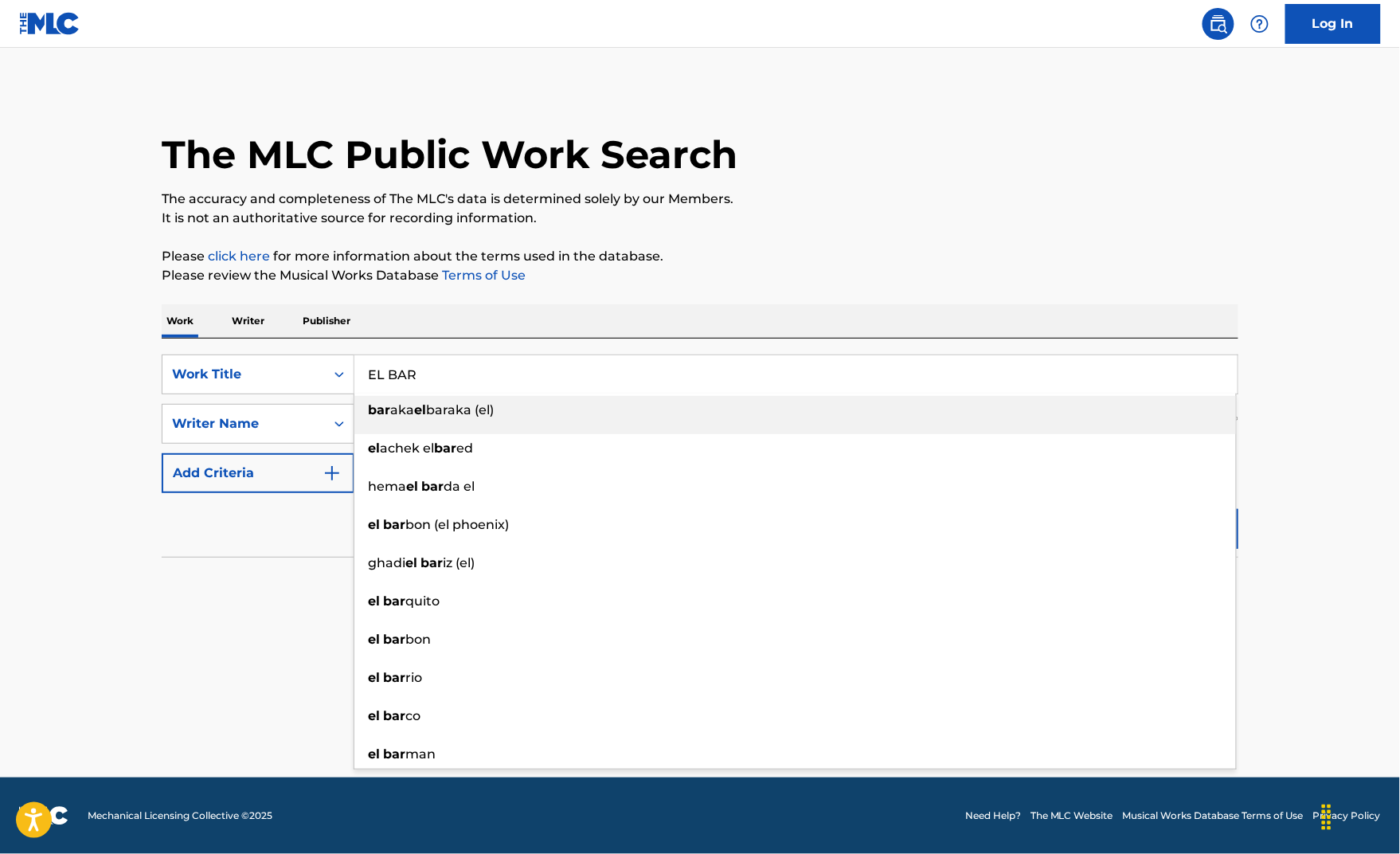 click on "EL BAR" at bounding box center (796, 374) 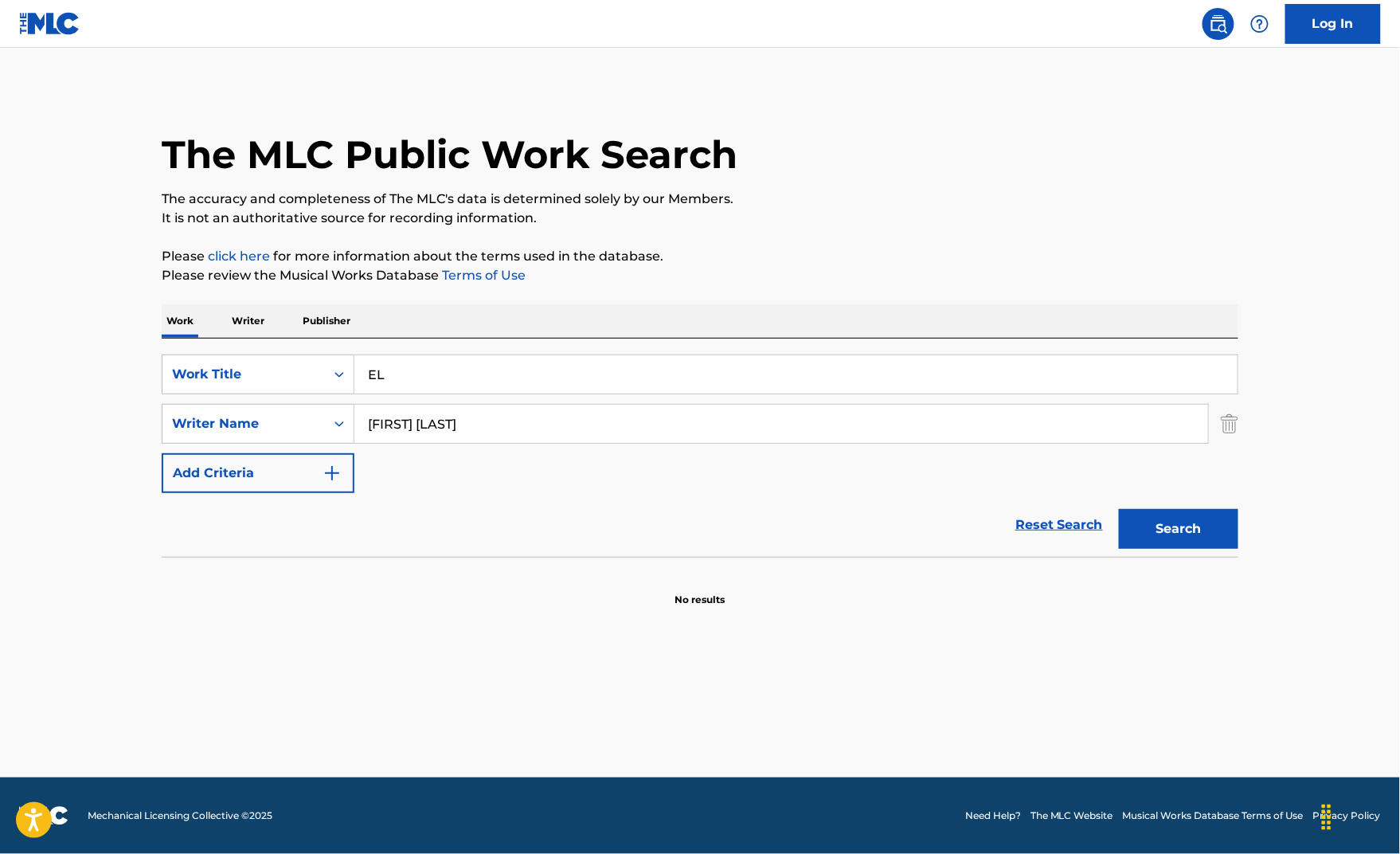 type on "E" 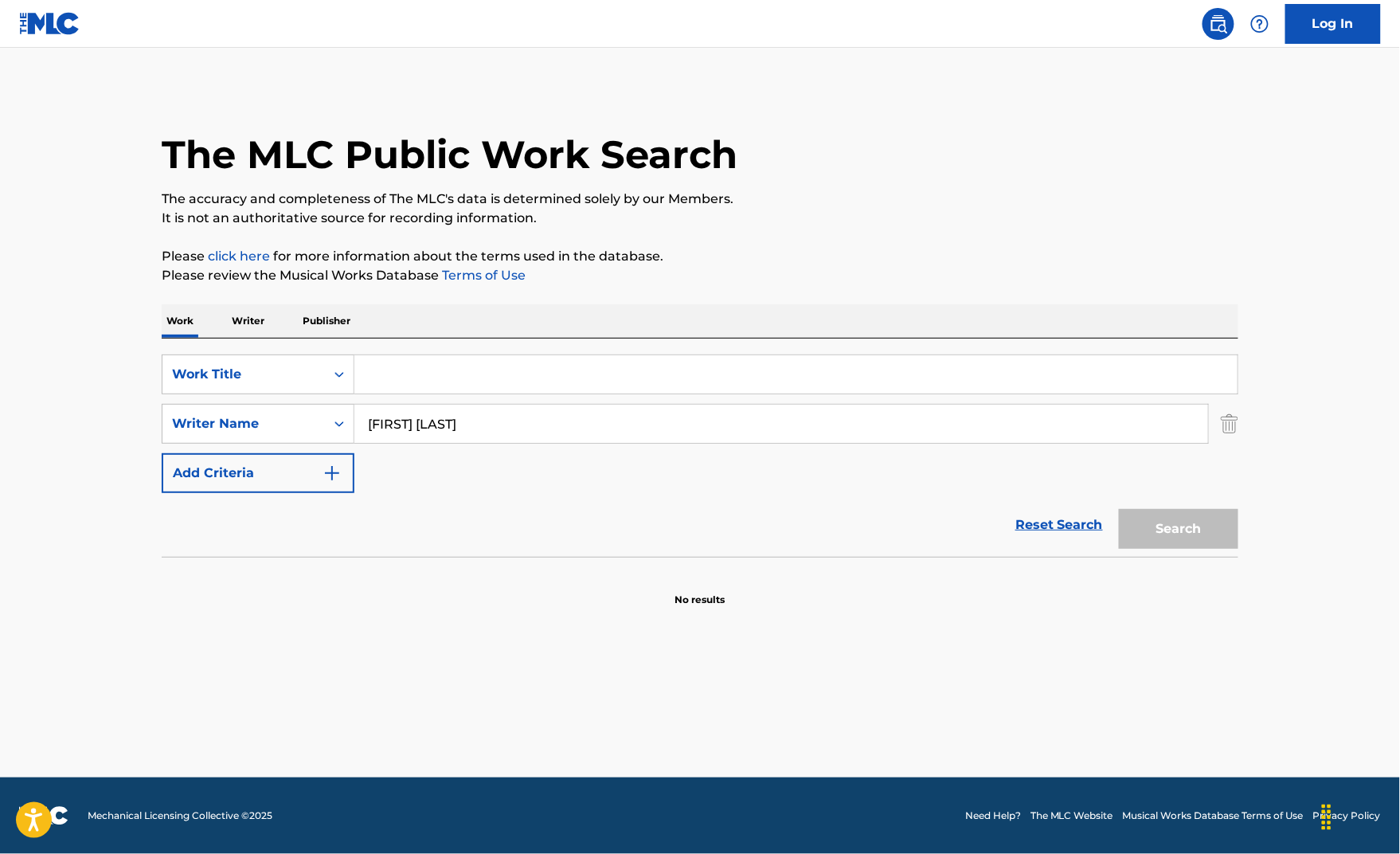 paste on "CASANDOTE" 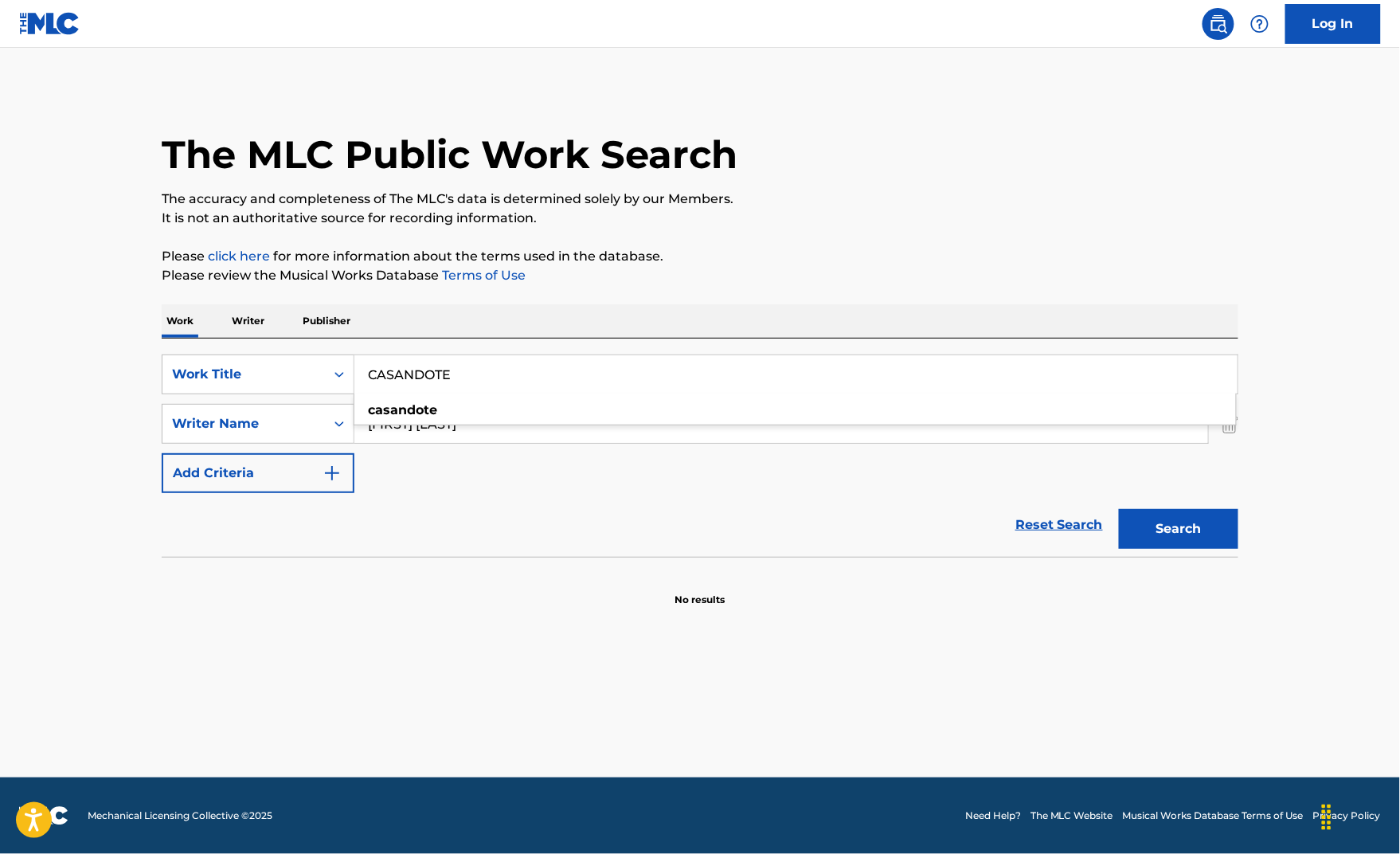 type on "CASANDOTE" 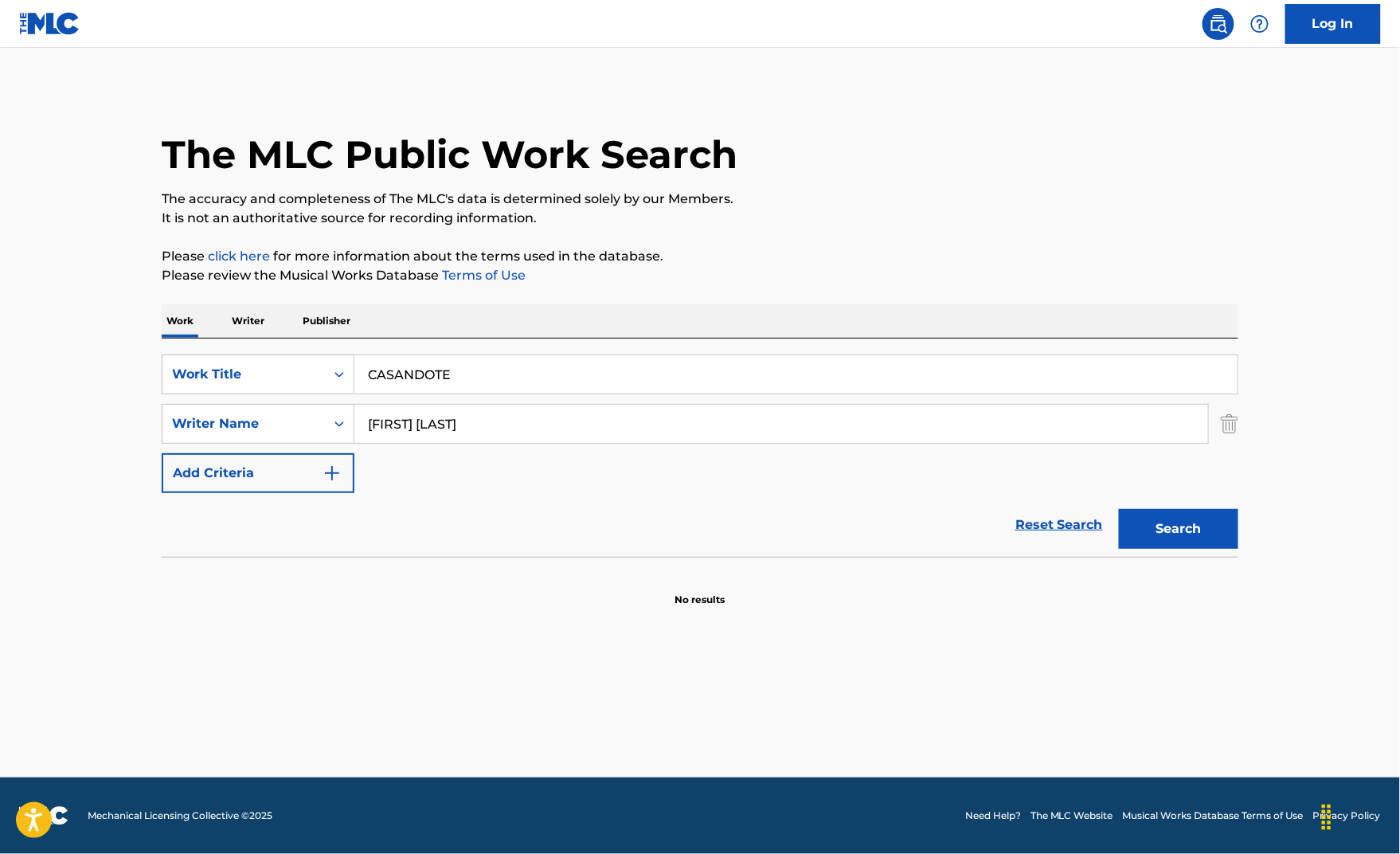 click on "Search" at bounding box center (1179, 529) 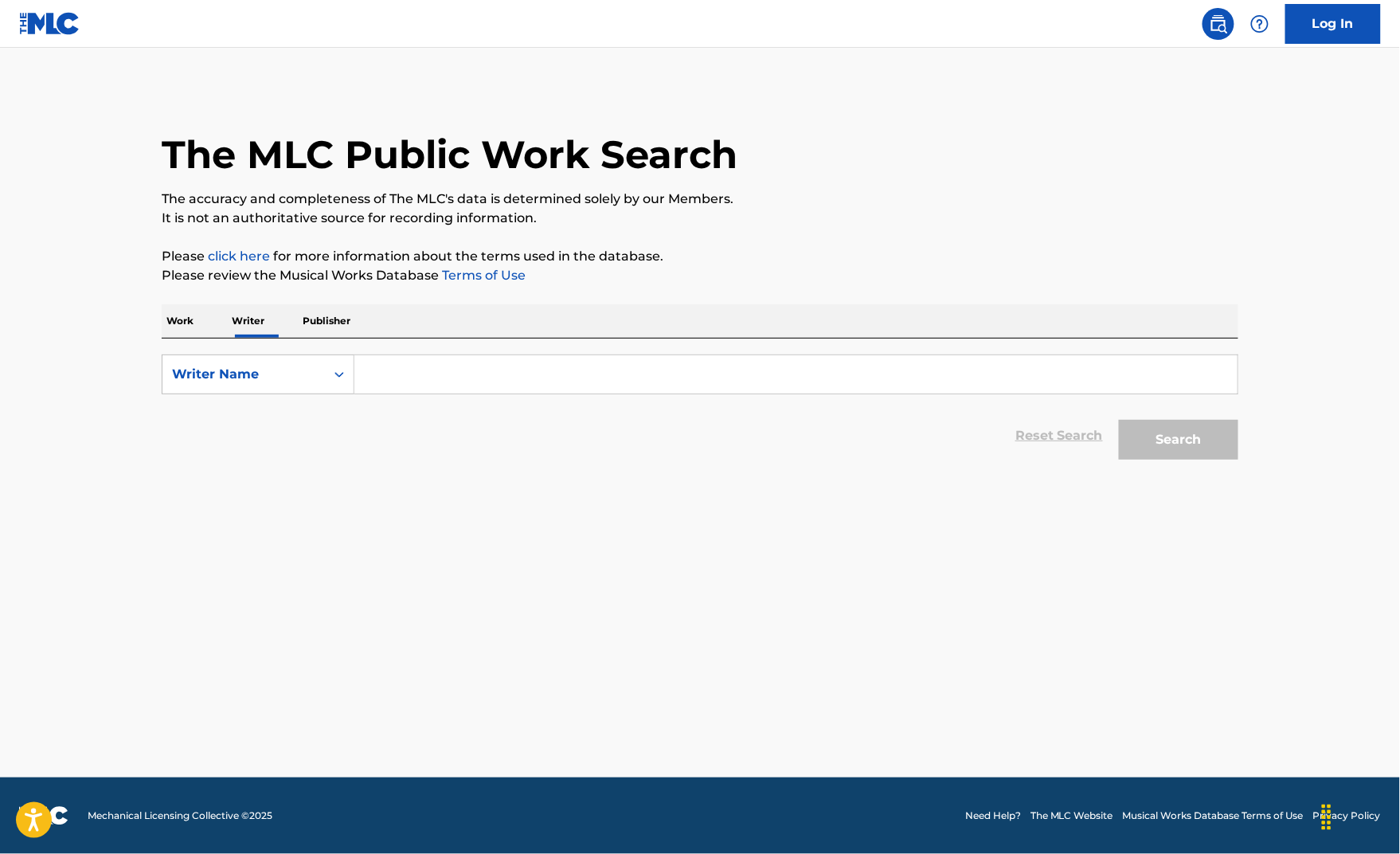 click on "Writer" at bounding box center [248, 321] 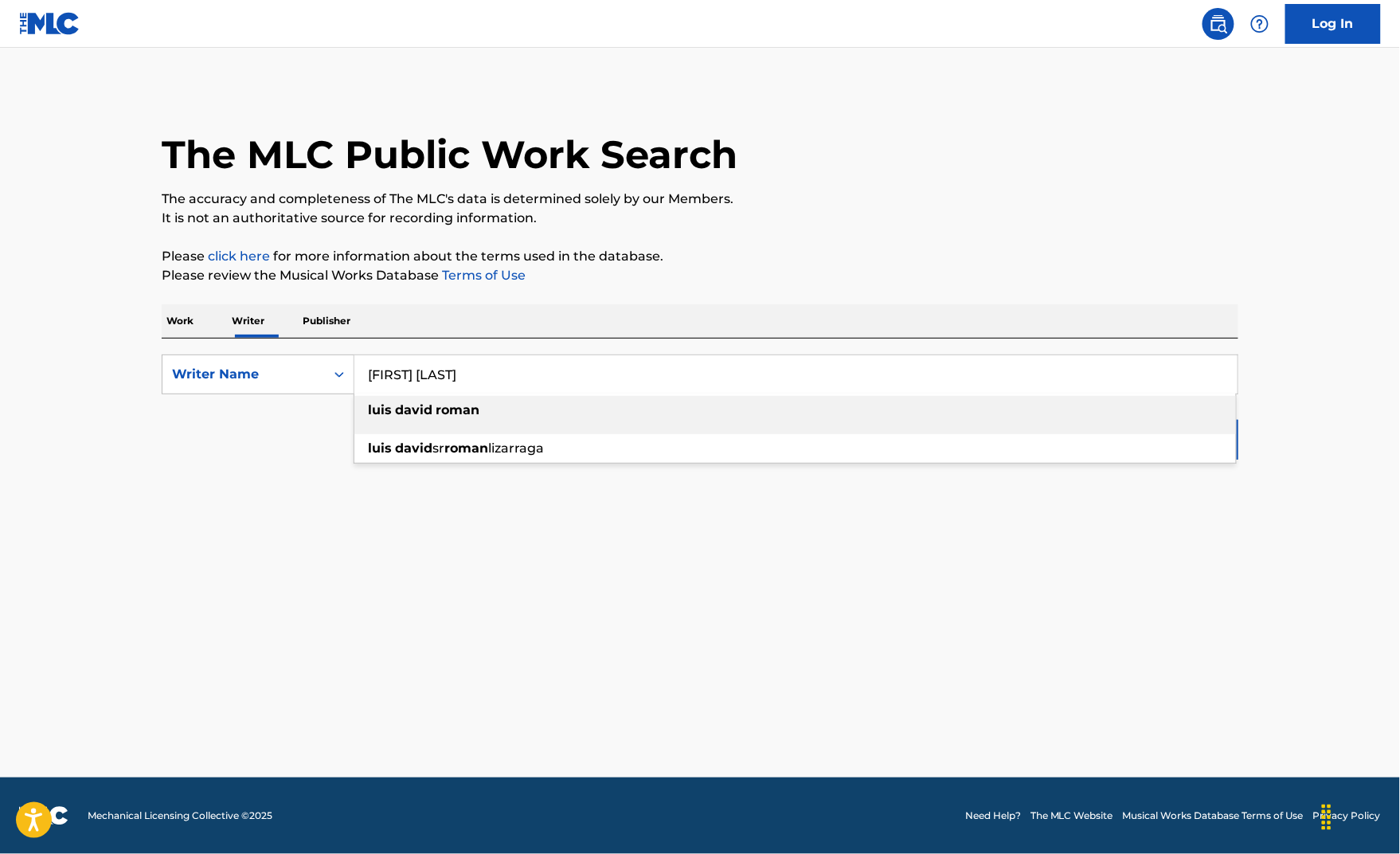 type on "luis david roman" 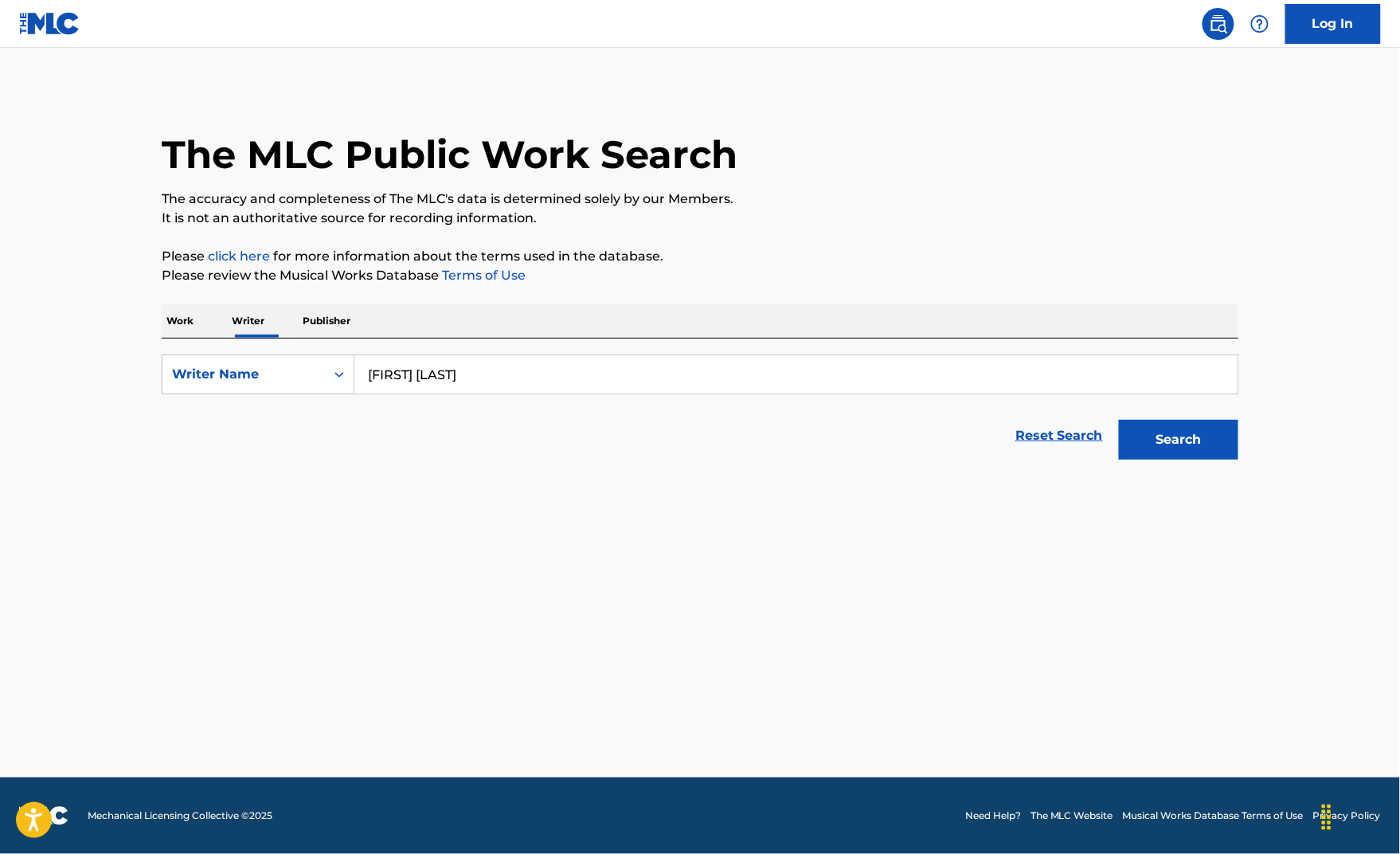 click on "Search" at bounding box center [1179, 440] 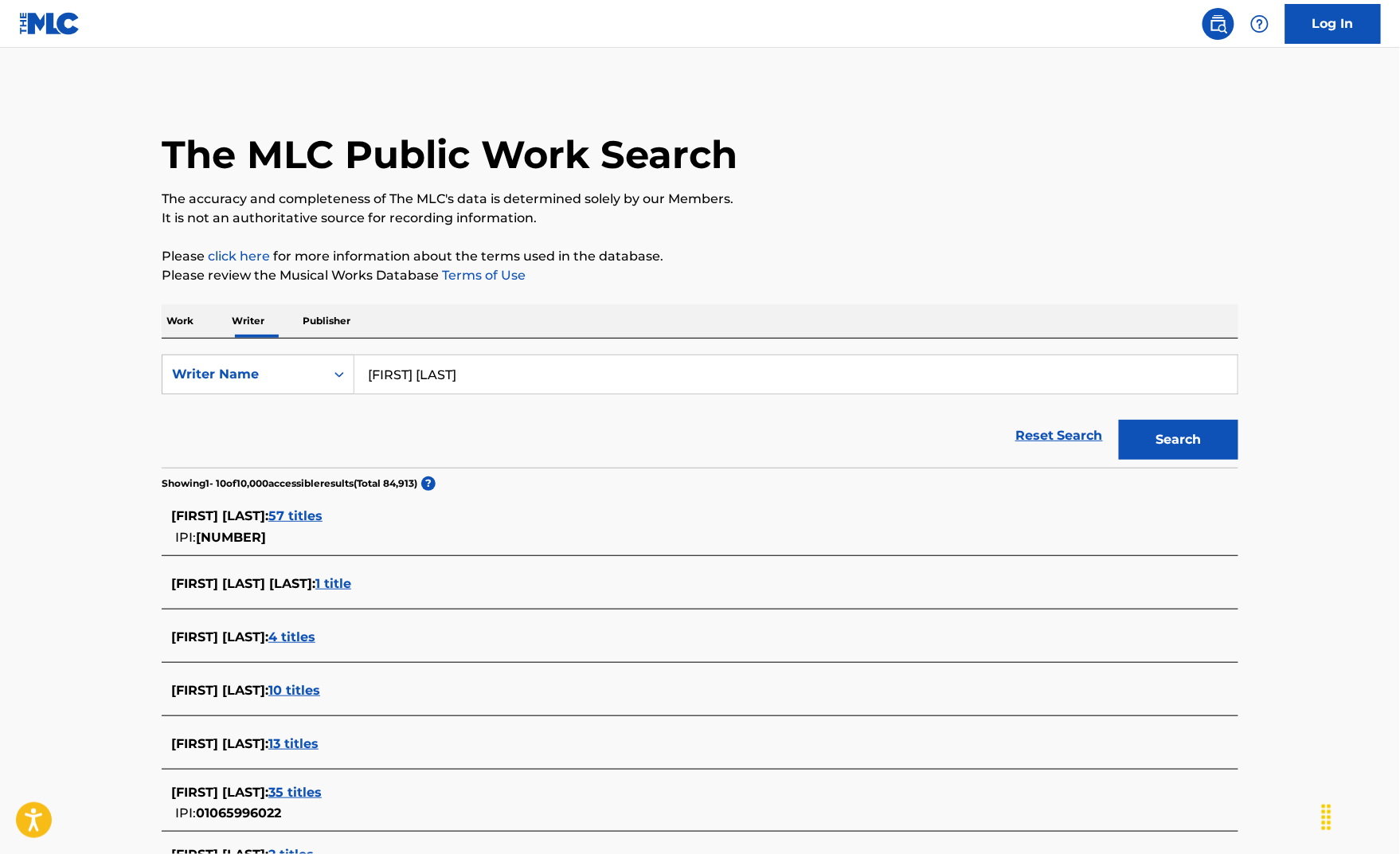 click on "57 titles" at bounding box center (295, 515) 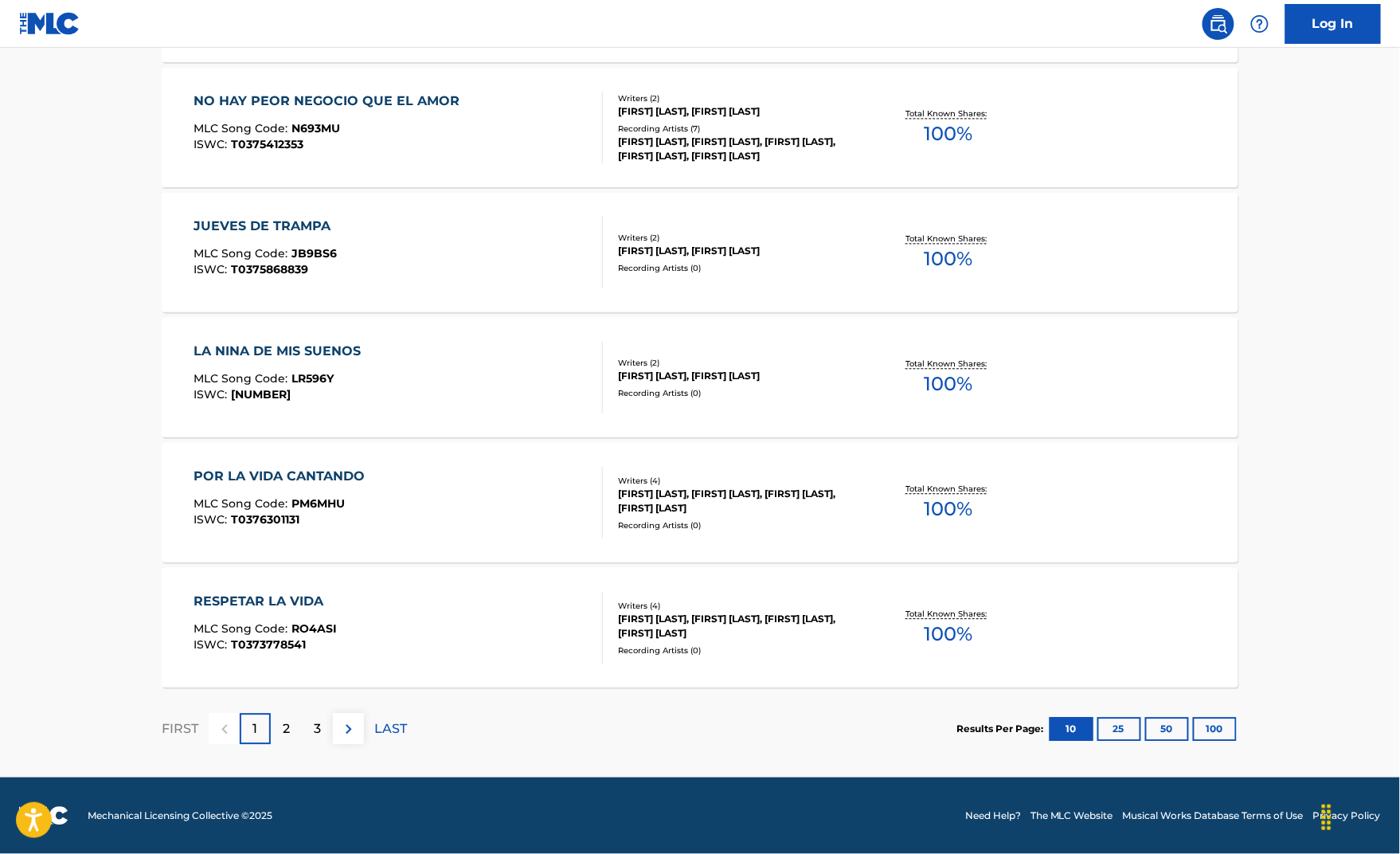 scroll, scrollTop: 1202, scrollLeft: 0, axis: vertical 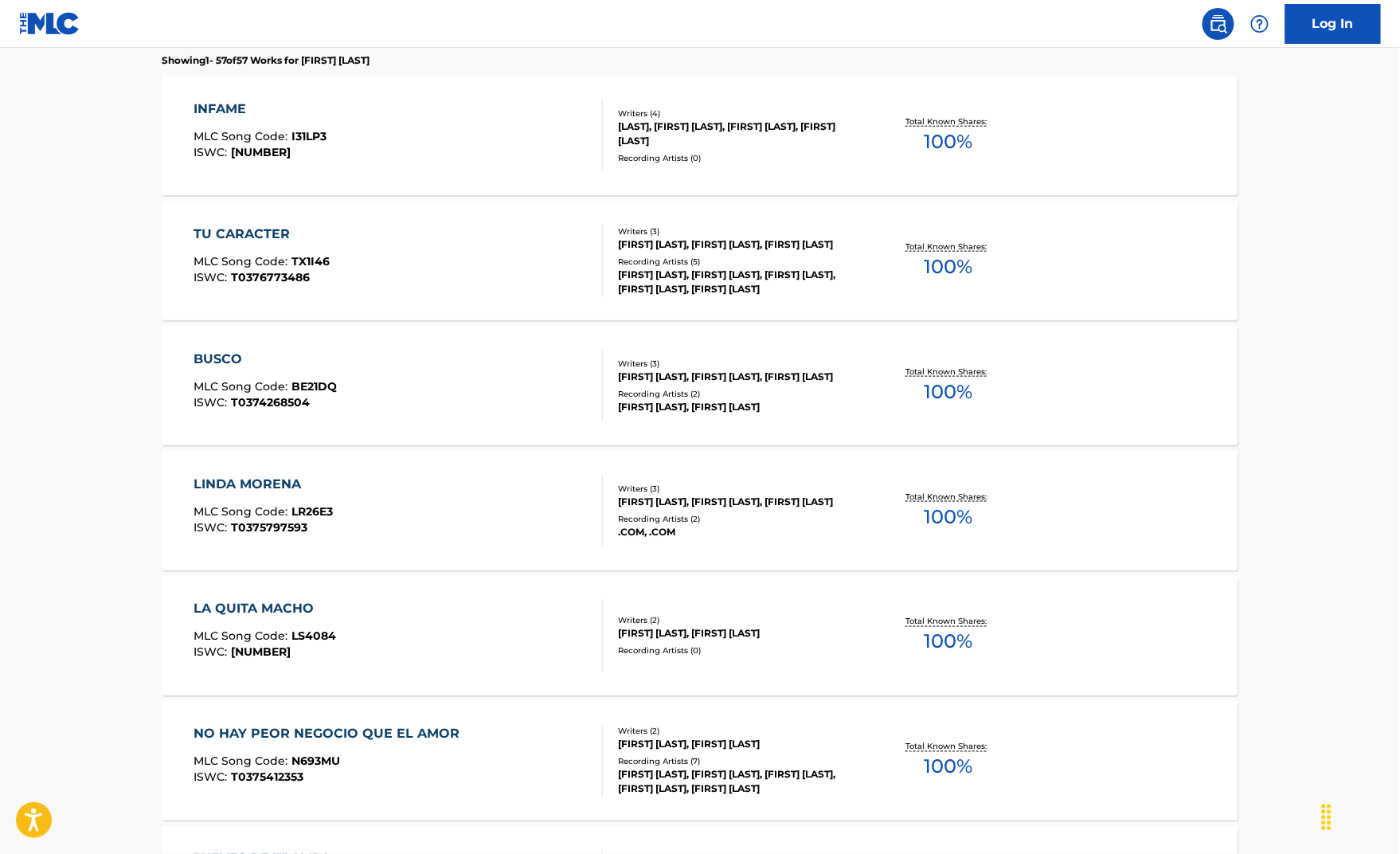 click on "T0374459525" at bounding box center [261, 152] 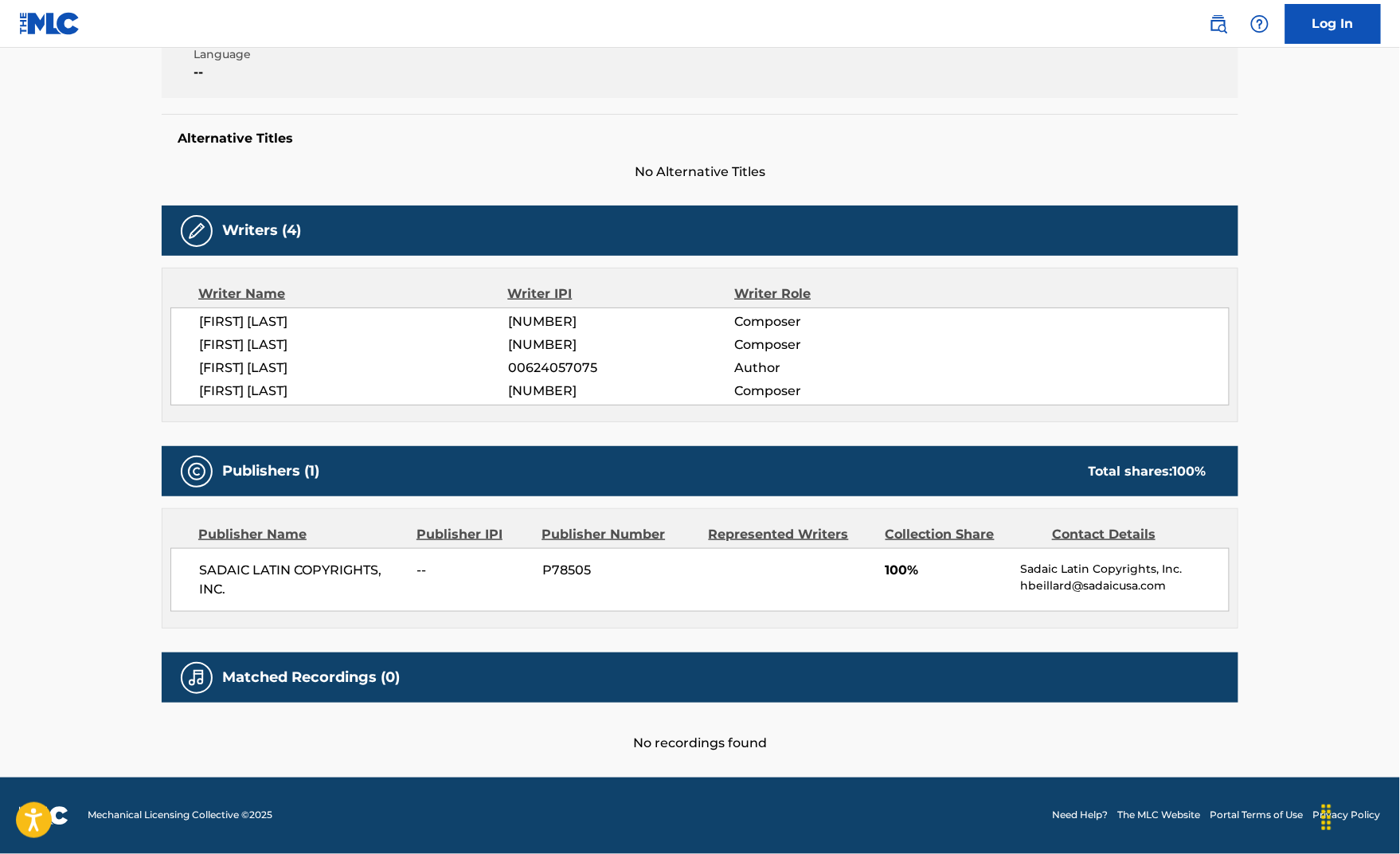 scroll, scrollTop: 524, scrollLeft: 0, axis: vertical 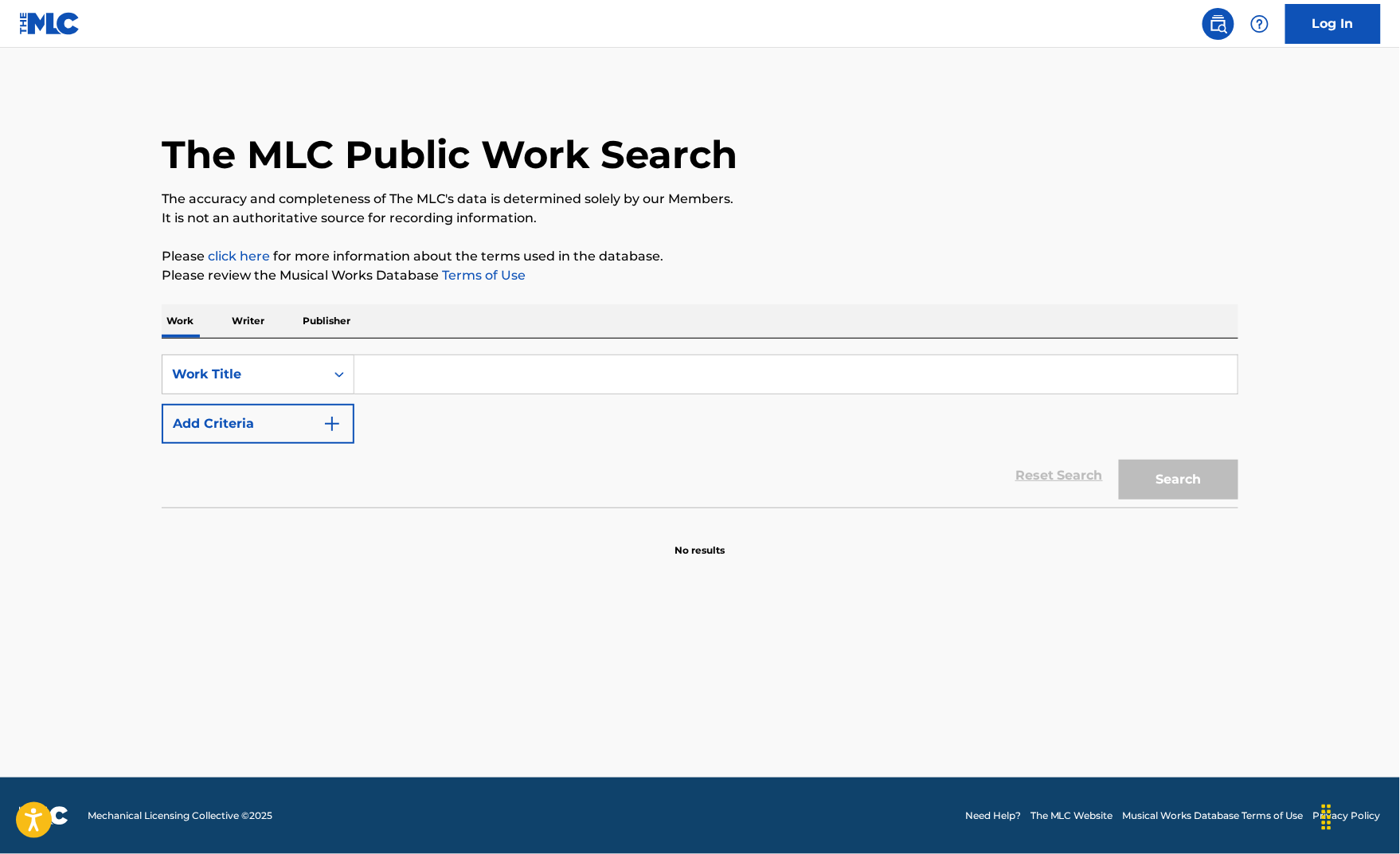 click at bounding box center (796, 374) 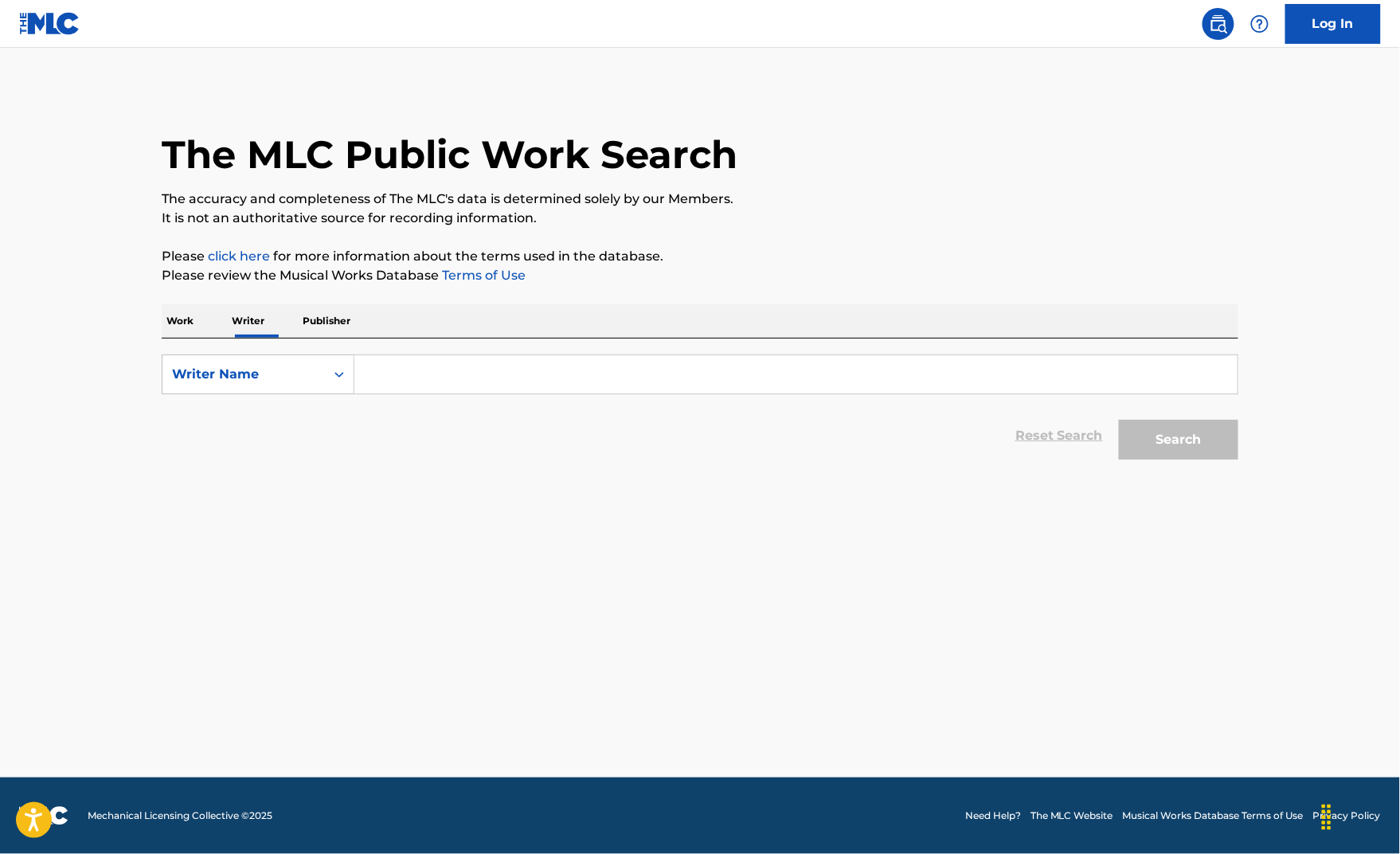 click on "SearchWithCriteria[TEXT] Writer Name Reset Search Search" at bounding box center [700, 403] 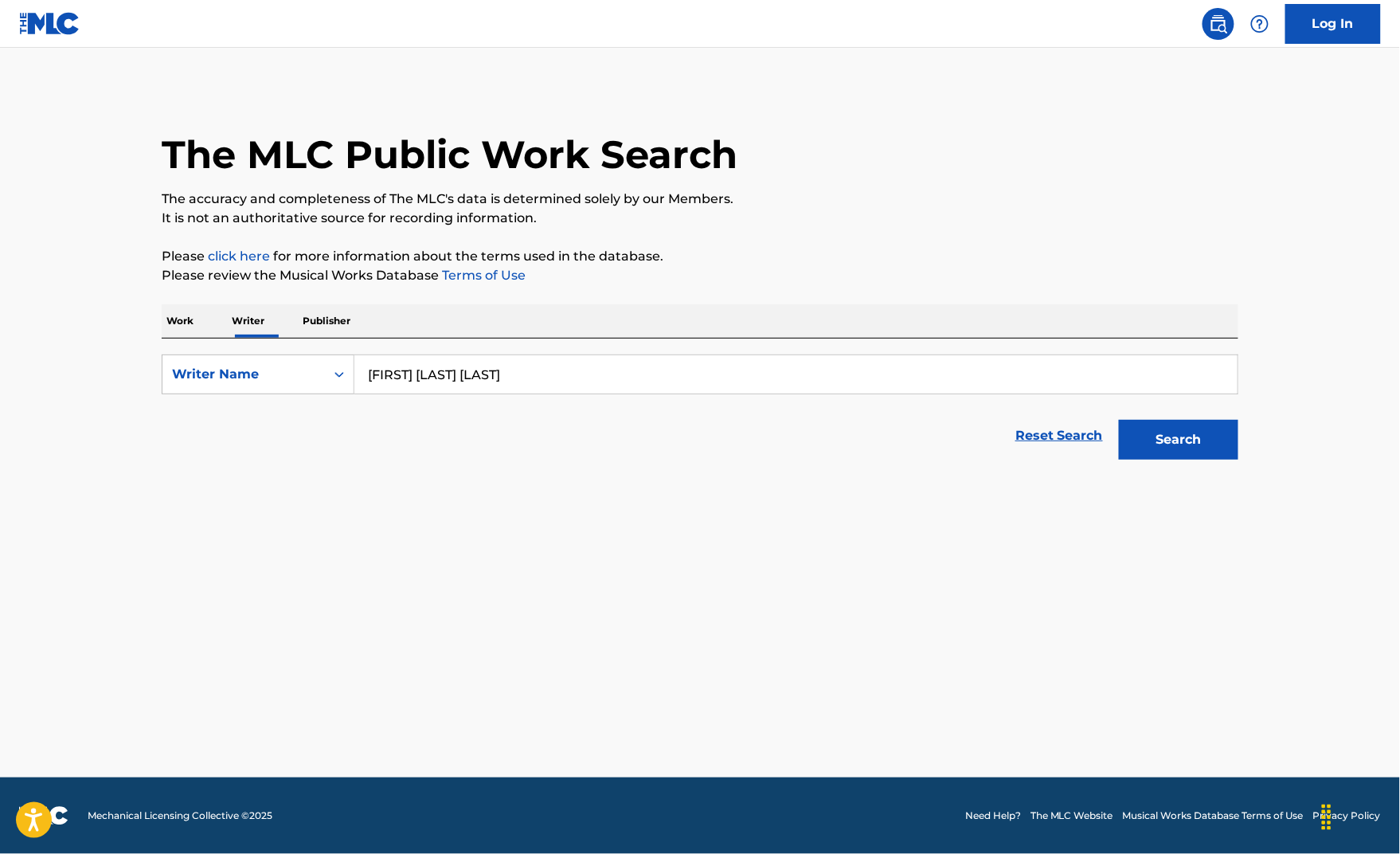 paste on "[FIRST] [LAST] [LAST]" 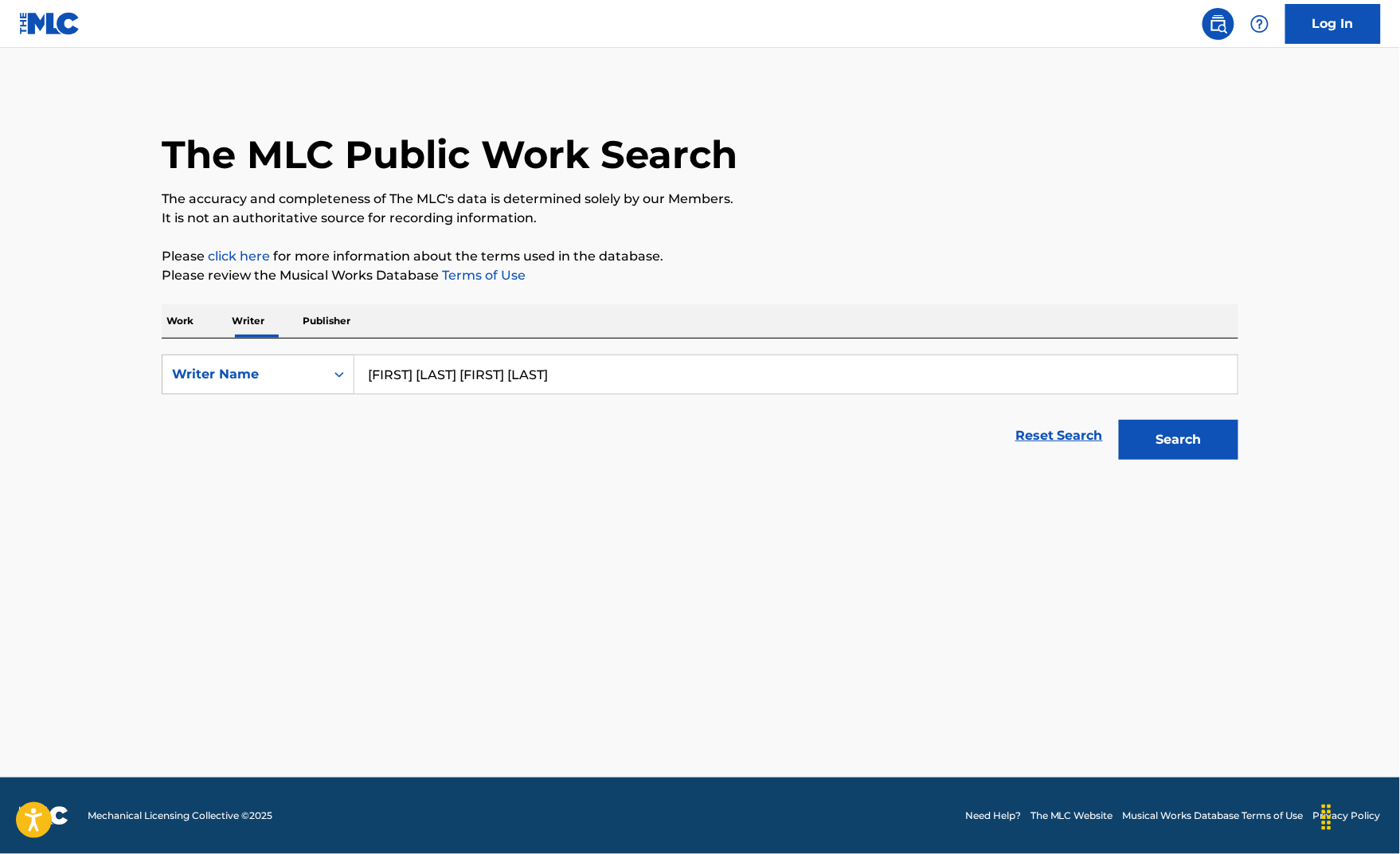 paste 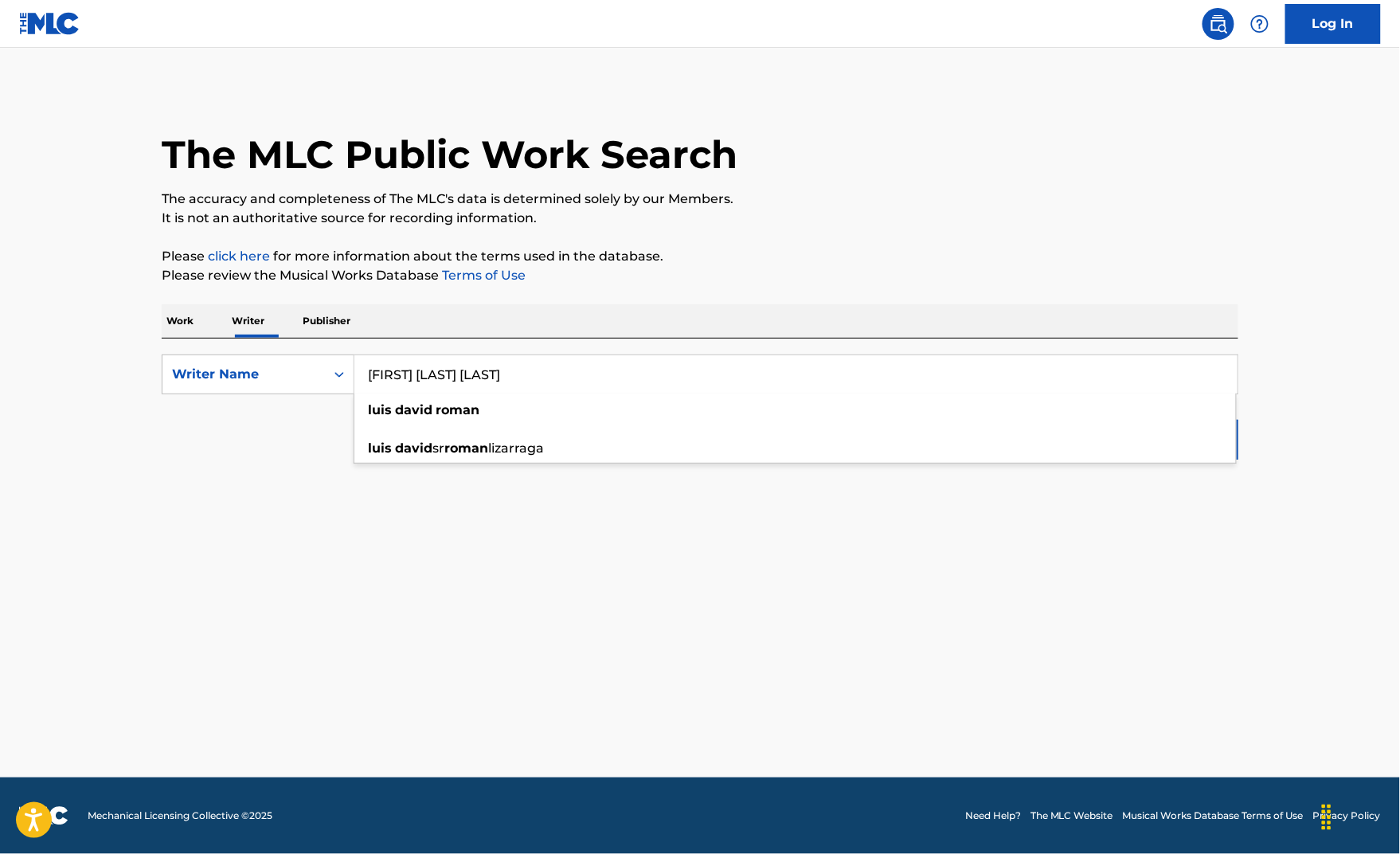type on "[FIRST] [LAST] [LAST]" 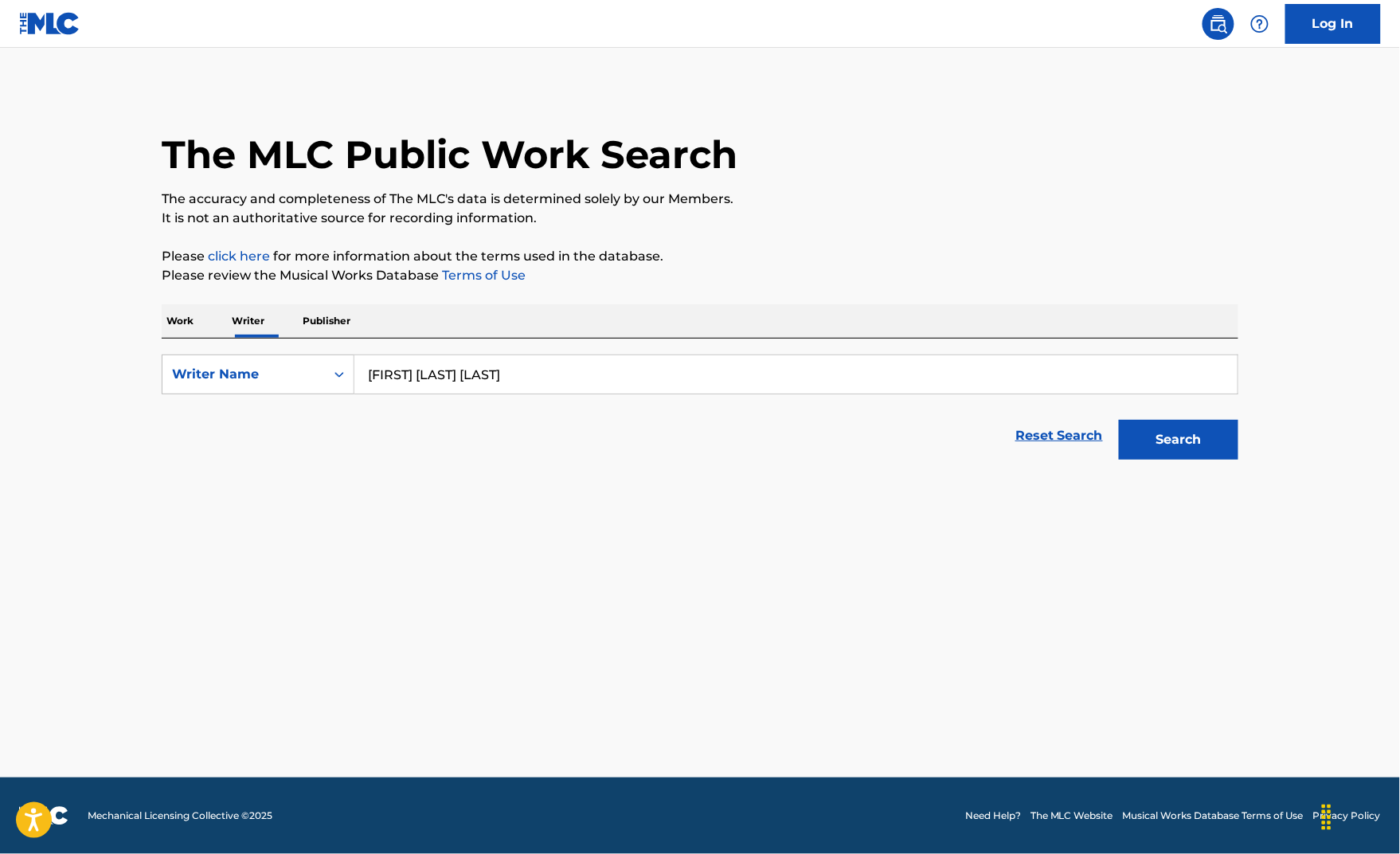 click on "Search" at bounding box center (1179, 440) 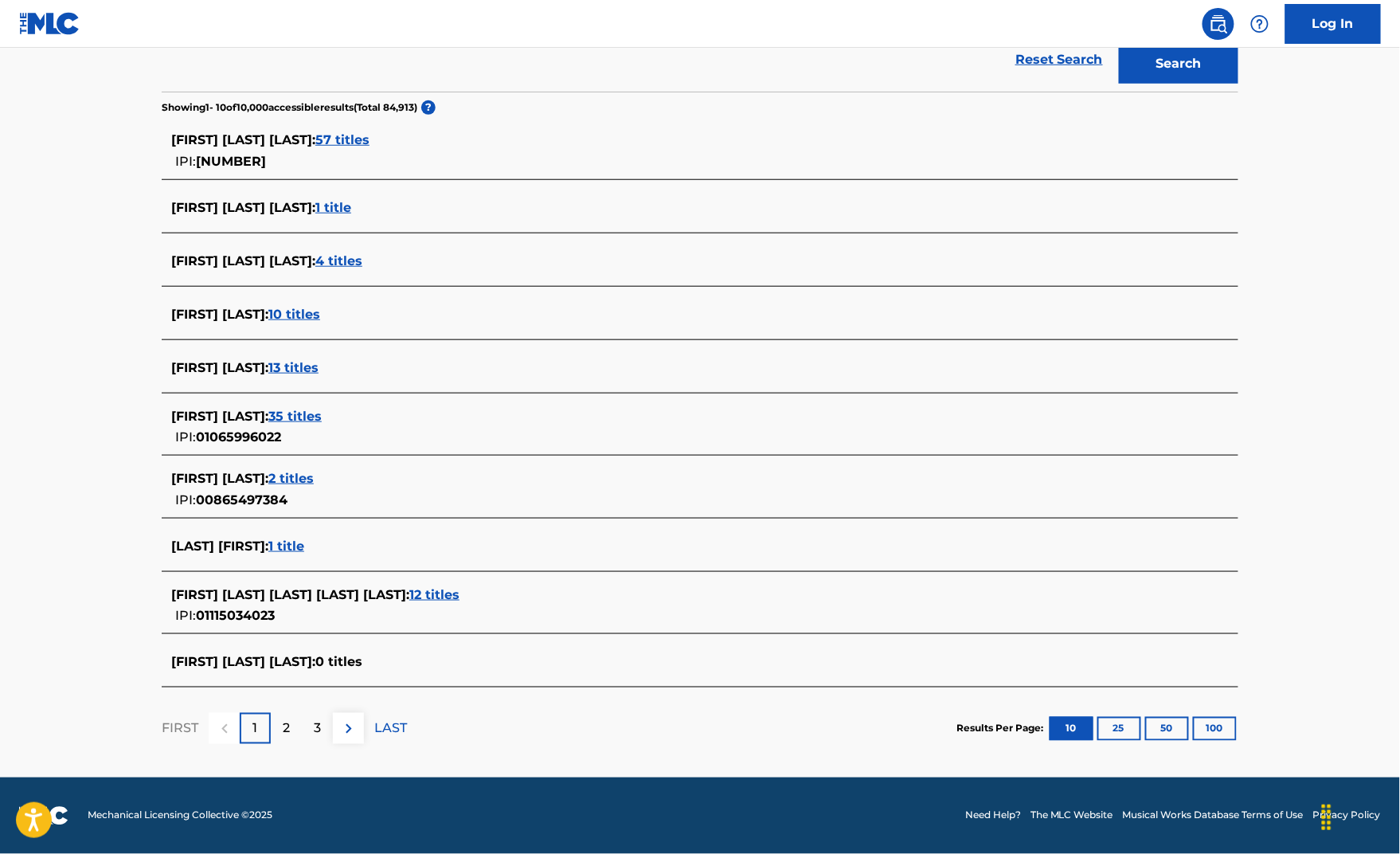 scroll, scrollTop: 550, scrollLeft: 0, axis: vertical 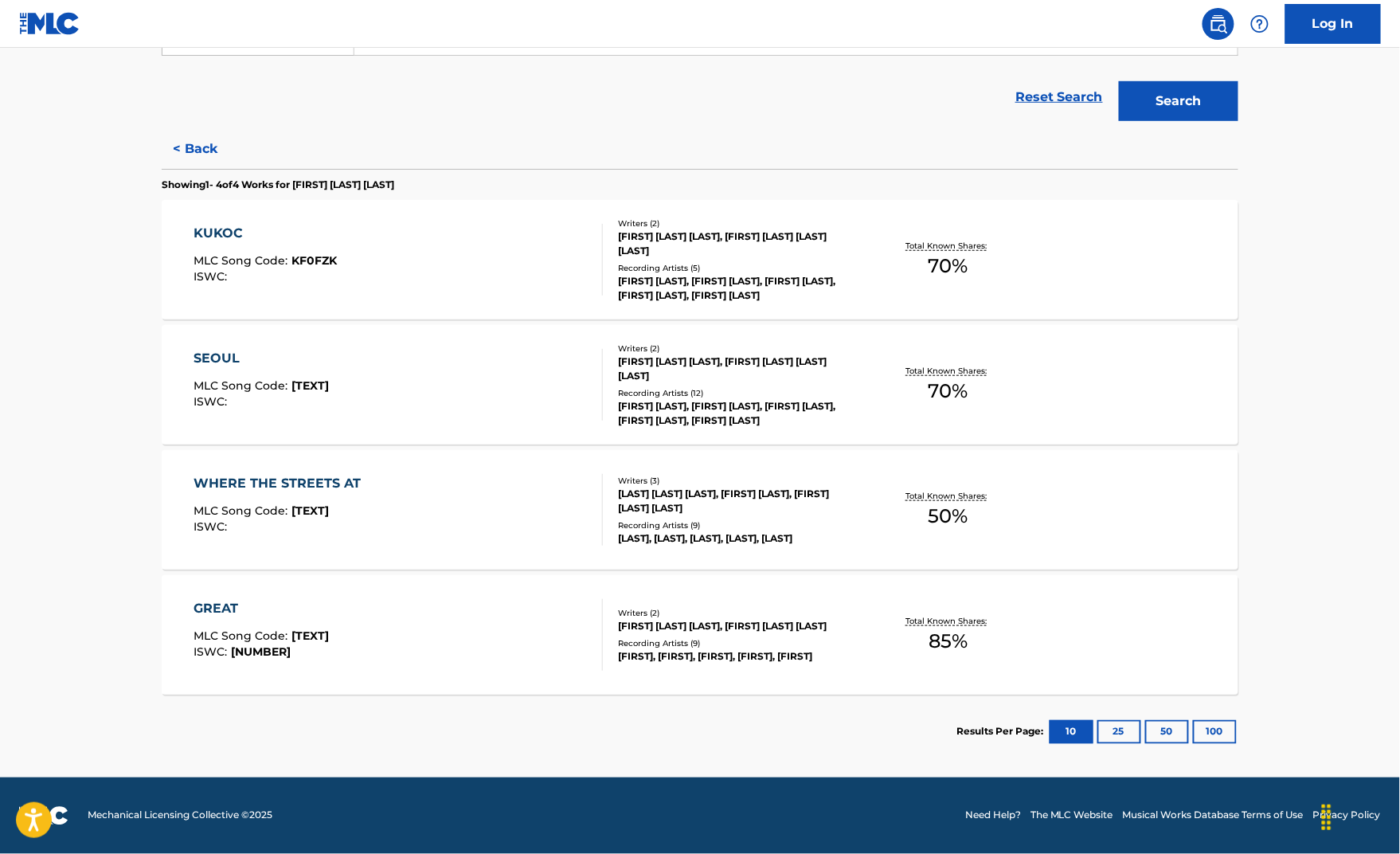 click on "KUKOC MLC Song Code : KF0FZK ISWC :" at bounding box center (399, 260) 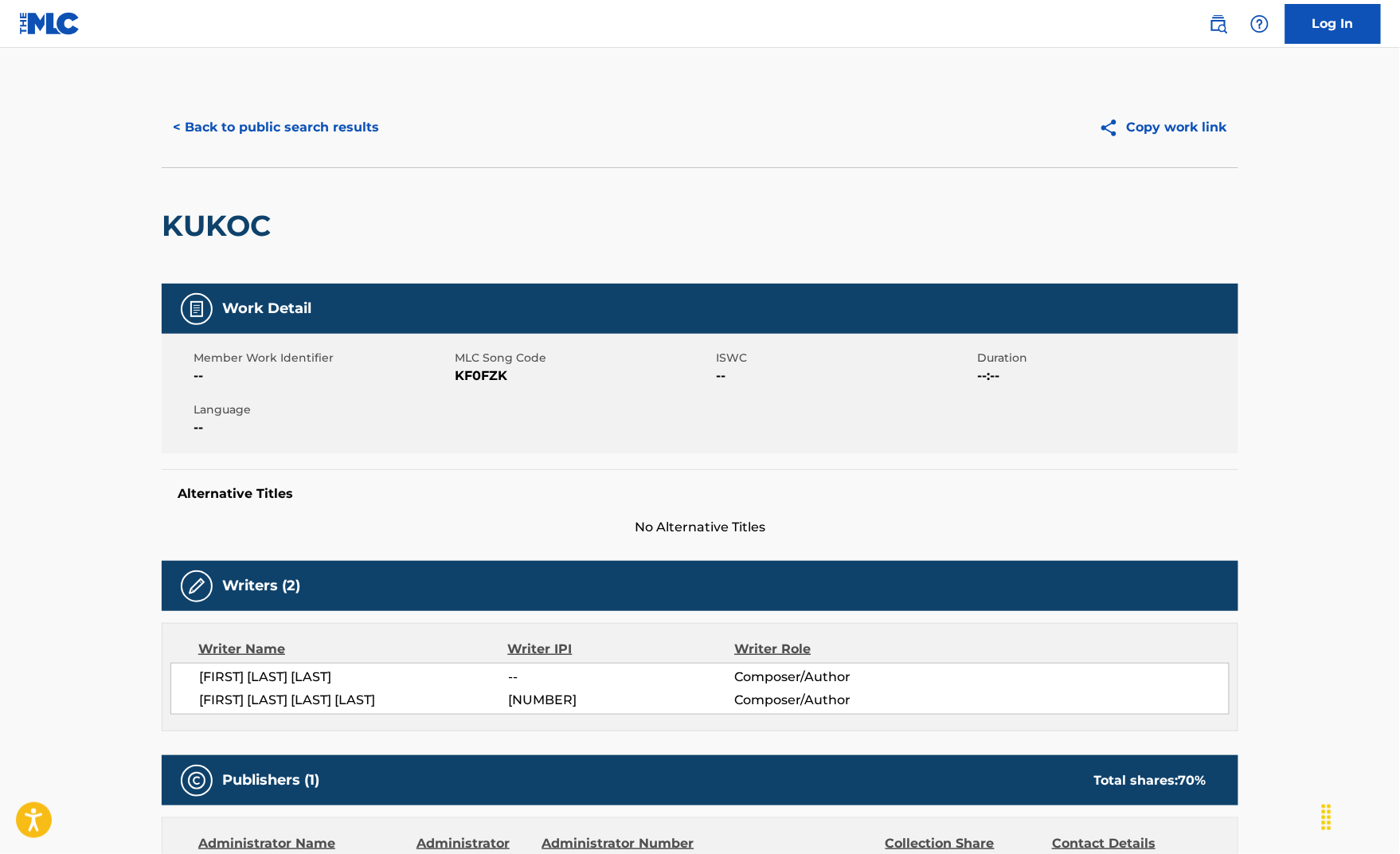 scroll, scrollTop: 0, scrollLeft: 0, axis: both 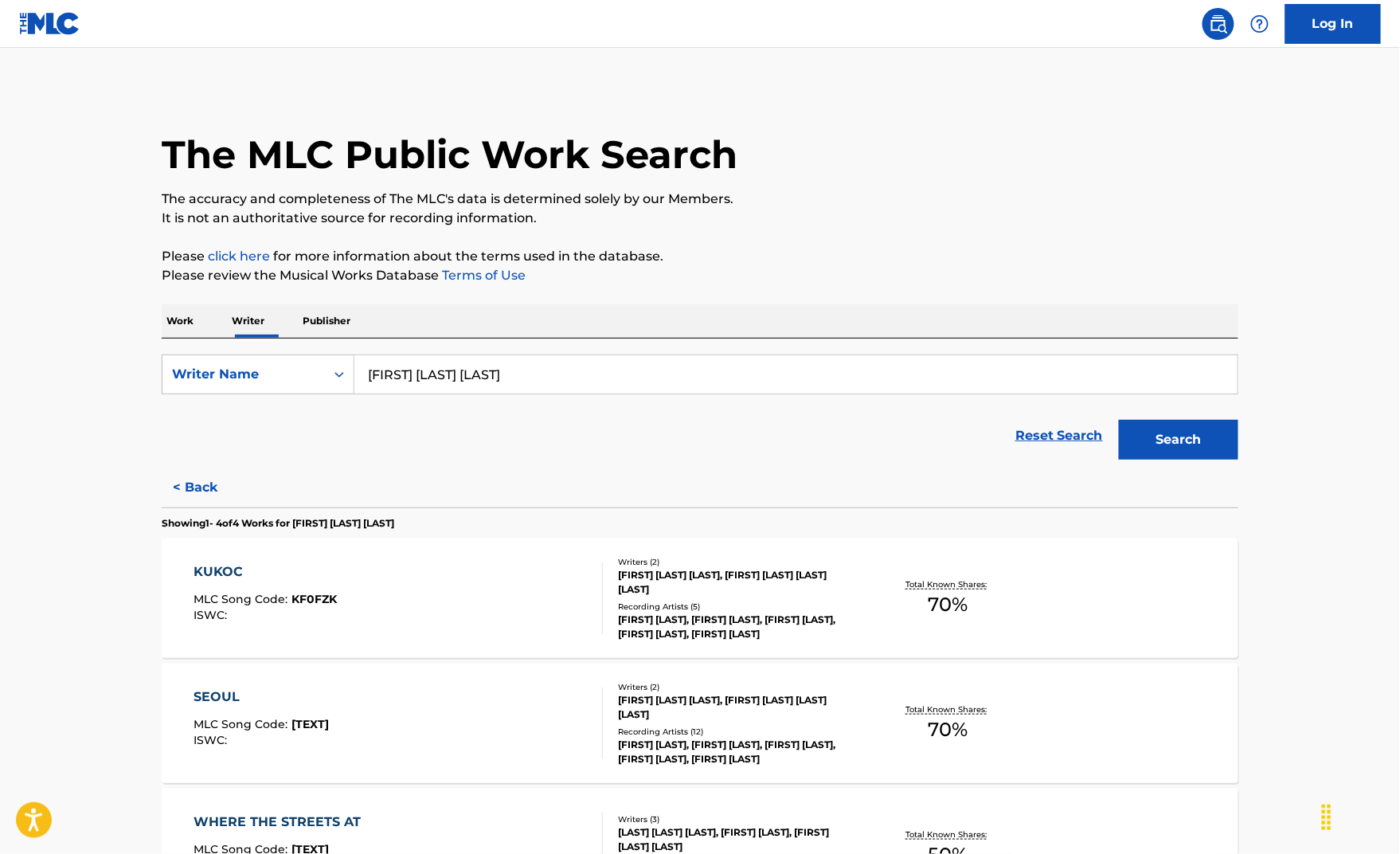 click on "[FIRST] [LAST] [LAST]" at bounding box center (796, 374) 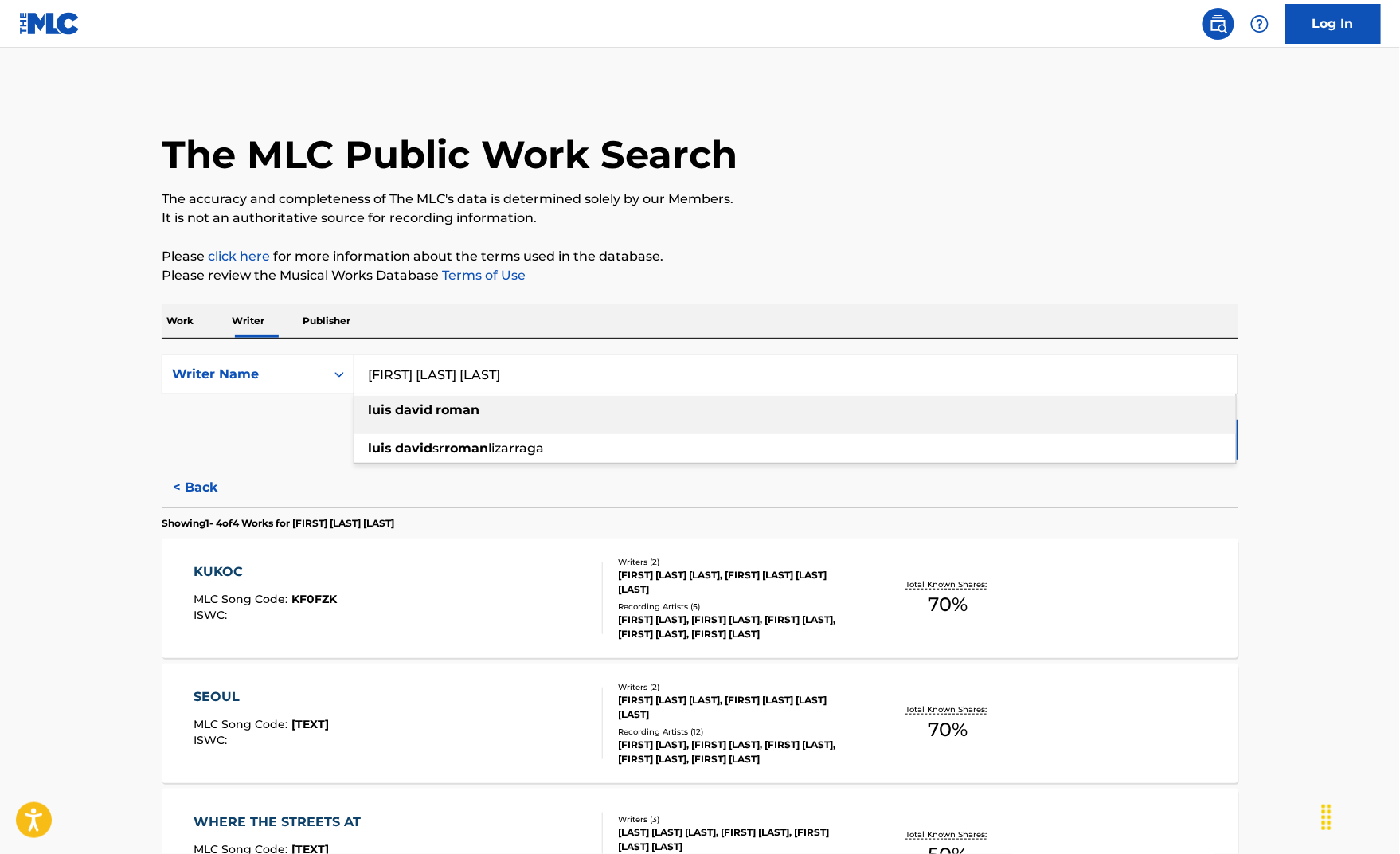 type 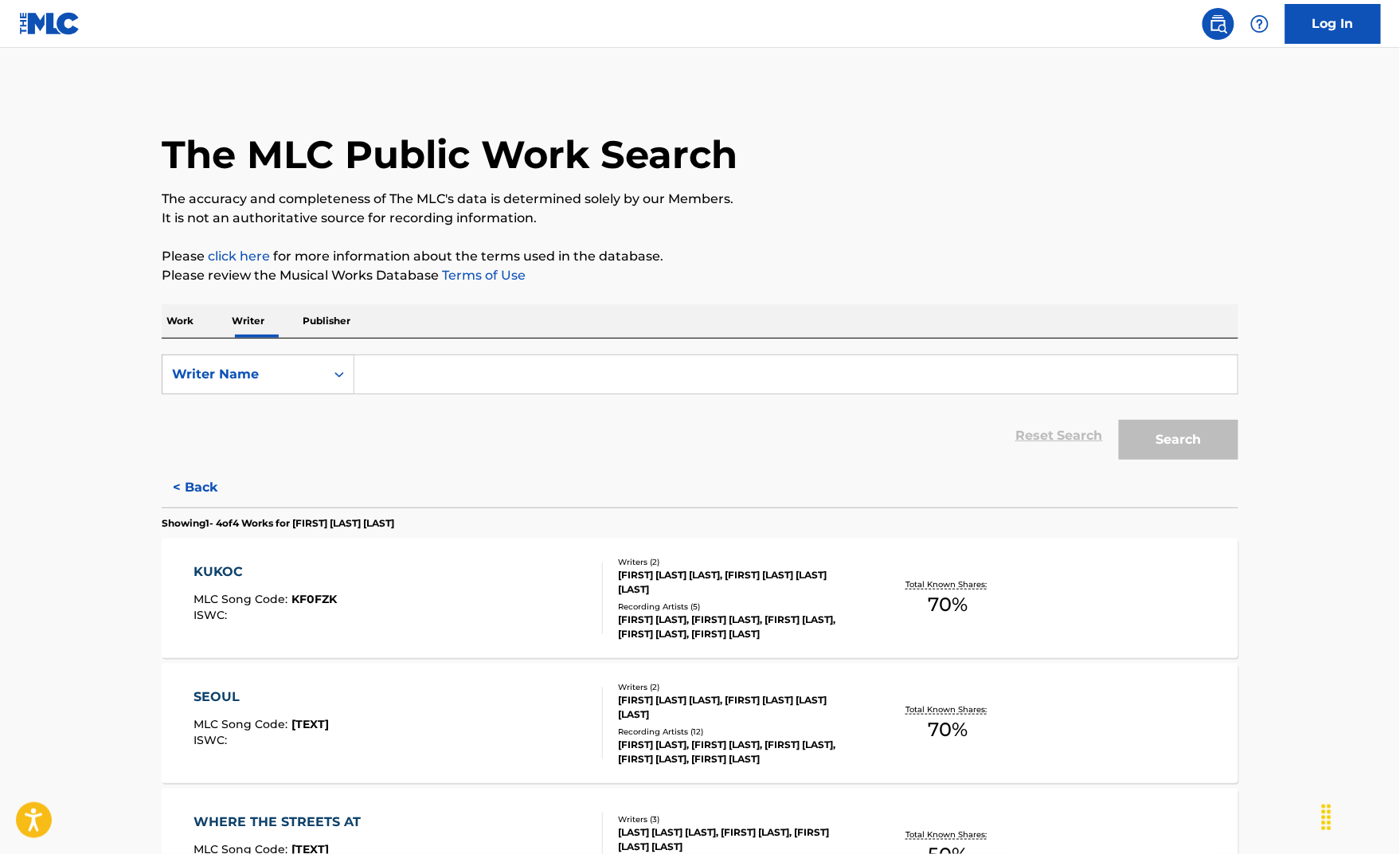 click on "Work" at bounding box center (180, 321) 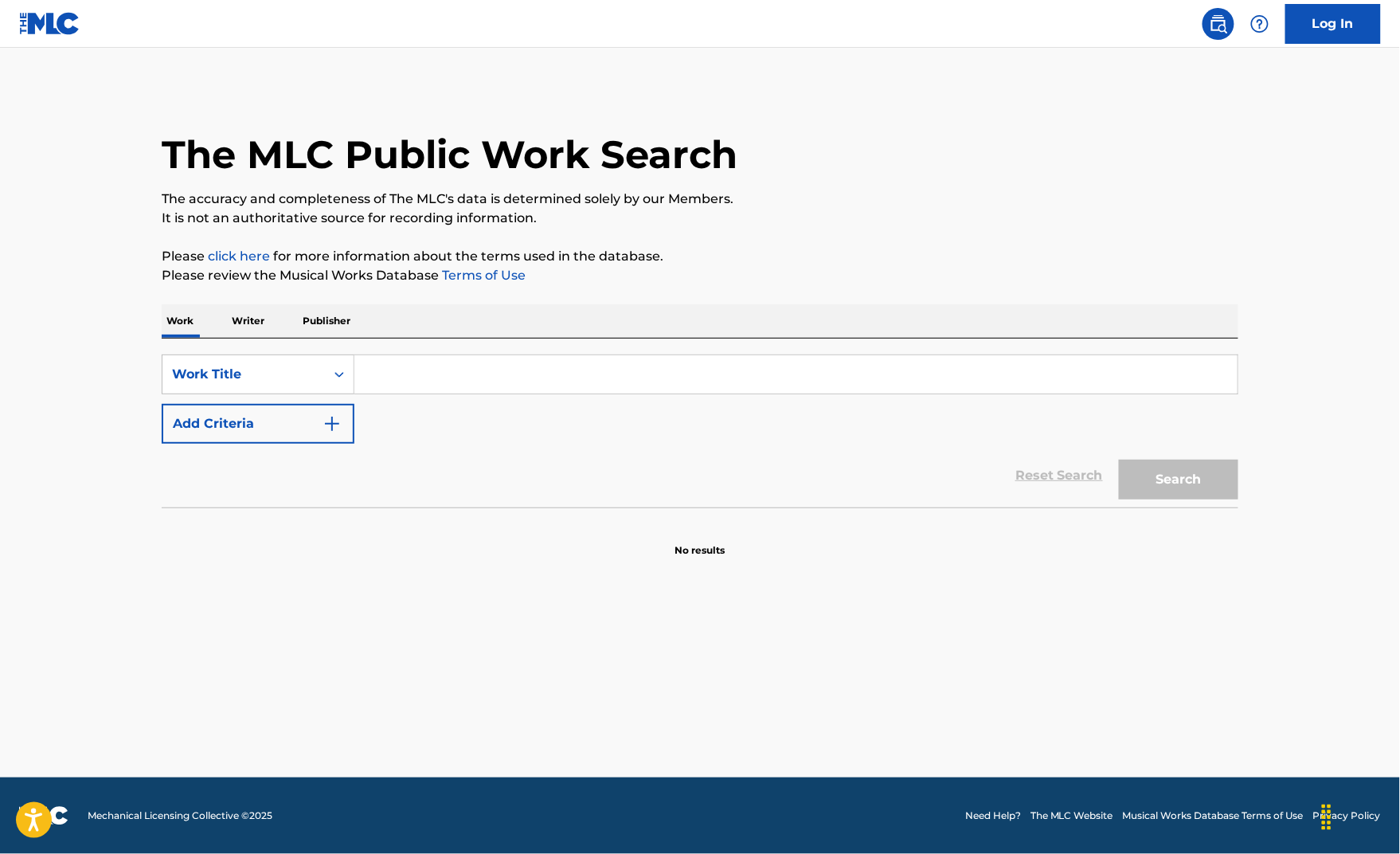 click at bounding box center (796, 374) 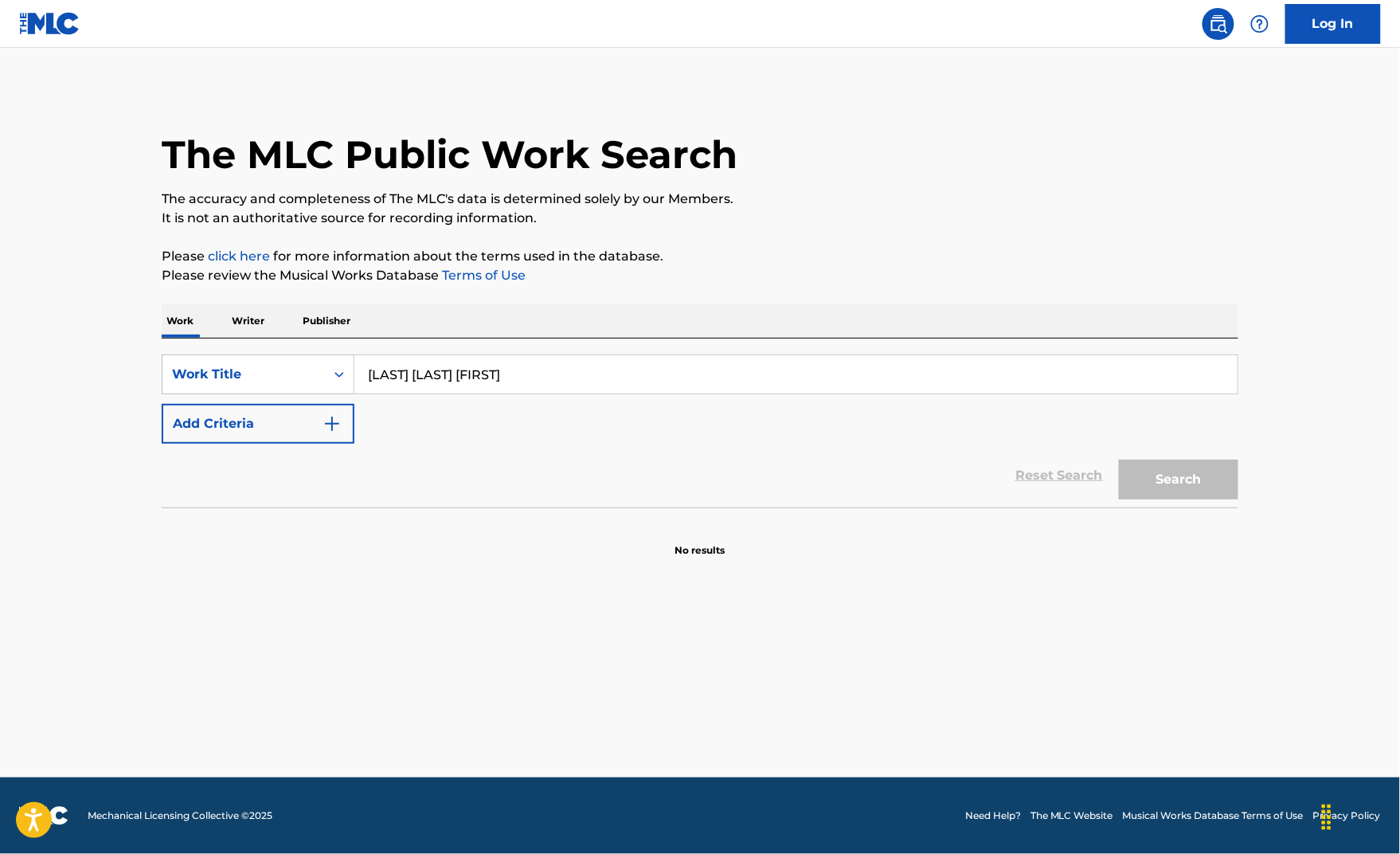 paste on "[LAST] [LAST] [FIRST]" 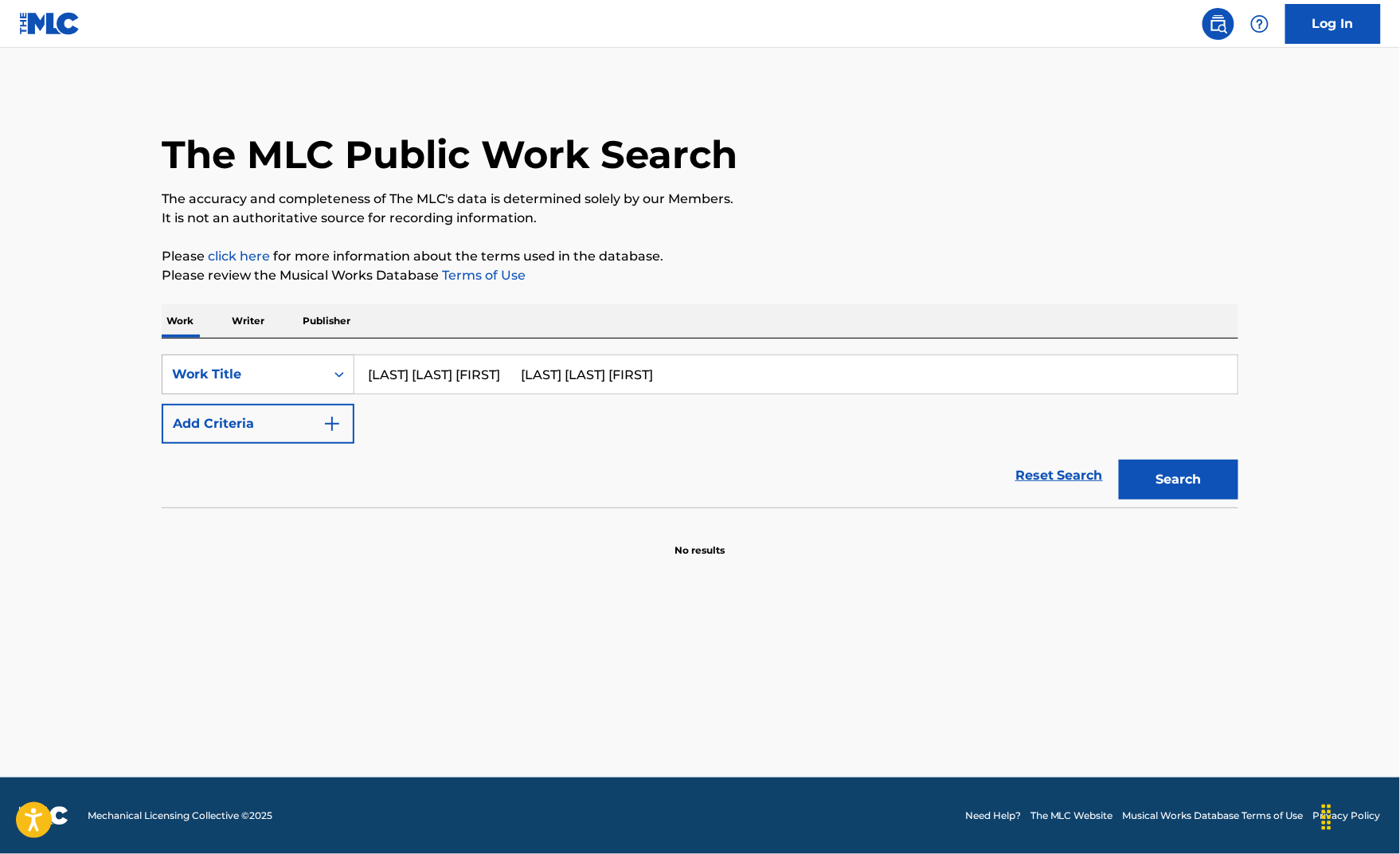drag, startPoint x: 431, startPoint y: 424, endPoint x: 221, endPoint y: 416, distance: 210.15233 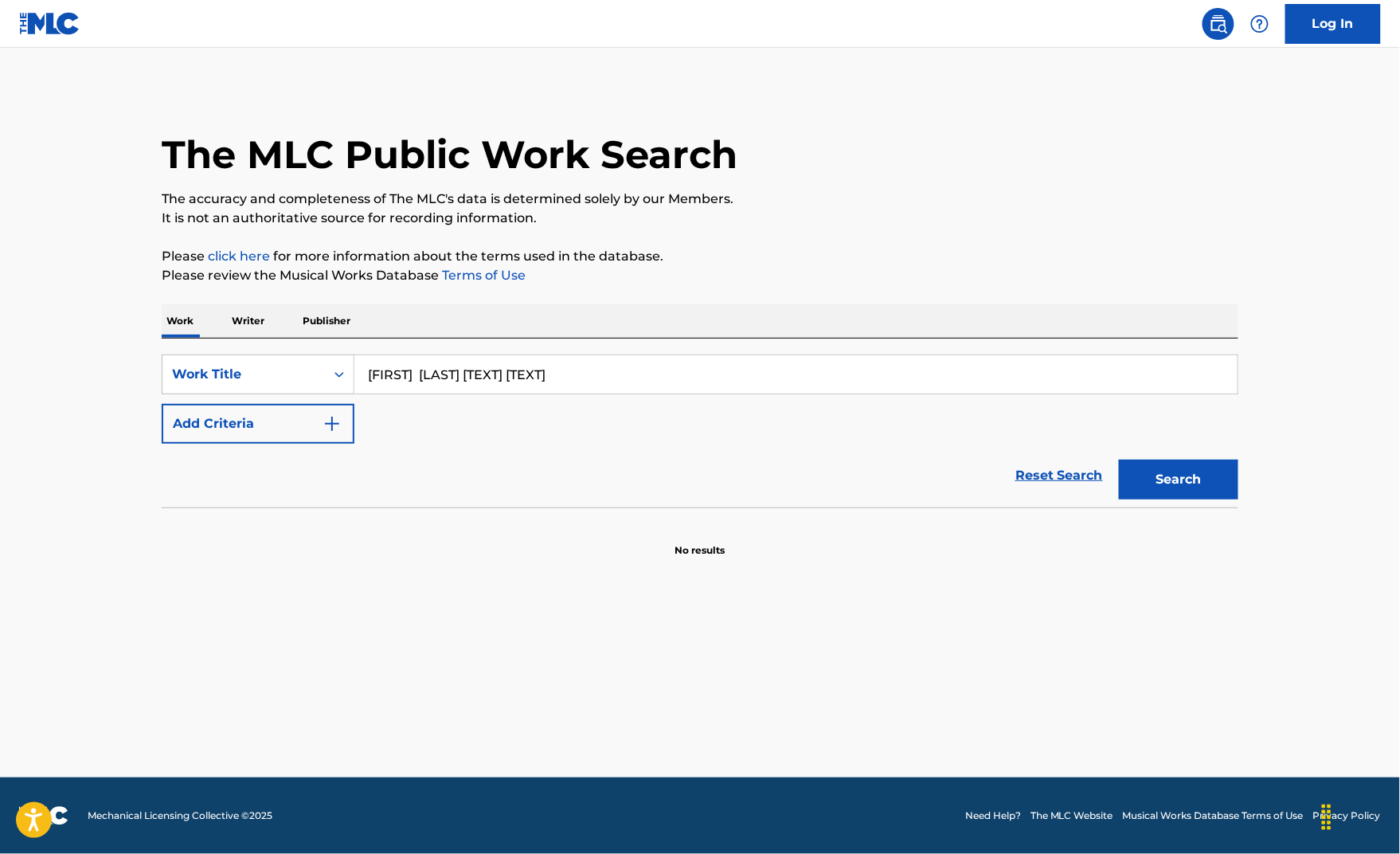 click on "[FIRST]	[LAST] [TEXT] [TEXT]" at bounding box center (796, 374) 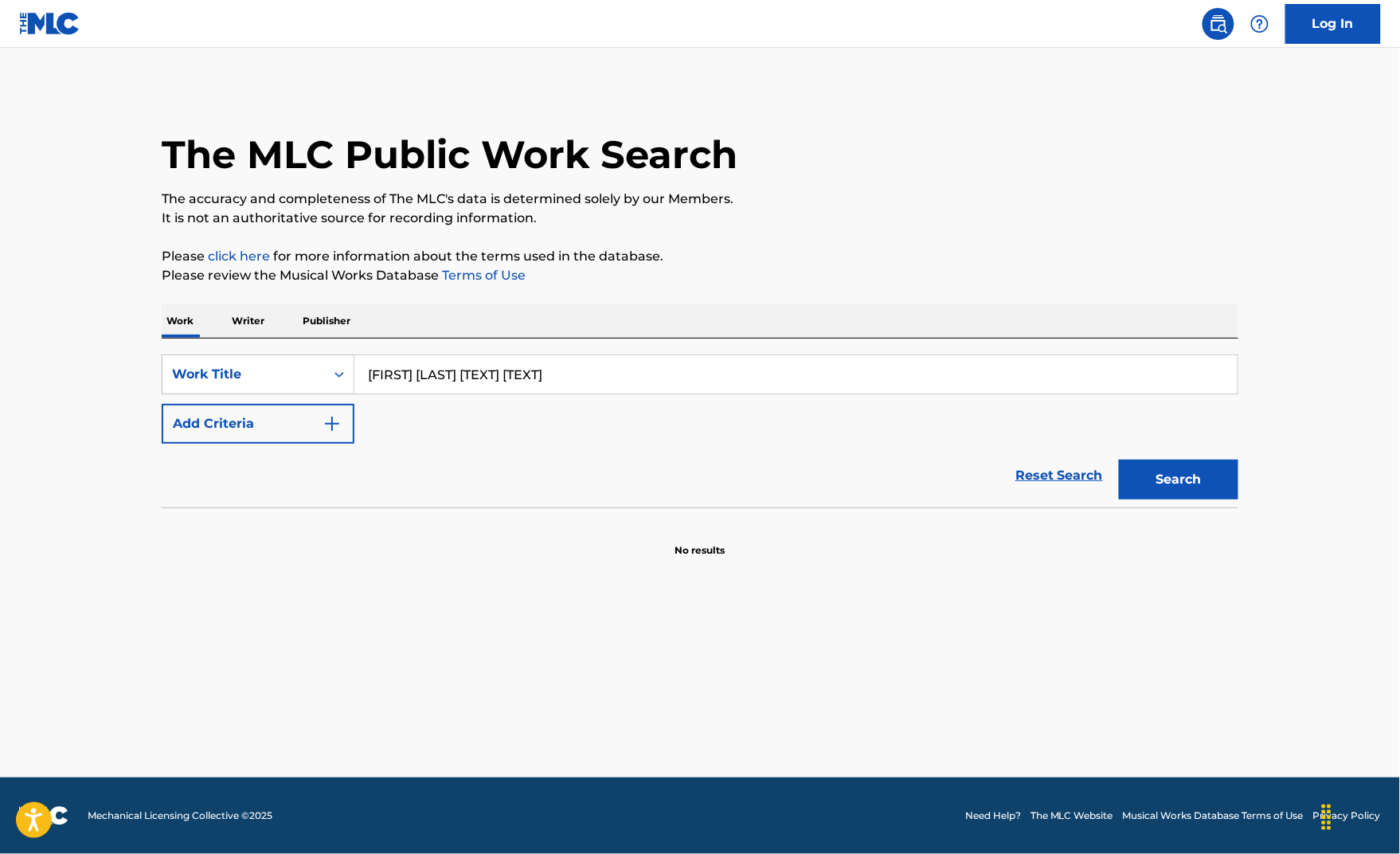 click on "[FIRST] [LAST] [TEXT] [TEXT]" at bounding box center [796, 374] 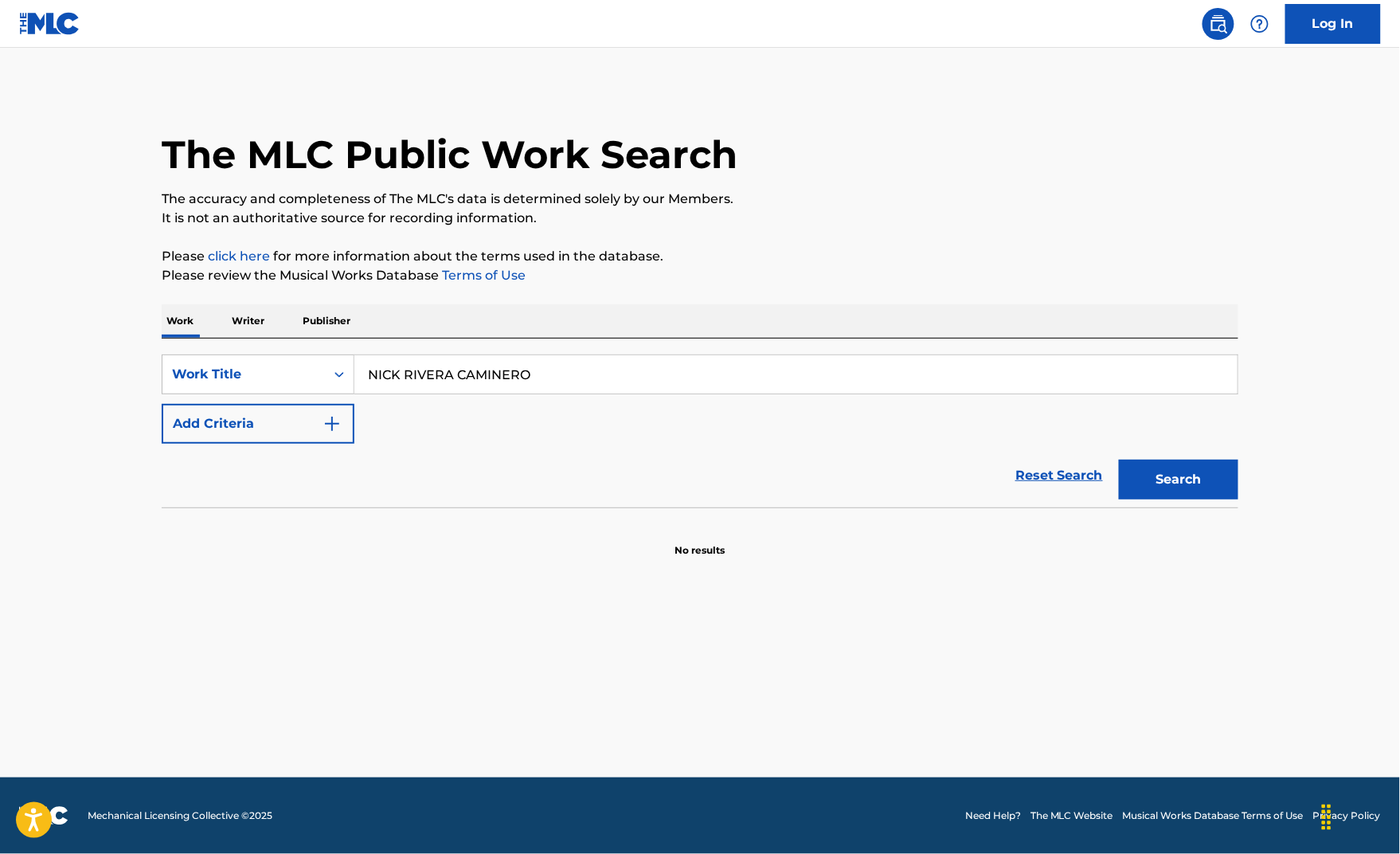 type on "NICK RIVERA CAMINERO" 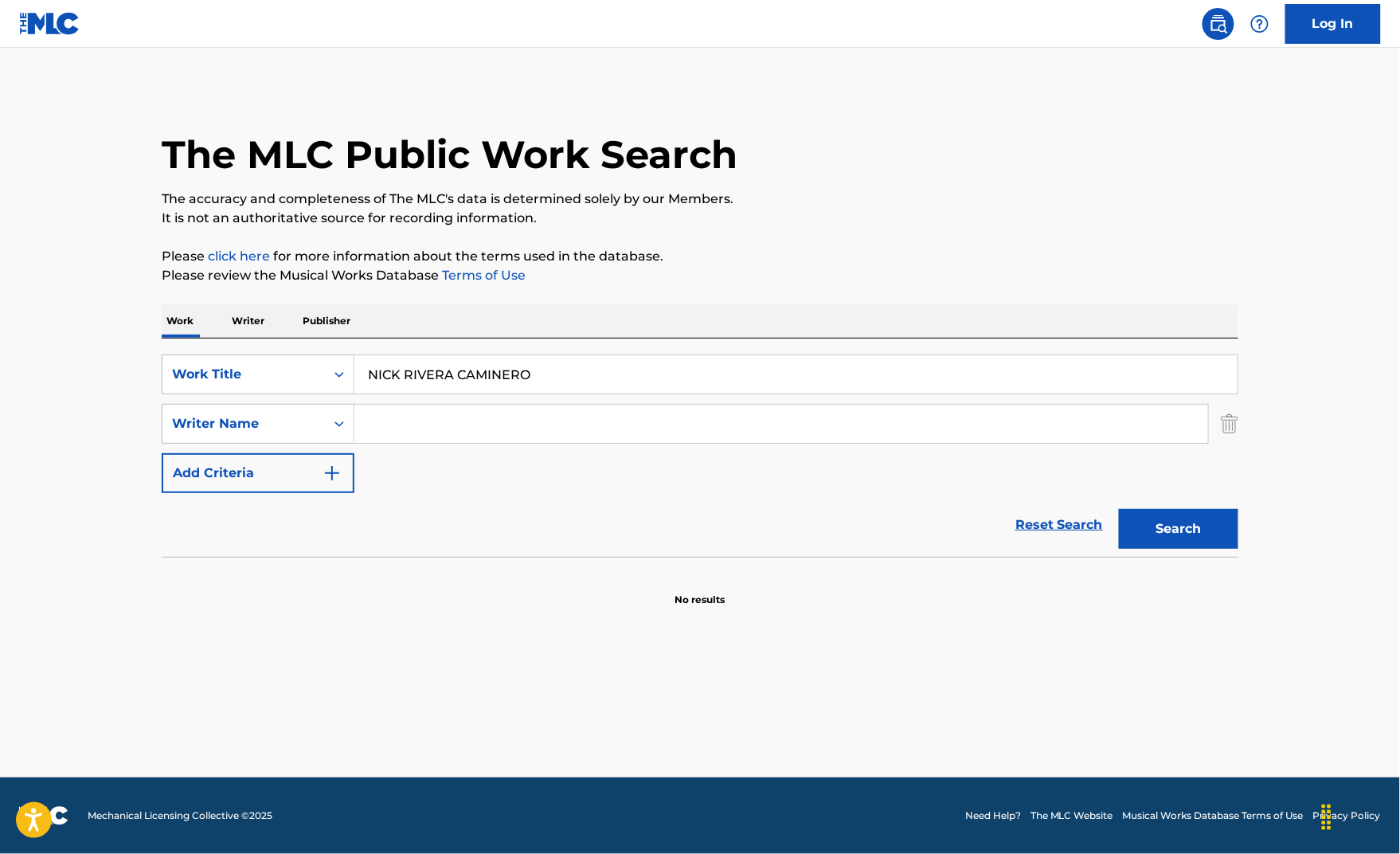 click at bounding box center [781, 424] 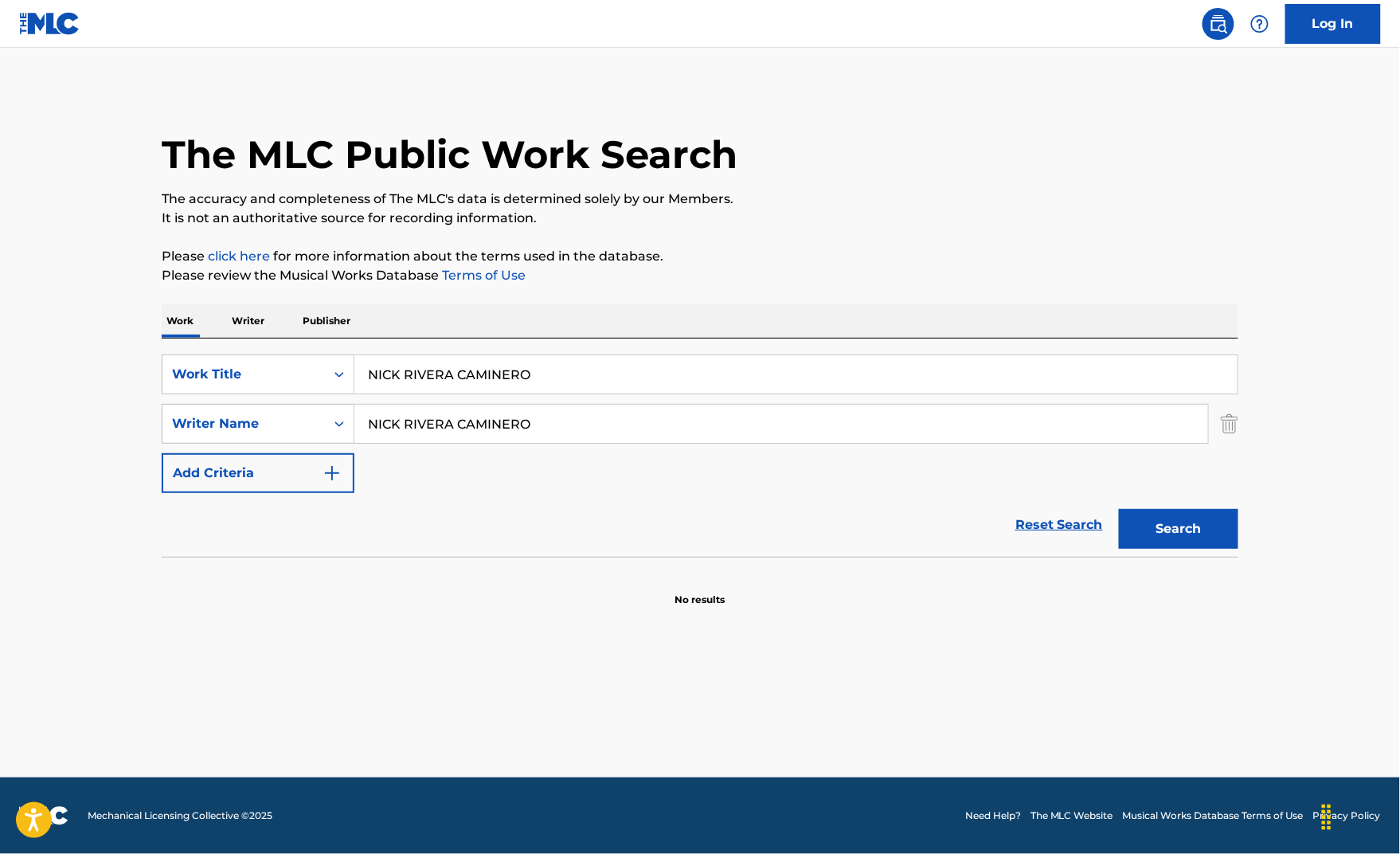 type on "NICK RIVERA CAMINERO" 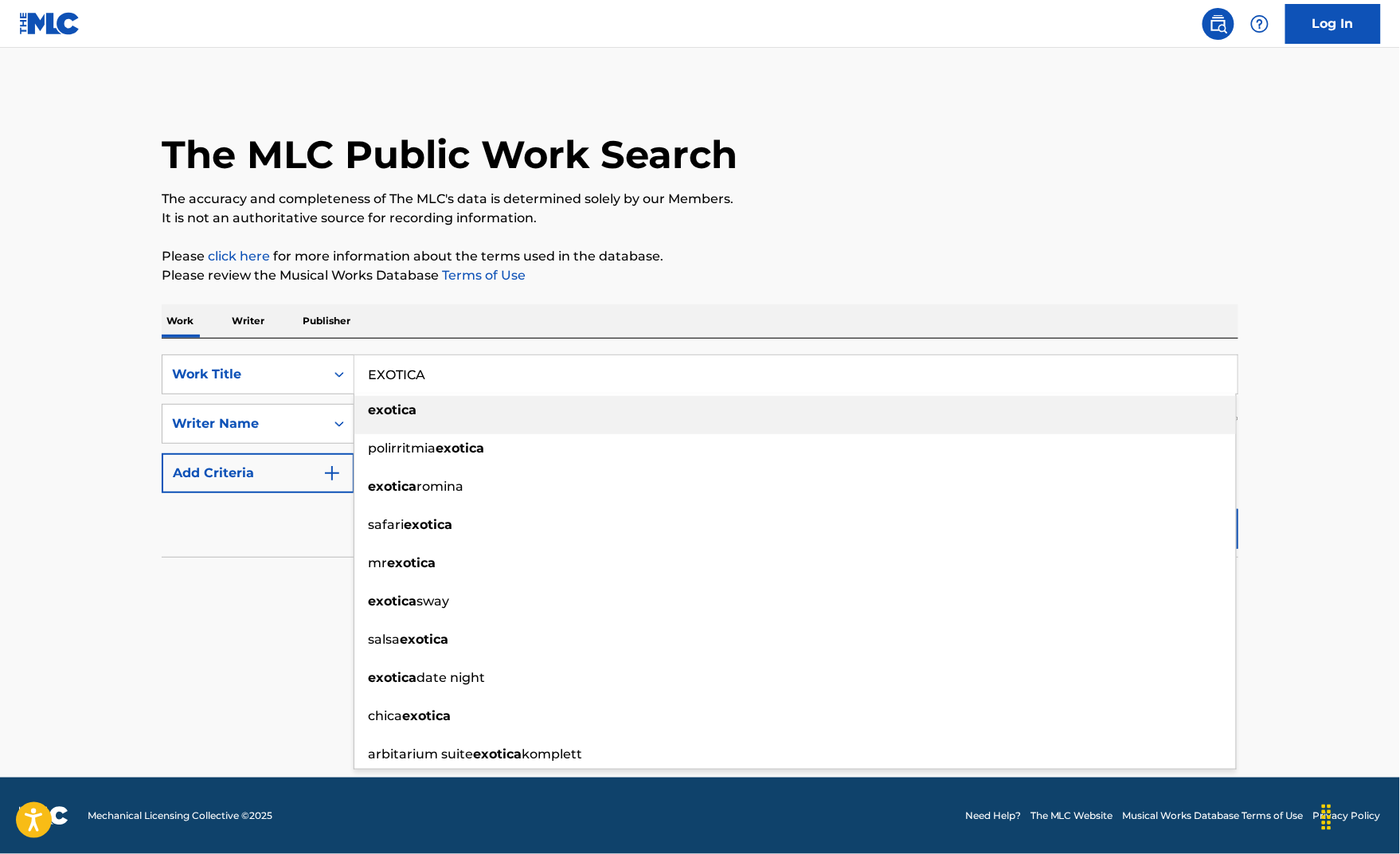 type on "EXOTICA" 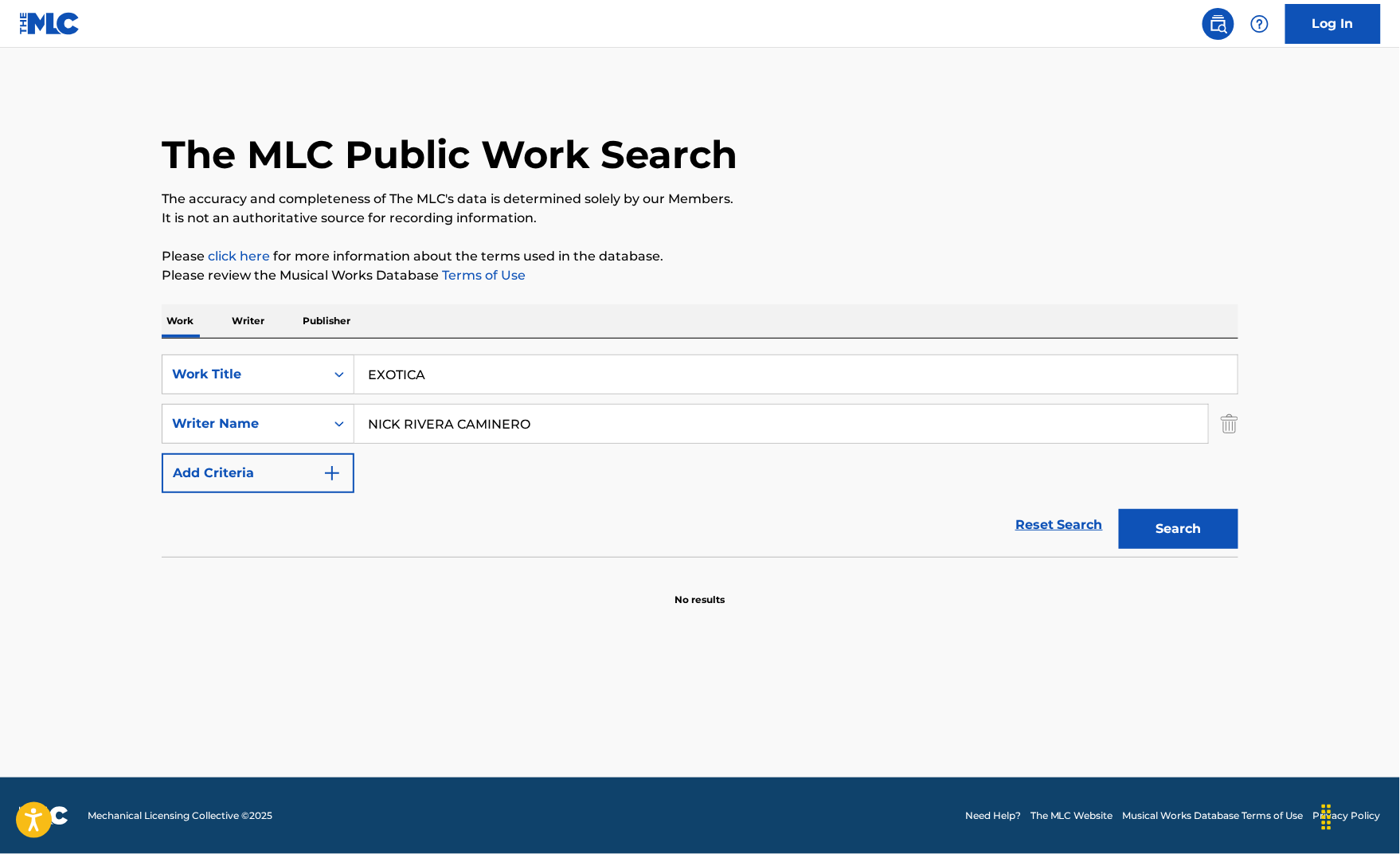 click on "The MLC Public Work Search" at bounding box center (449, 155) 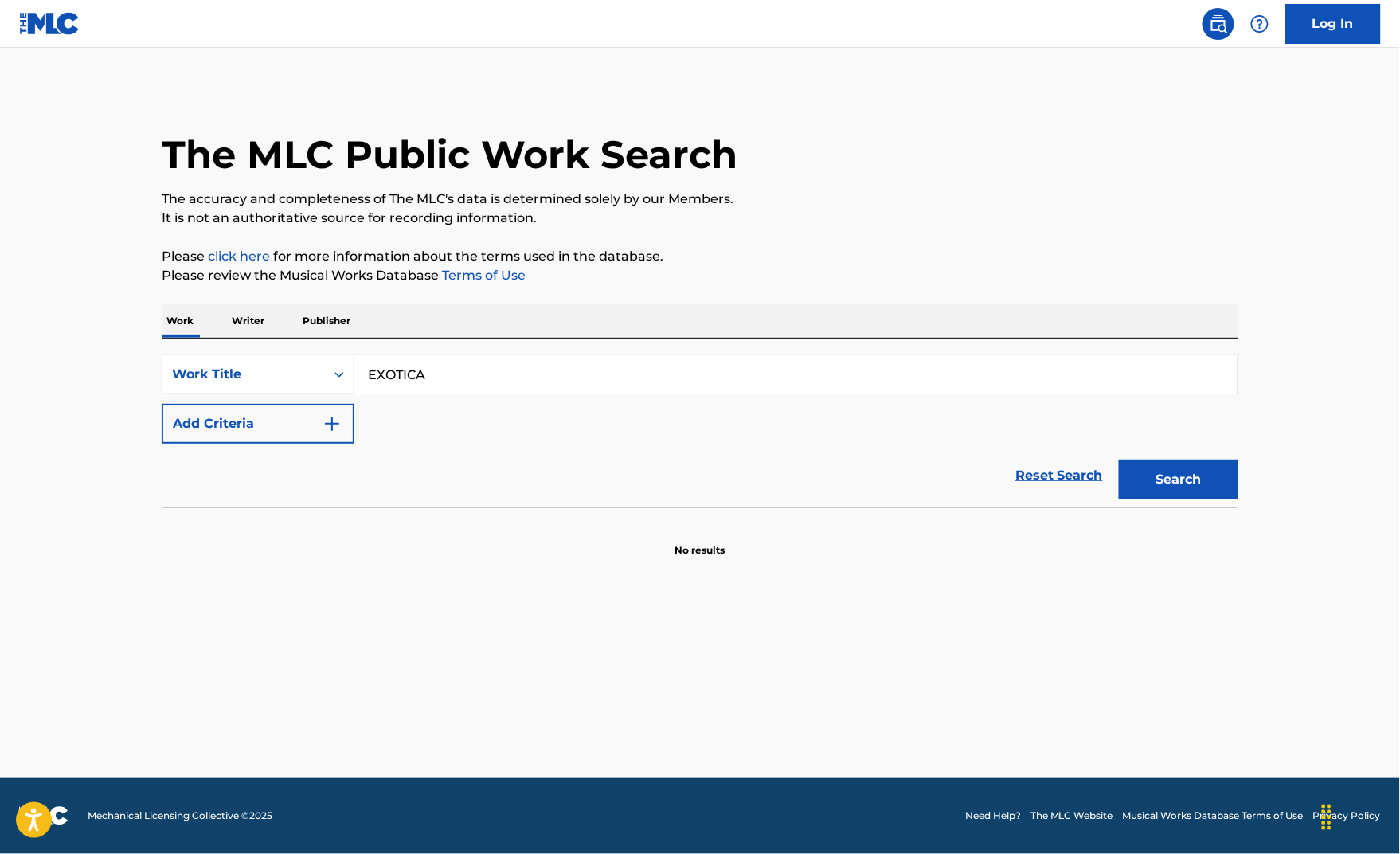 click on "Log In" at bounding box center (700, 24) 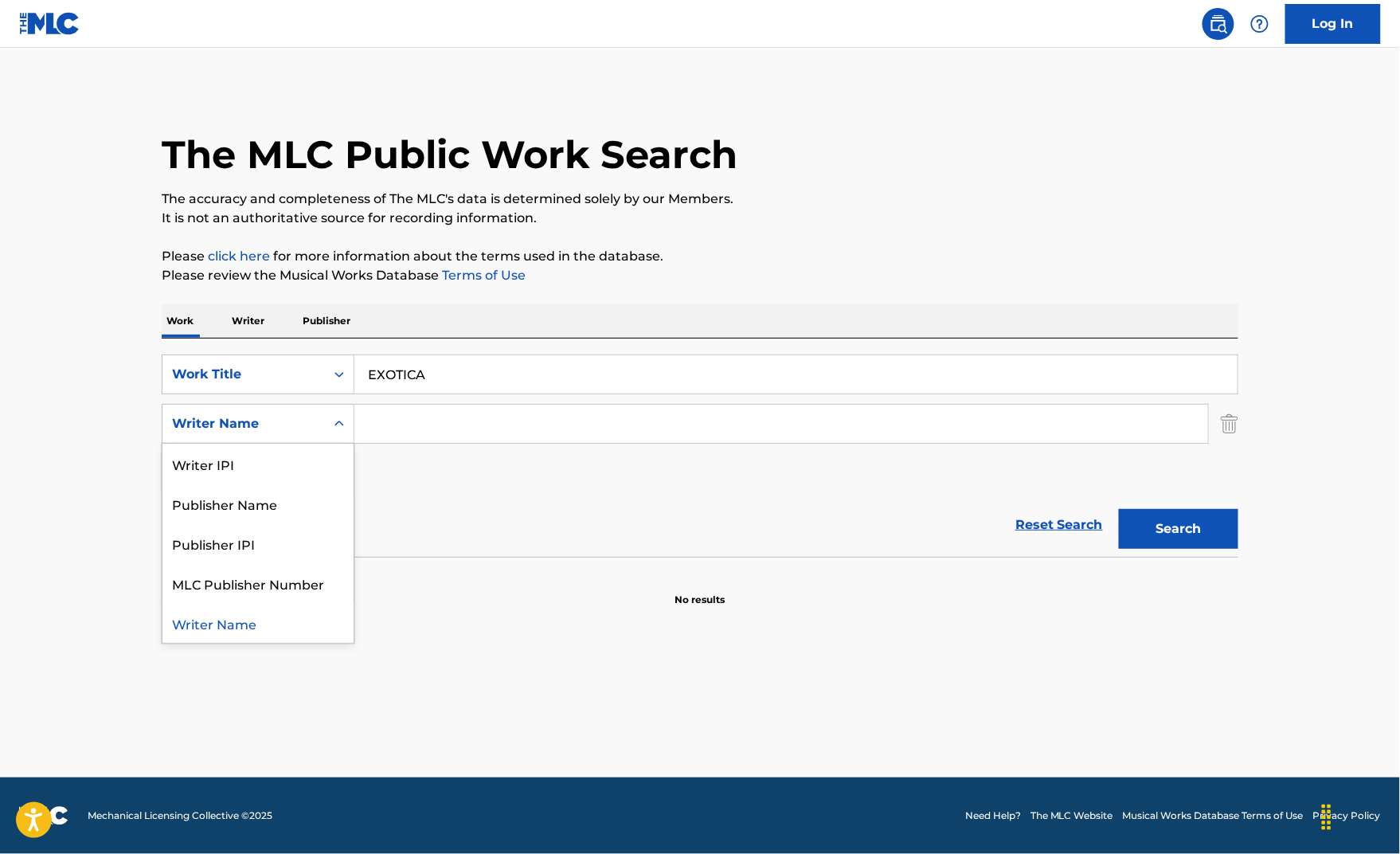 click on "Writer Name" at bounding box center [244, 424] 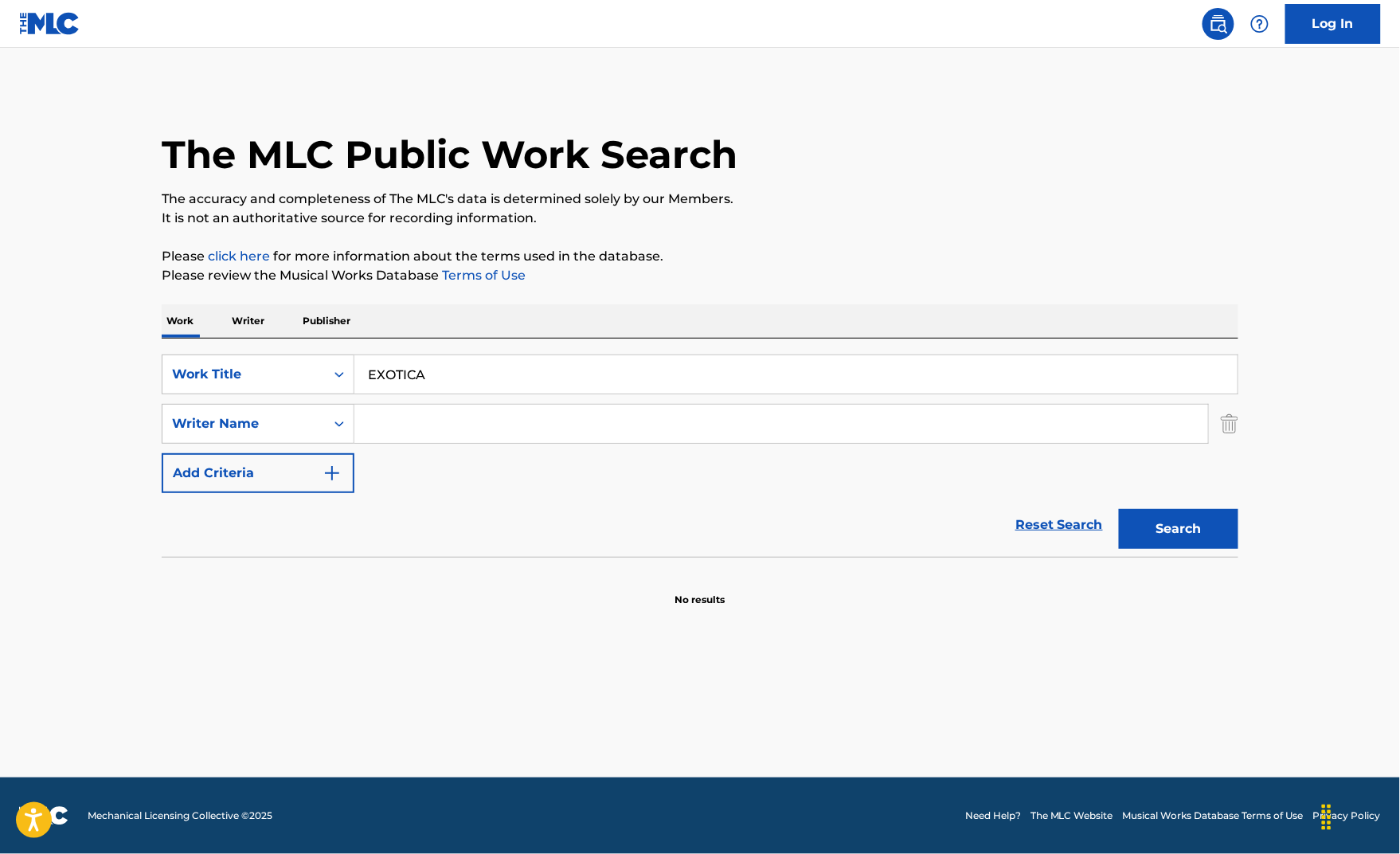 click at bounding box center [781, 424] 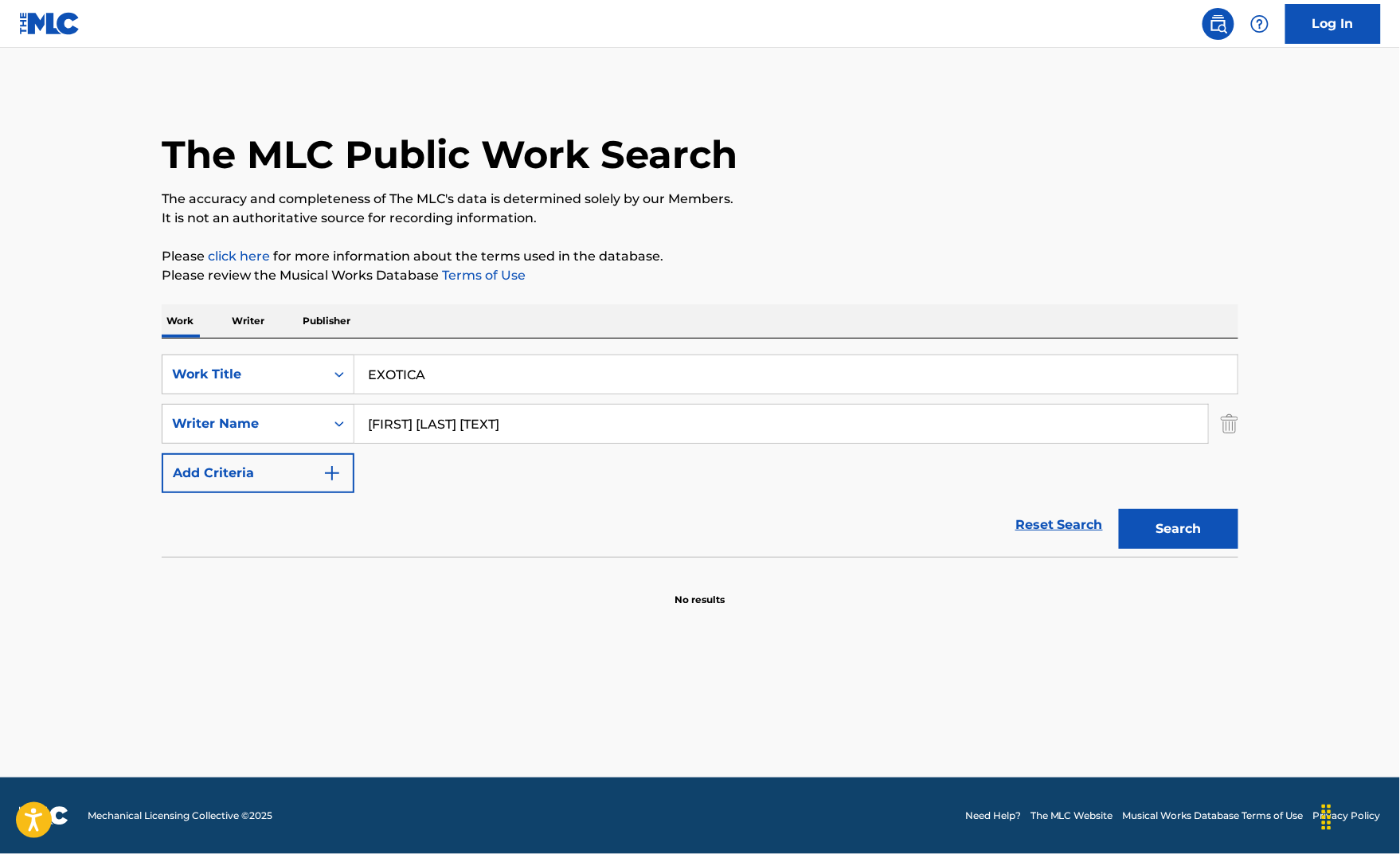 type on "[FIRST] [LAST] [TEXT]" 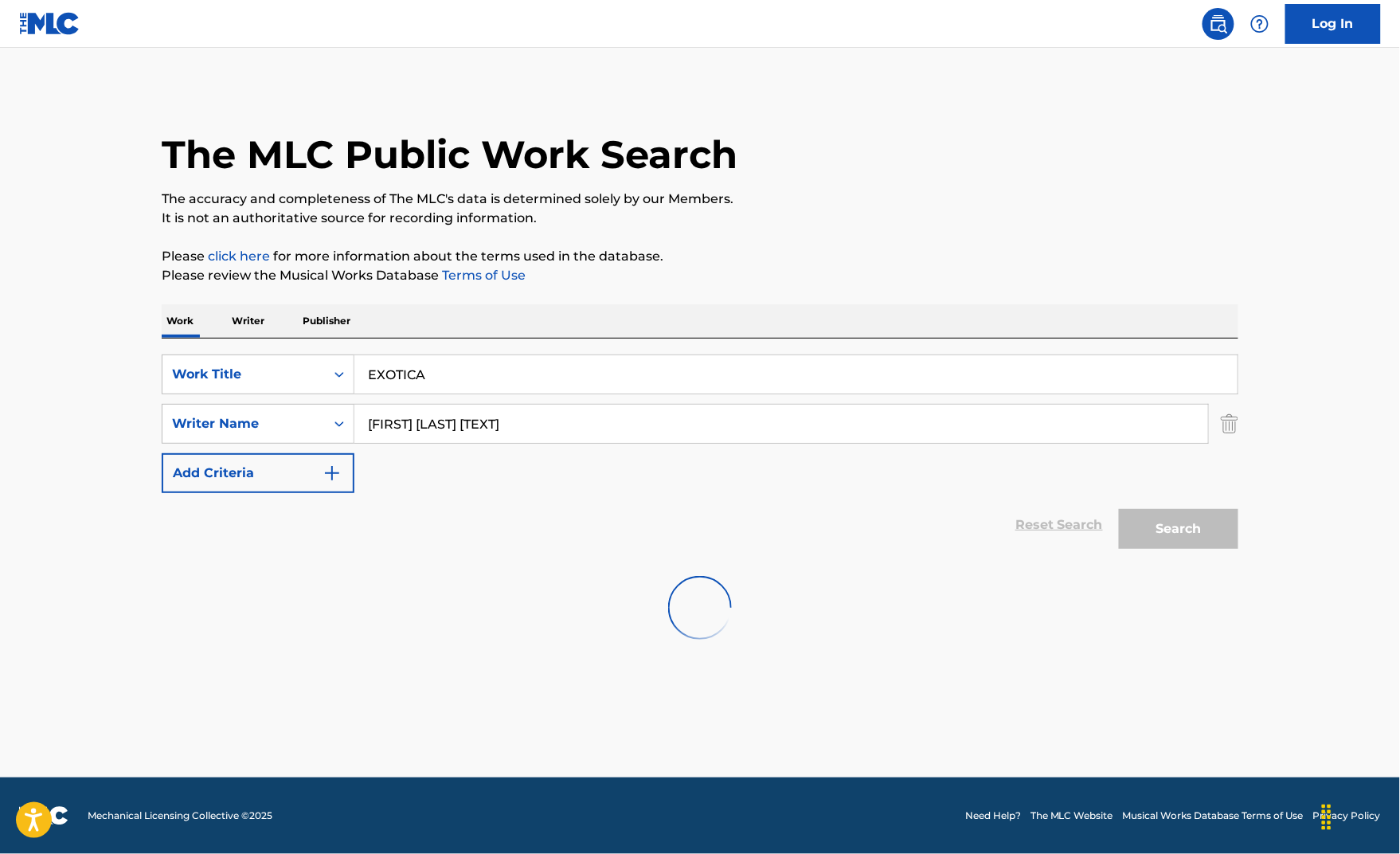 click on "Search" at bounding box center (1179, 529) 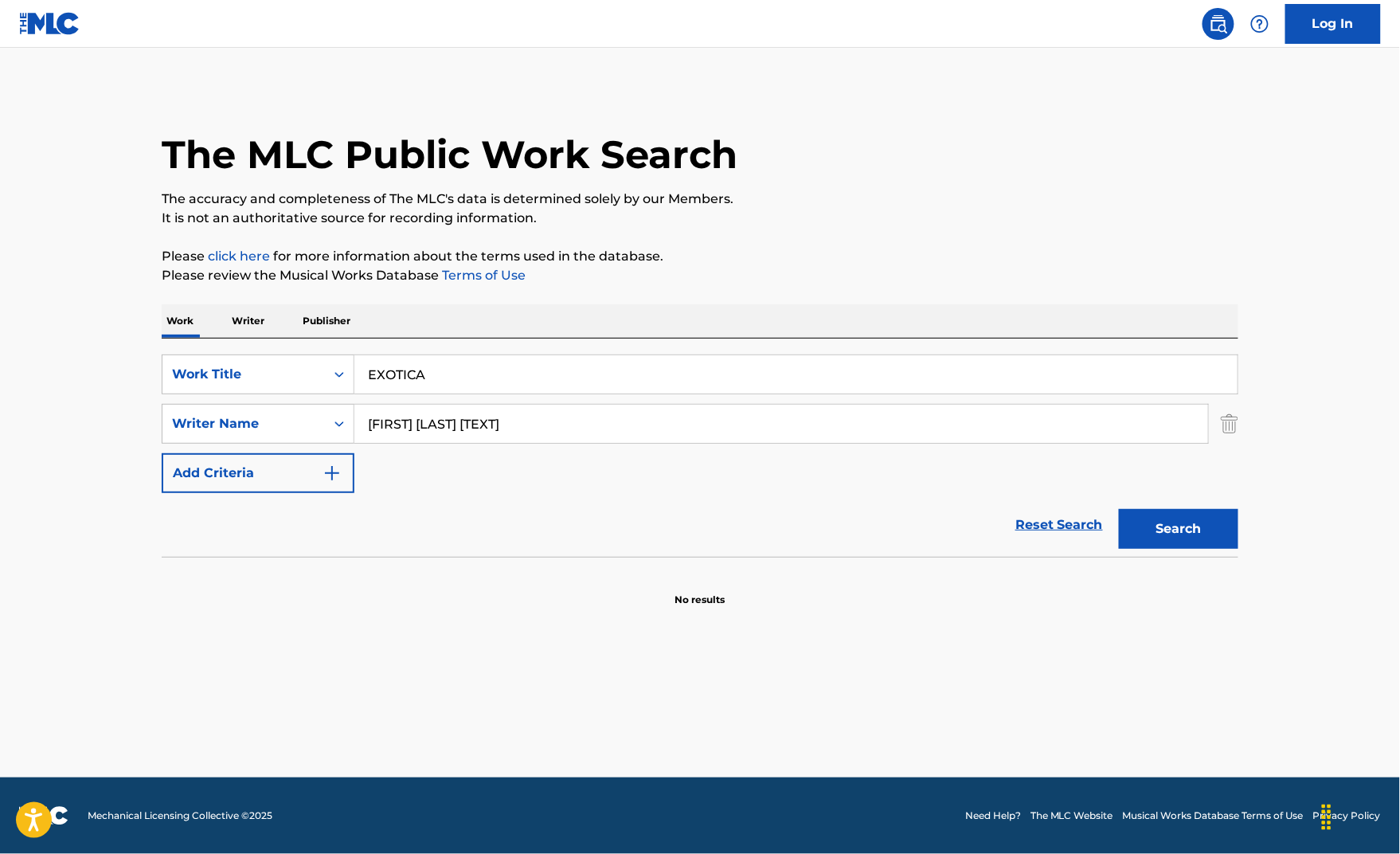 click on "Search" at bounding box center (1179, 529) 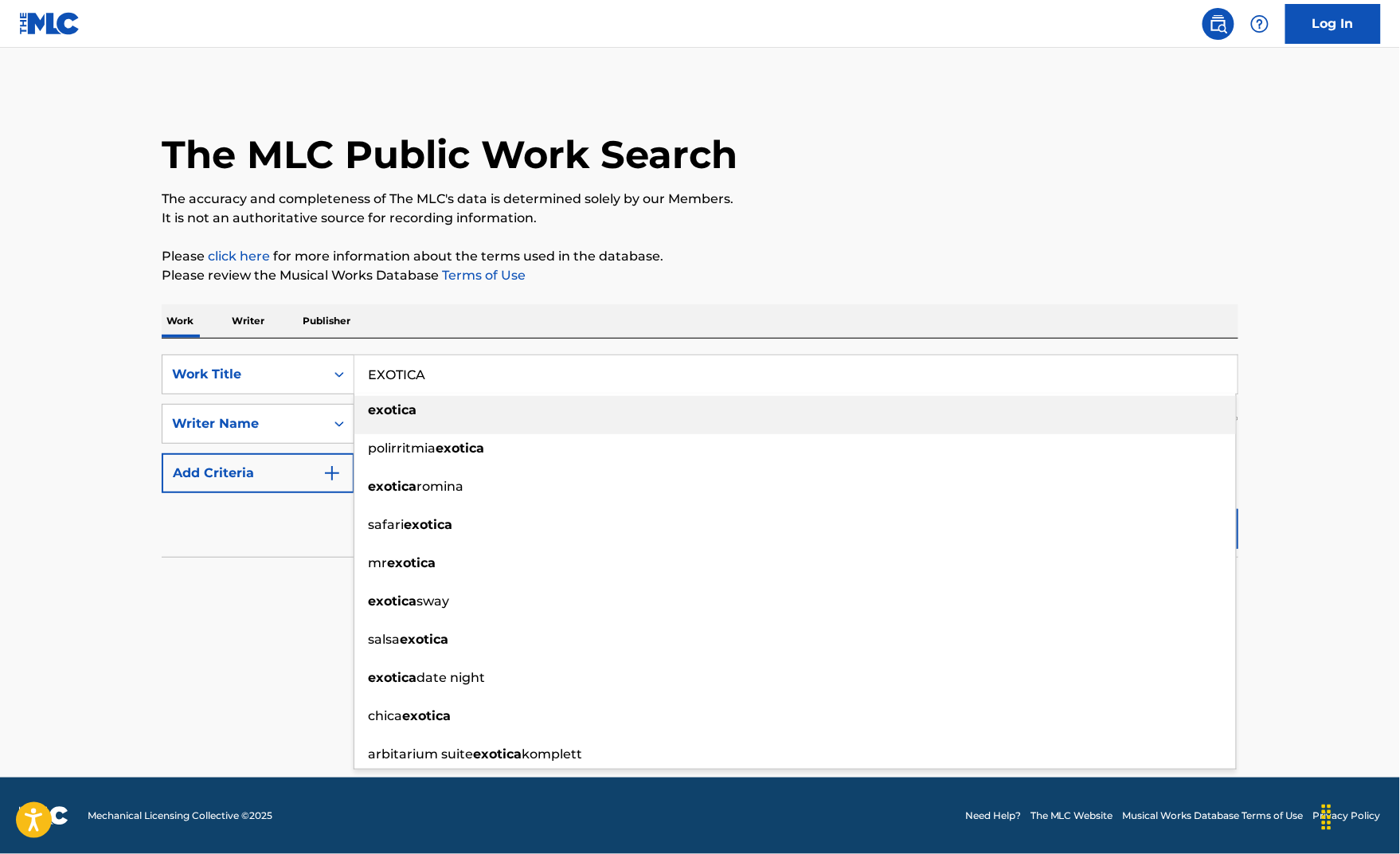 click on "Please   click here   for more information about the terms used in the database." at bounding box center [700, 257] 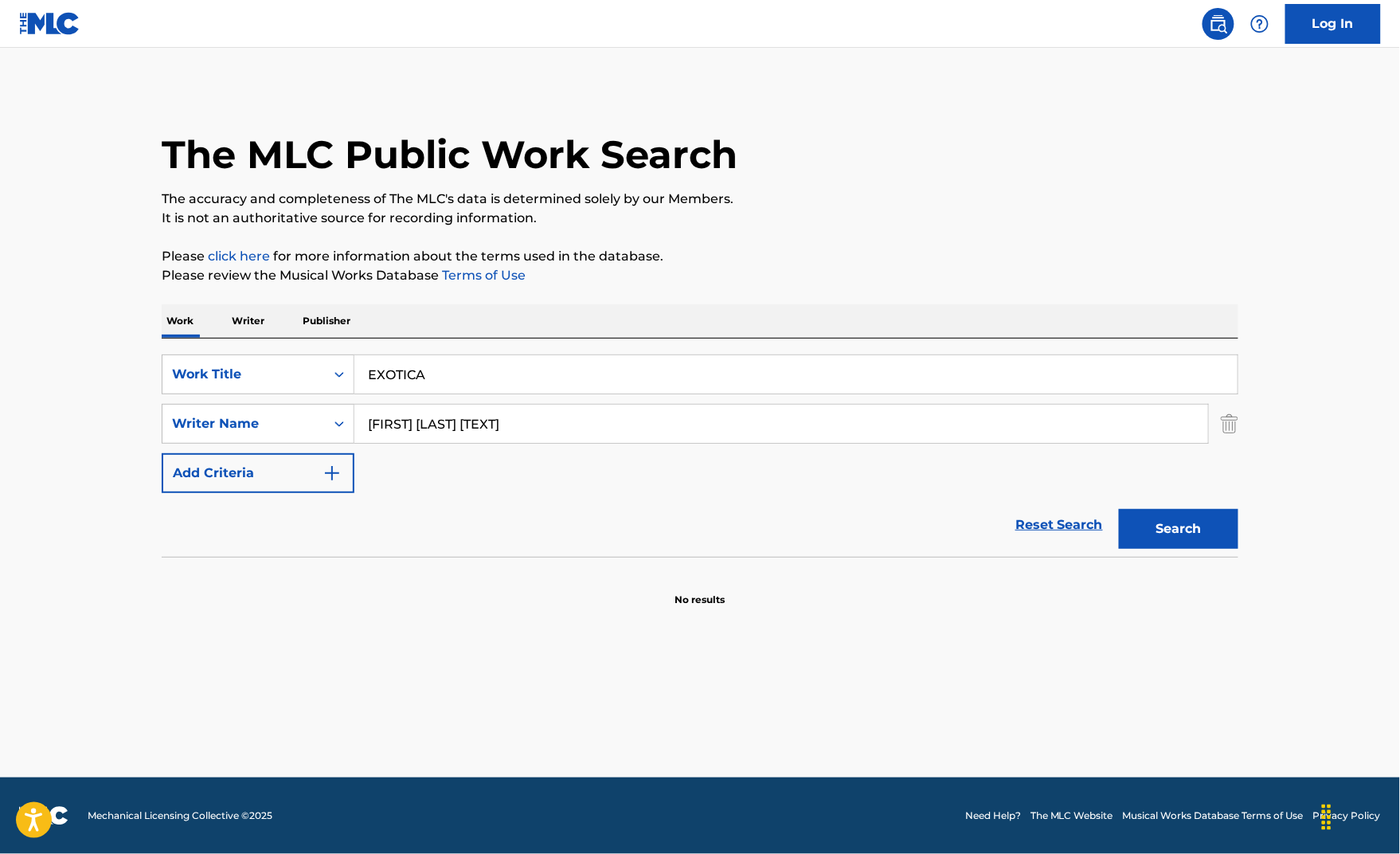 click on "SearchWithCriteria[TEXT] Work Title EXOTICA SearchWithCriteria[TEXT] Writer Name [FIRST] [LAST] [TEXT] Add Criteria" at bounding box center [700, 424] 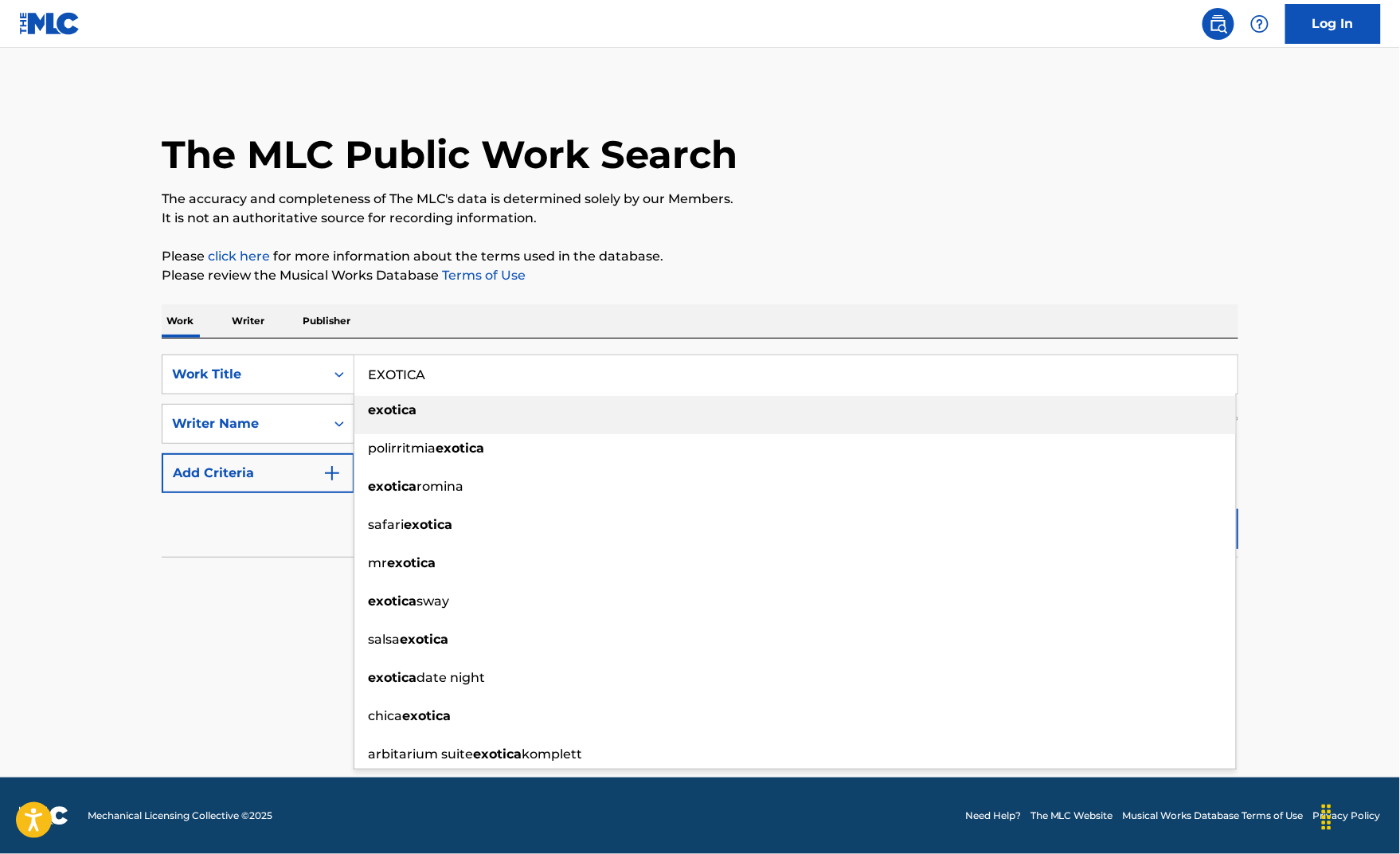 click on "EXOTICA" at bounding box center [796, 374] 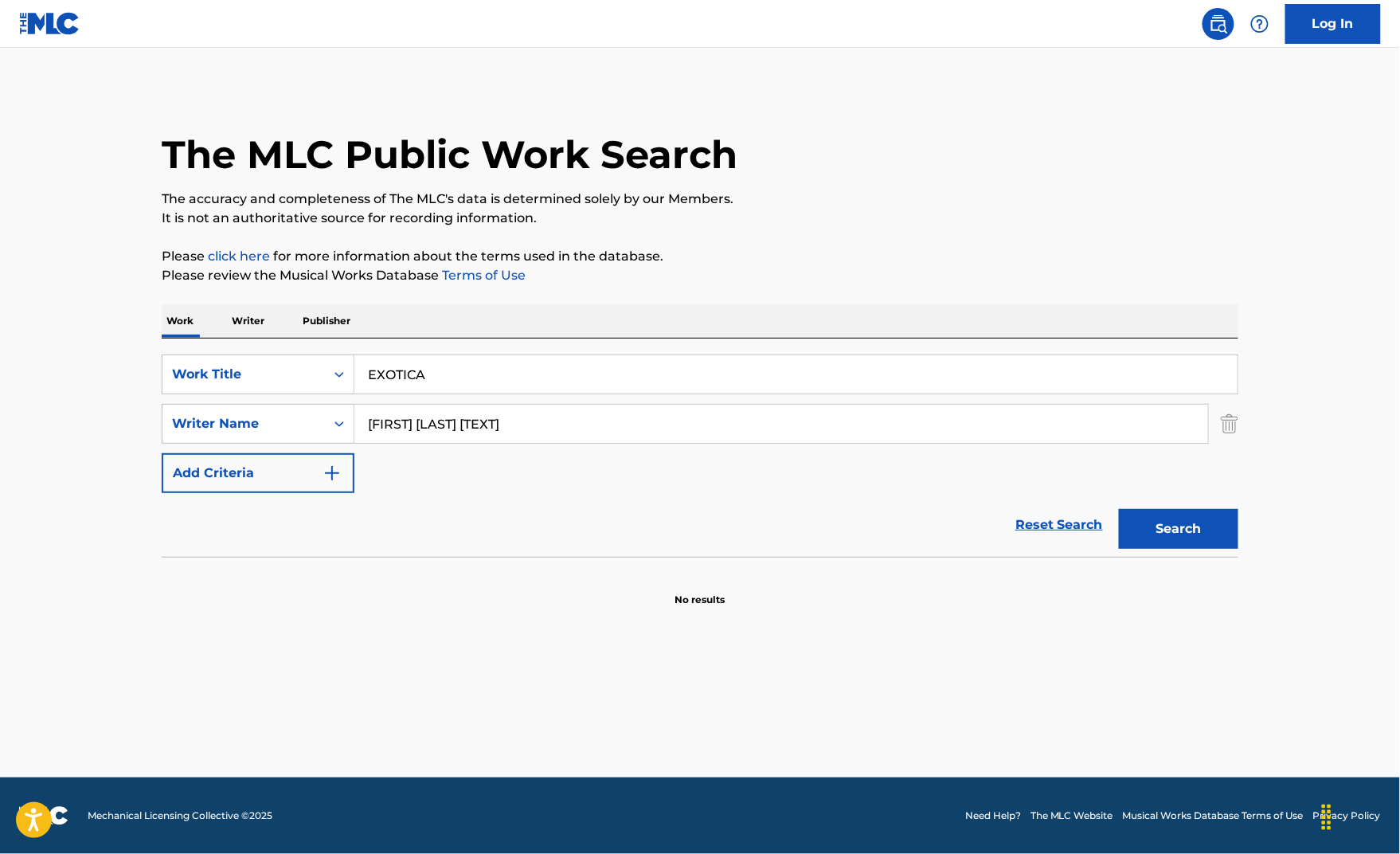 click on "Search" at bounding box center (1175, 525) 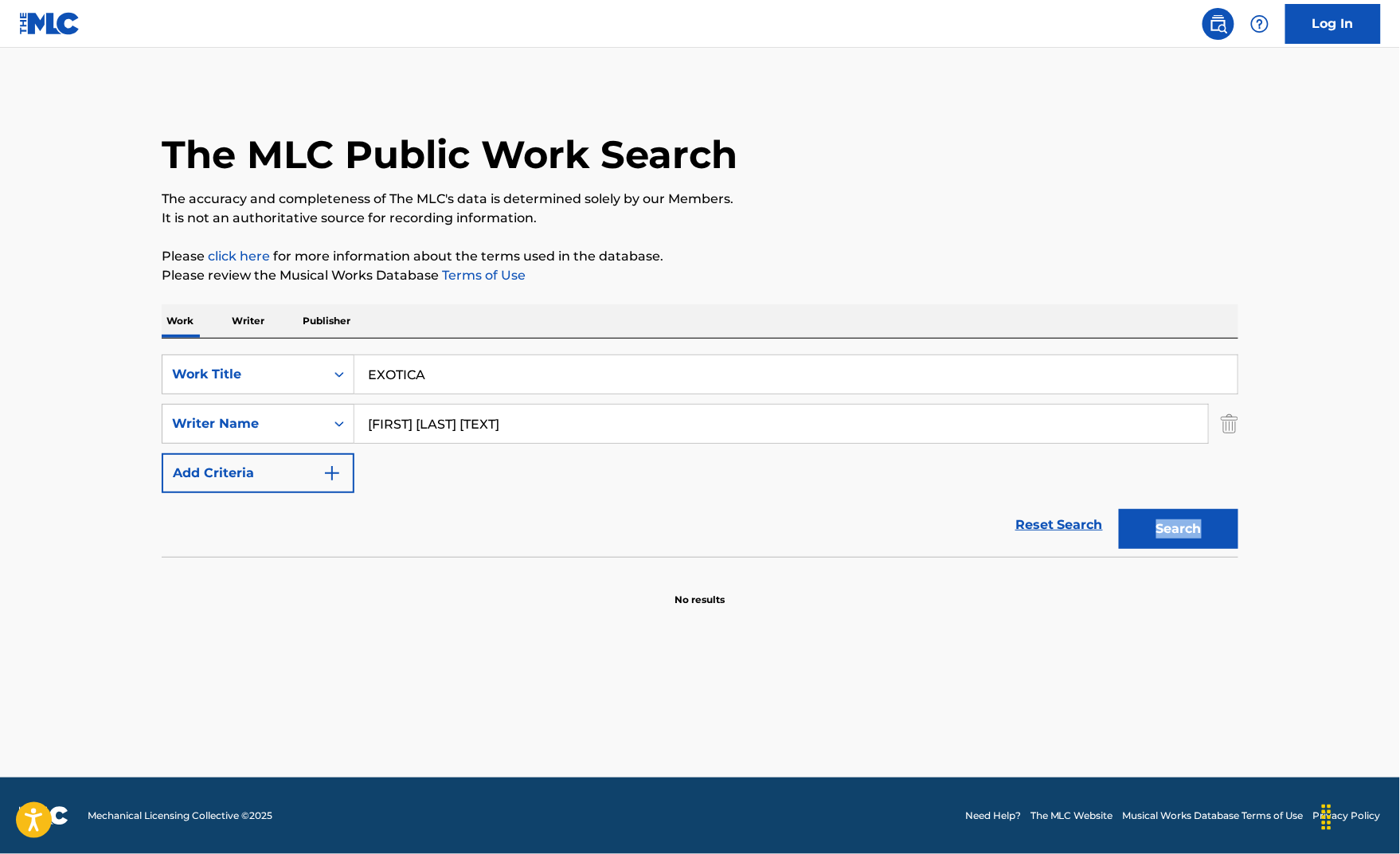 click on "Search" at bounding box center [1175, 525] 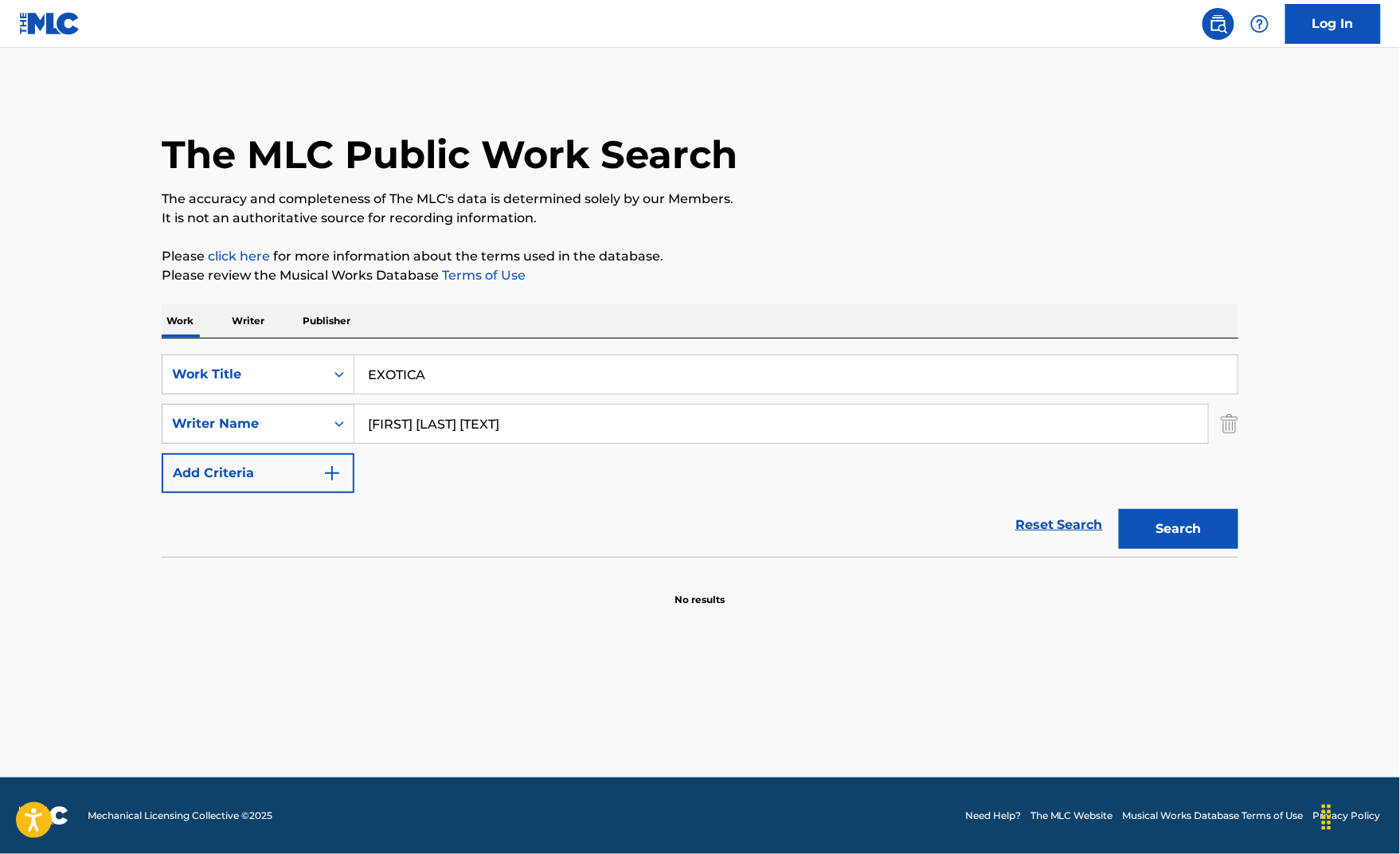 click on "Search" at bounding box center (1179, 529) 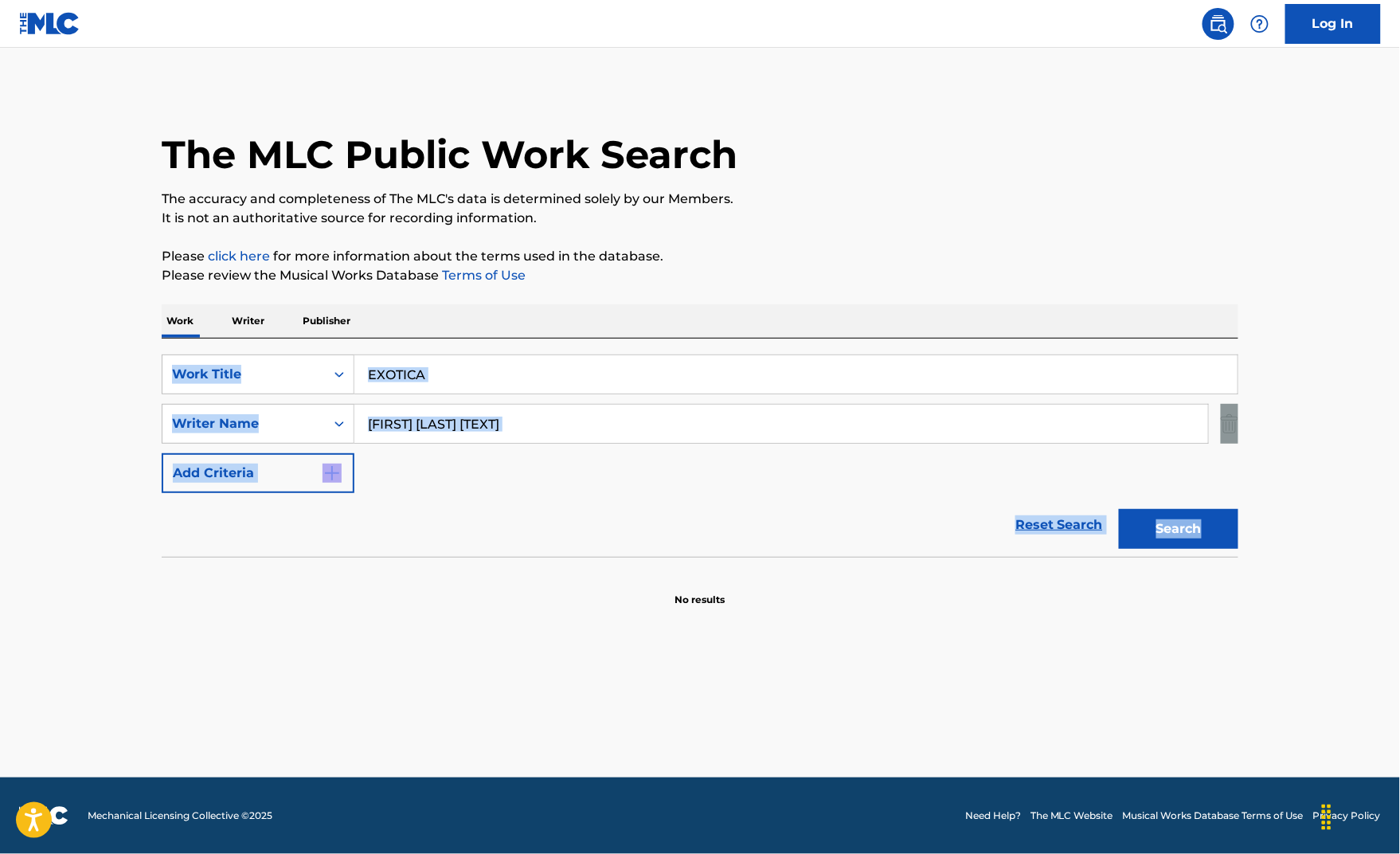 click on "Search" at bounding box center [1175, 525] 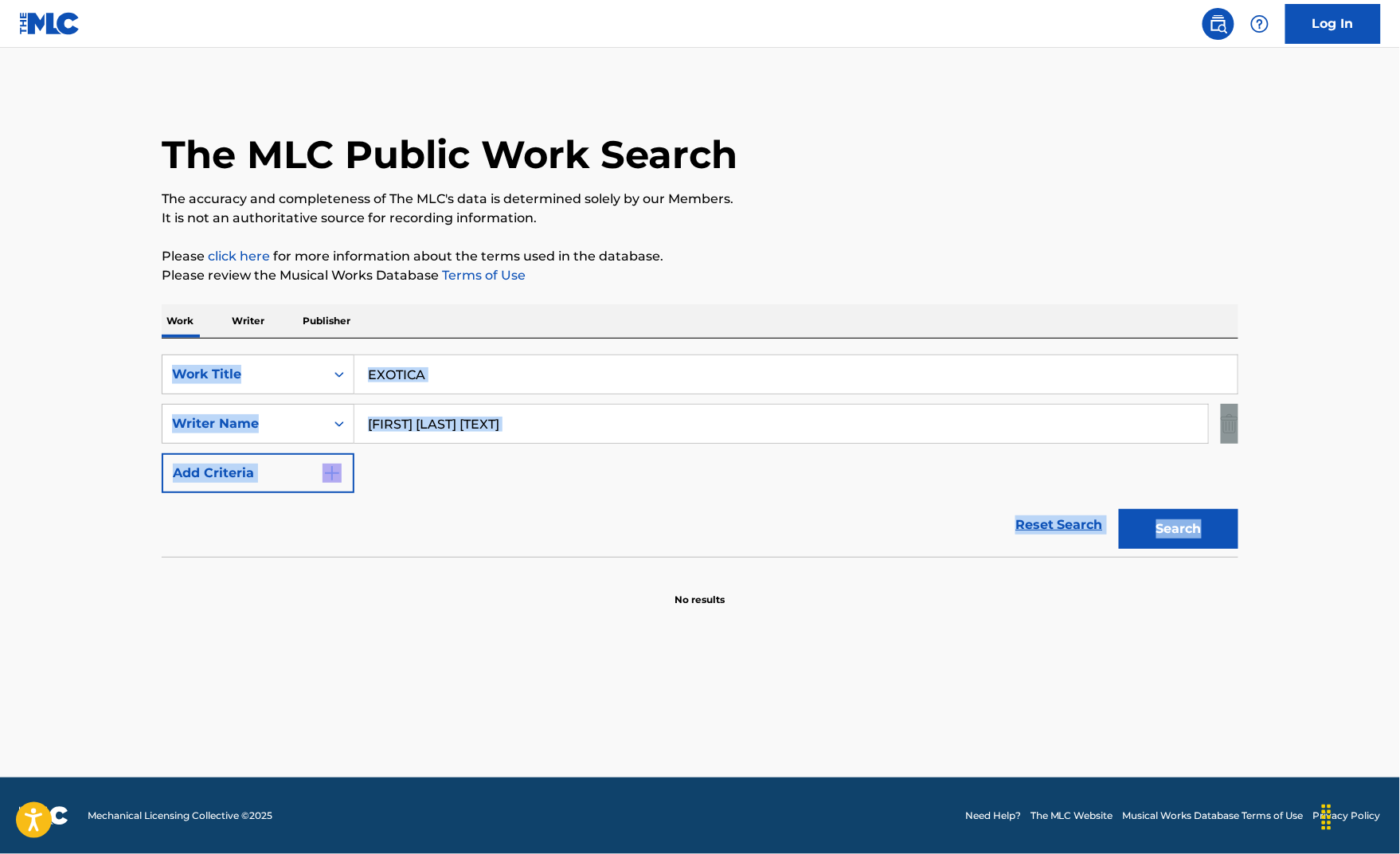 click on "Search" at bounding box center [1179, 529] 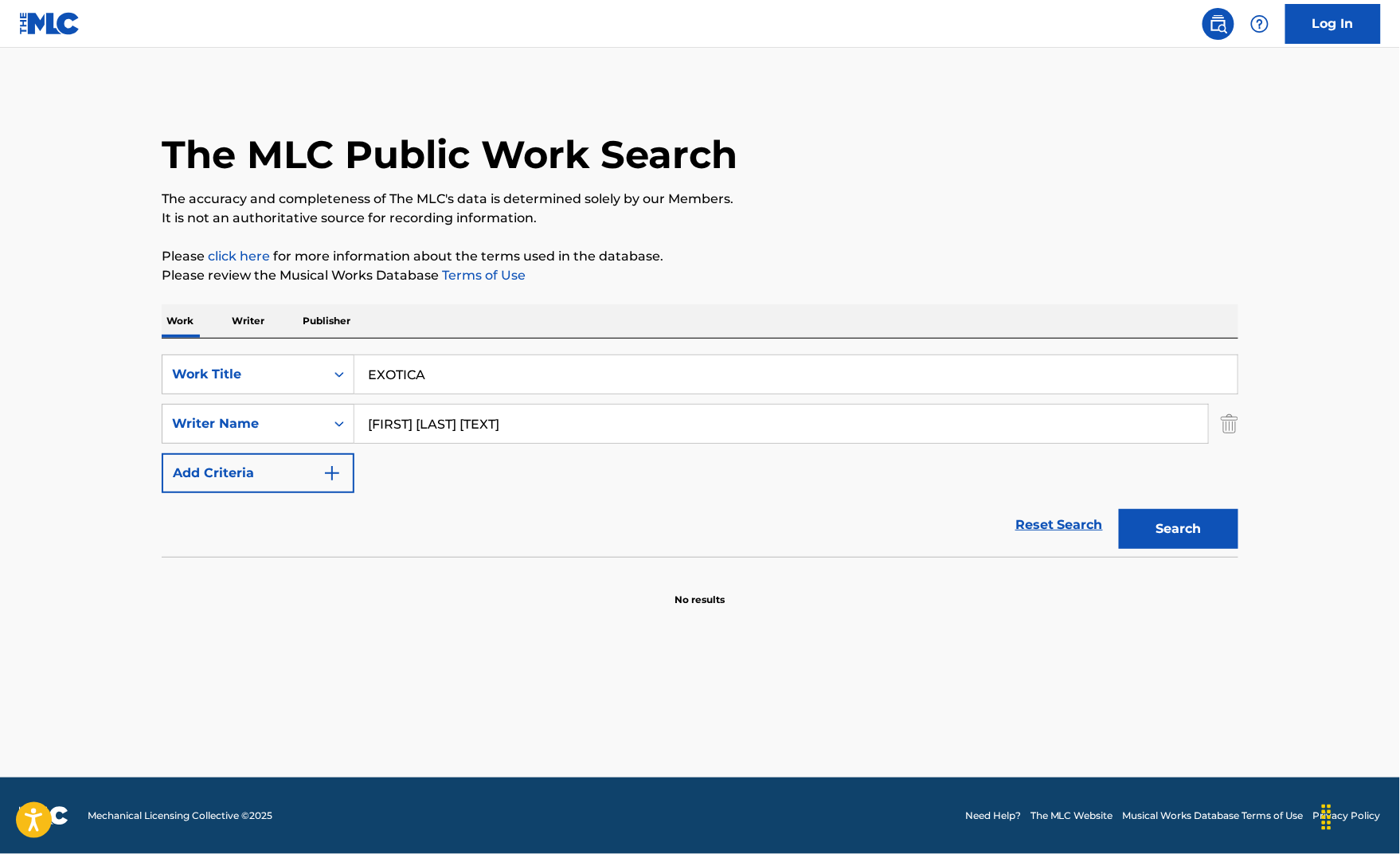 click on "Reset Search Search" at bounding box center (700, 525) 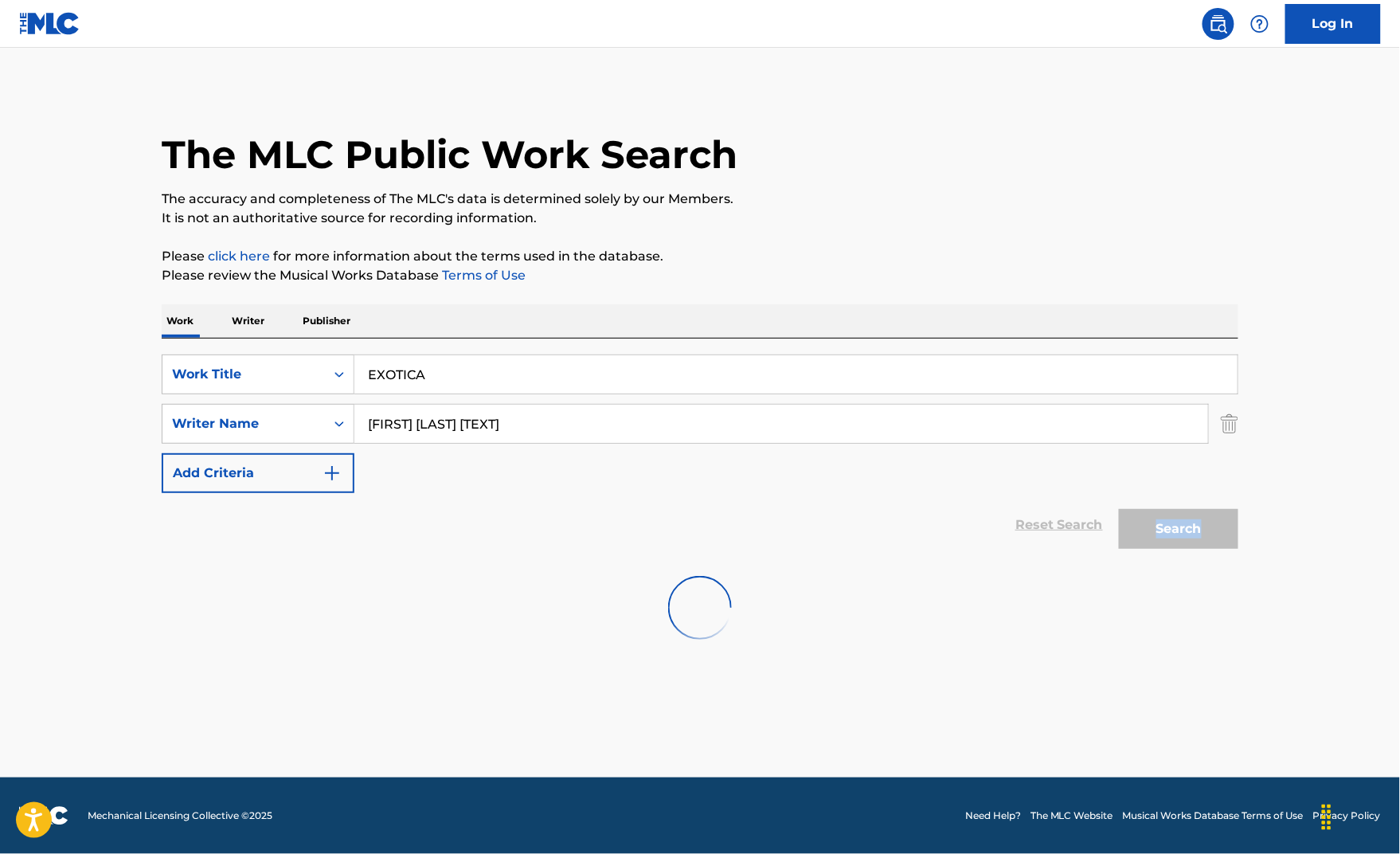 click on "Search" at bounding box center [1175, 525] 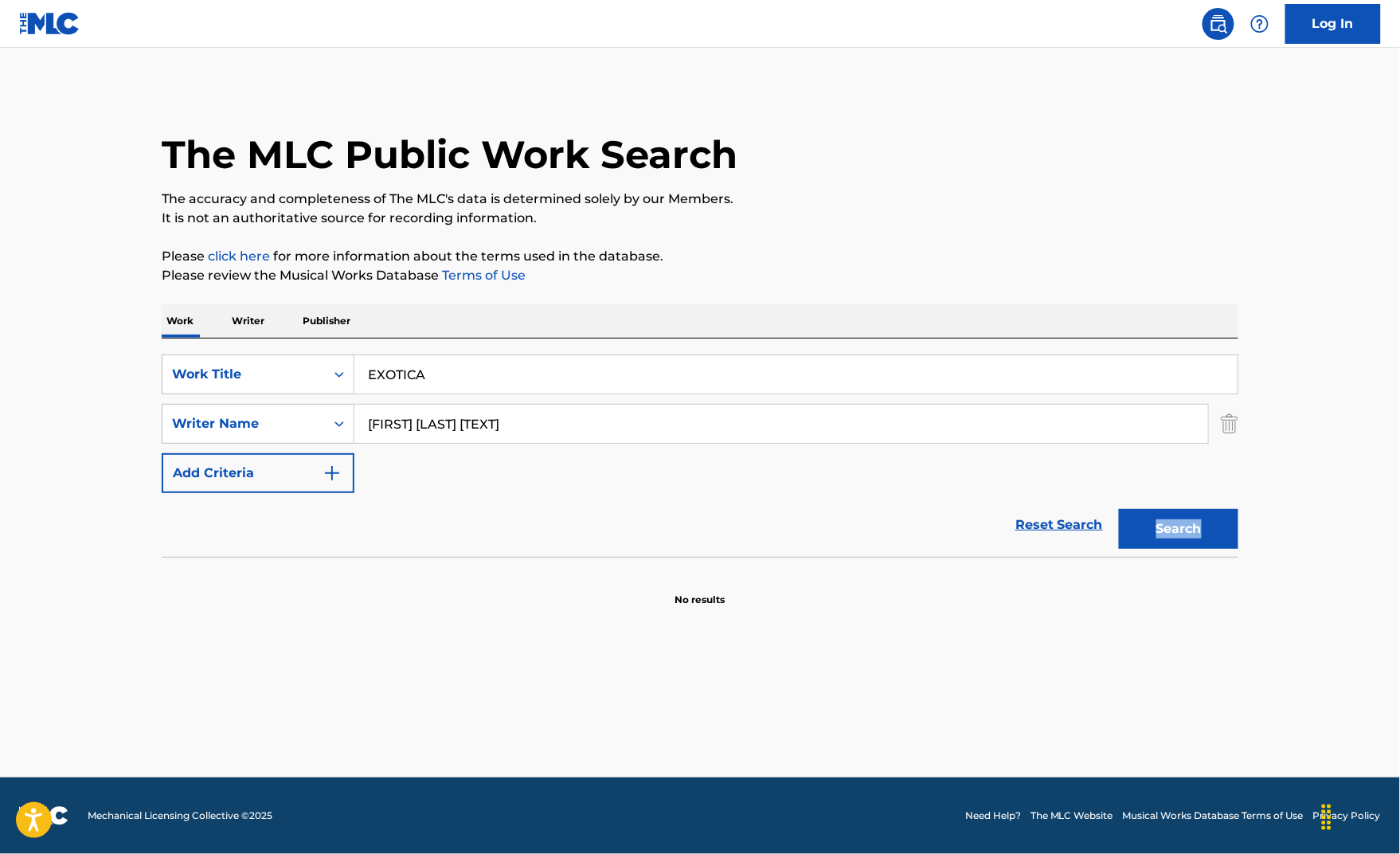 click on "Search" at bounding box center (1179, 529) 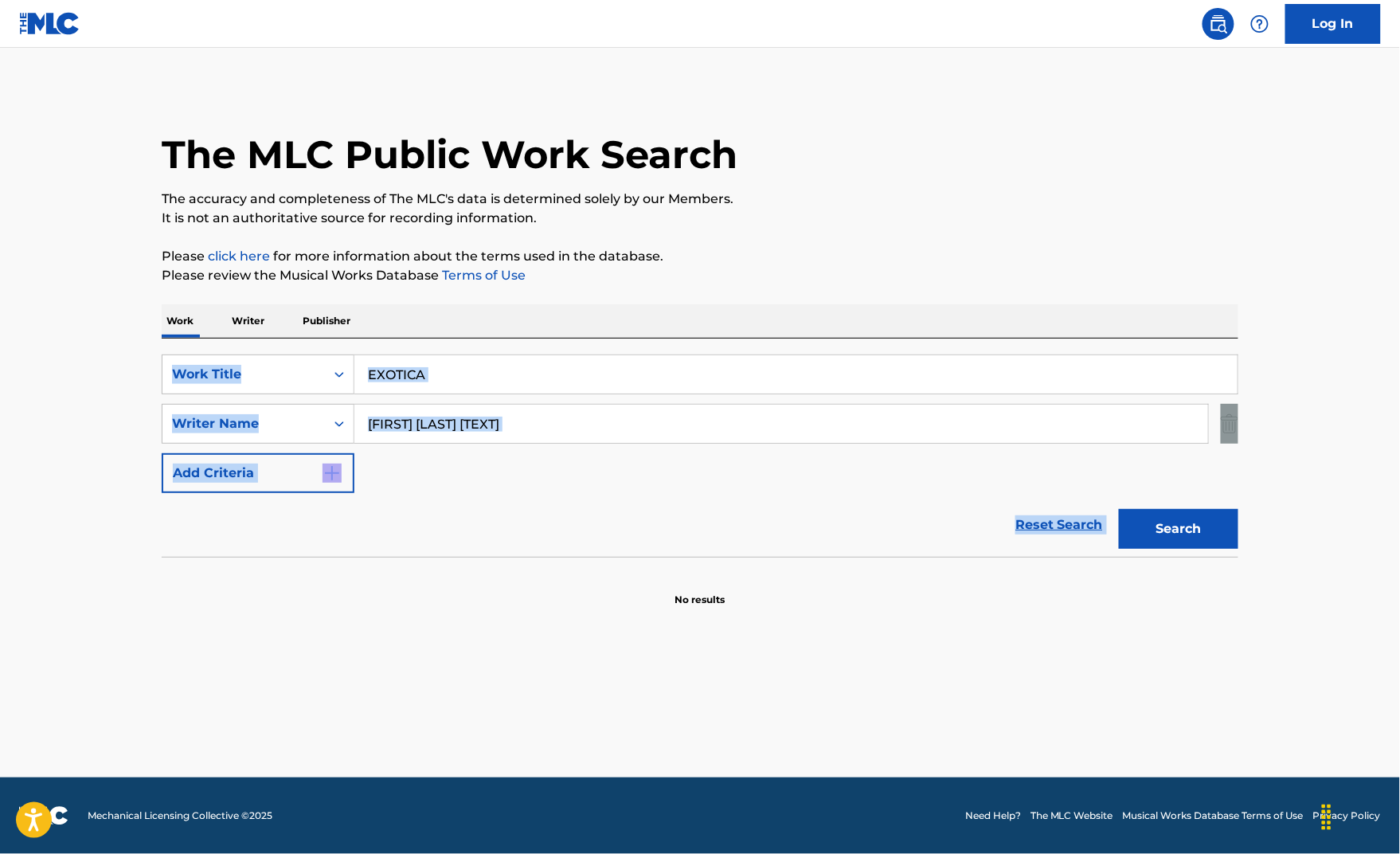click on "Search" at bounding box center [1175, 525] 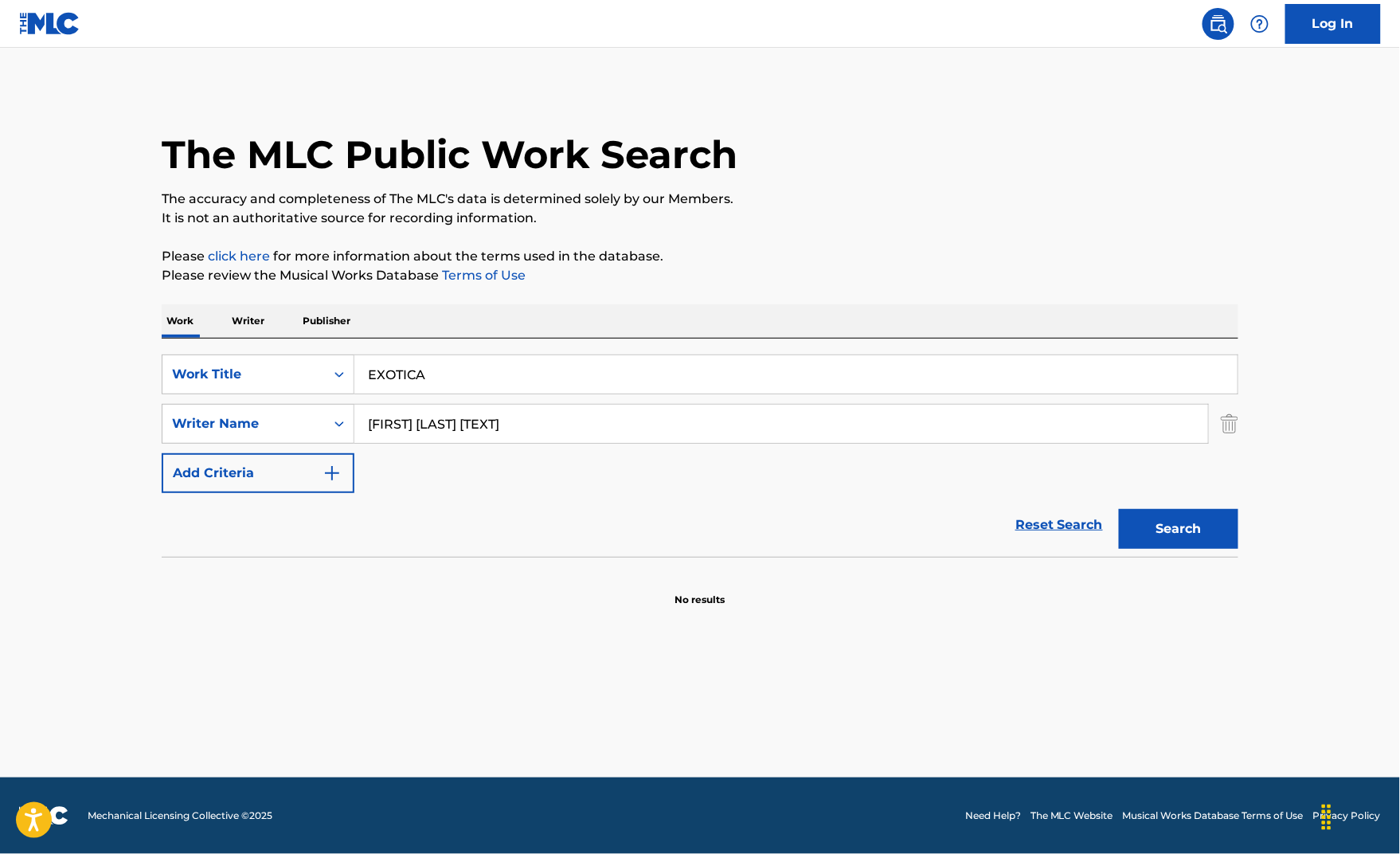click on "The MLC Public Work Search The accuracy and completeness of The MLC's data is determined solely by our Members. It is not an authoritative source for recording information. Please   click here   for more information about the terms used in the database. Please review the Musical Works Database   Terms of Use Work Writer Publisher SearchWithCriteria[TEXT] Work Title EXOTICA SearchWithCriteria[TEXT] Writer Name [FIRST] [LAST] [TEXT] Add Criteria Reset Search Search No results" at bounding box center [700, 413] 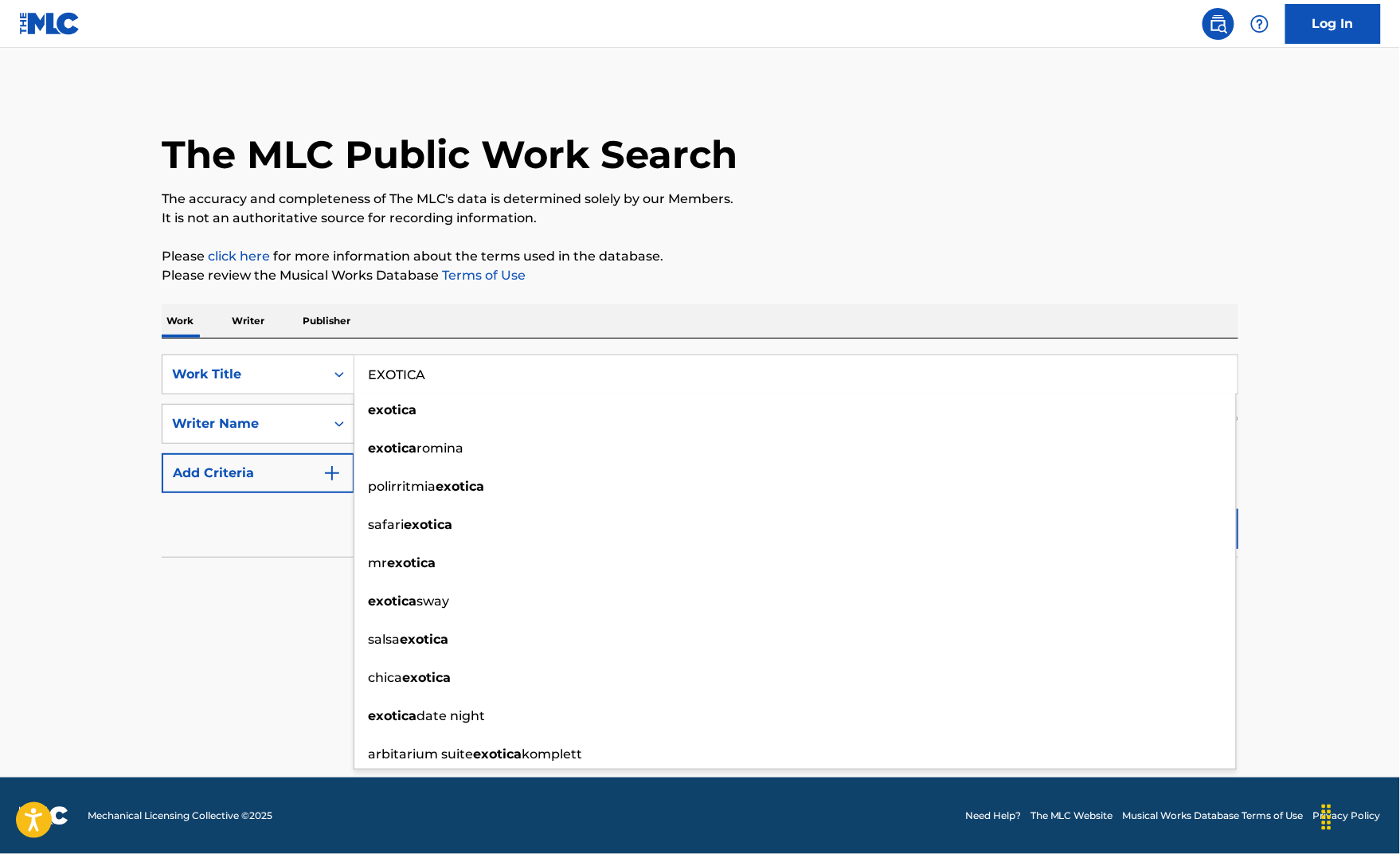 click on "EXOTICA" at bounding box center [796, 374] 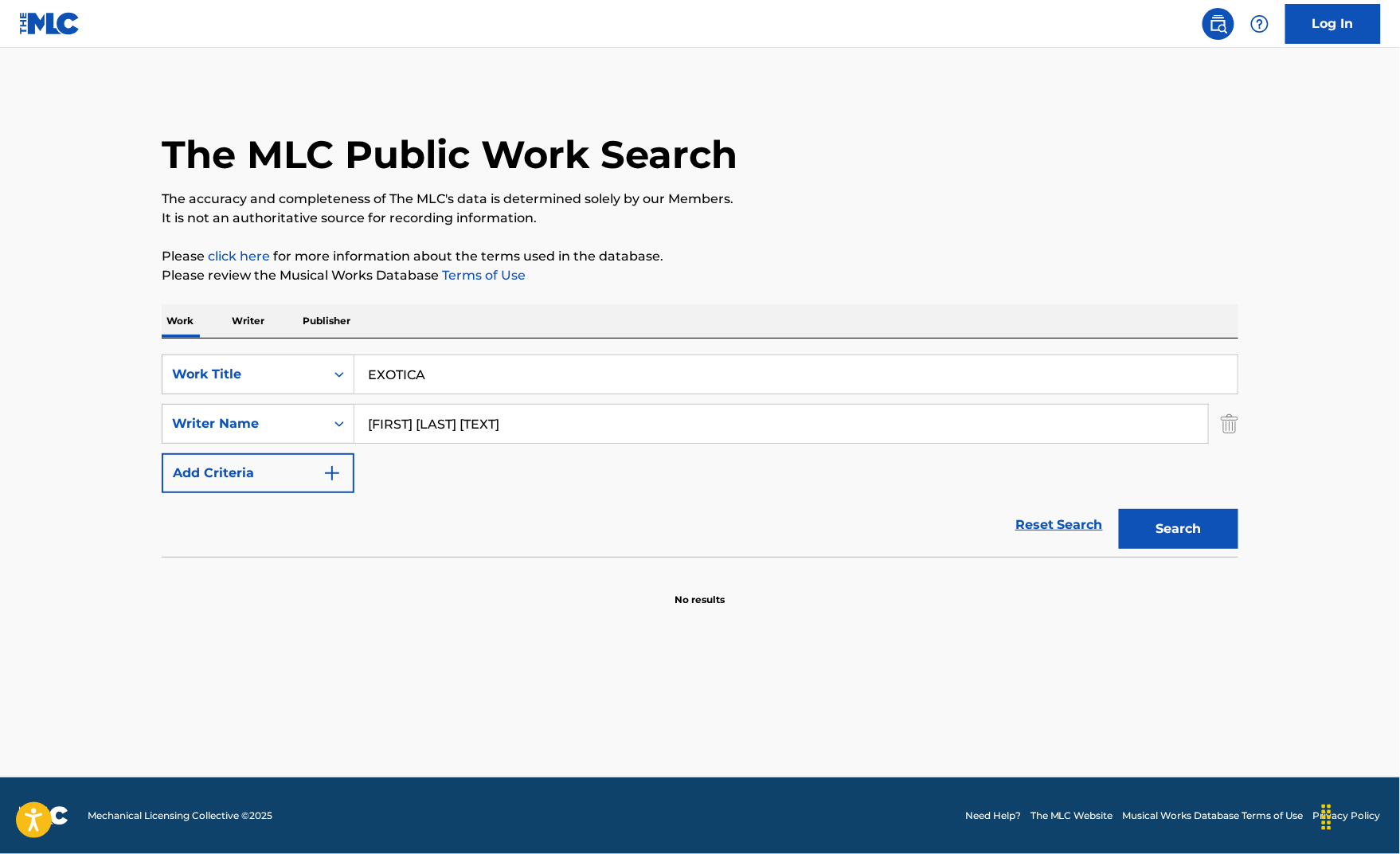 click at bounding box center (1230, 424) 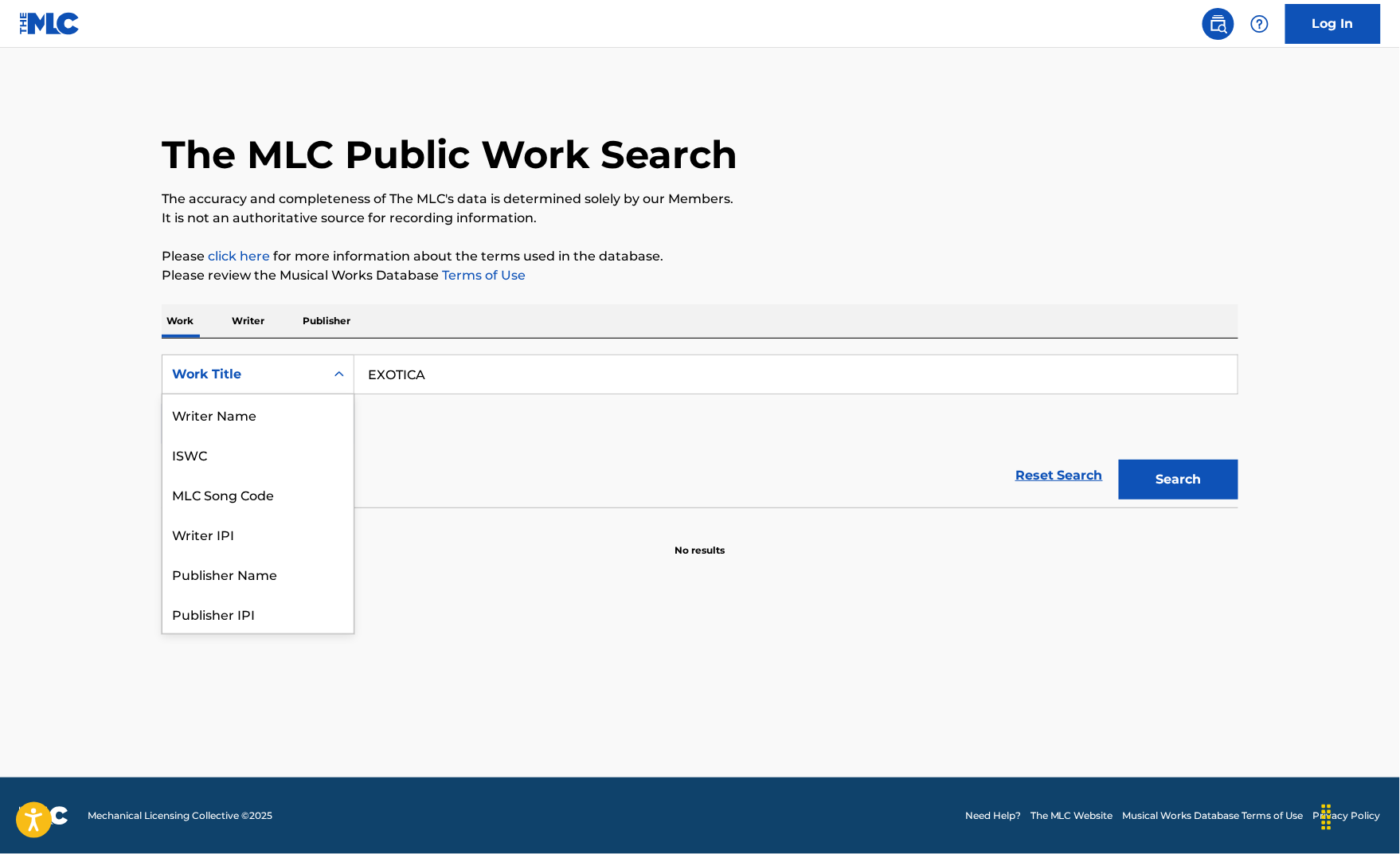 click on "Work Title" at bounding box center (244, 374) 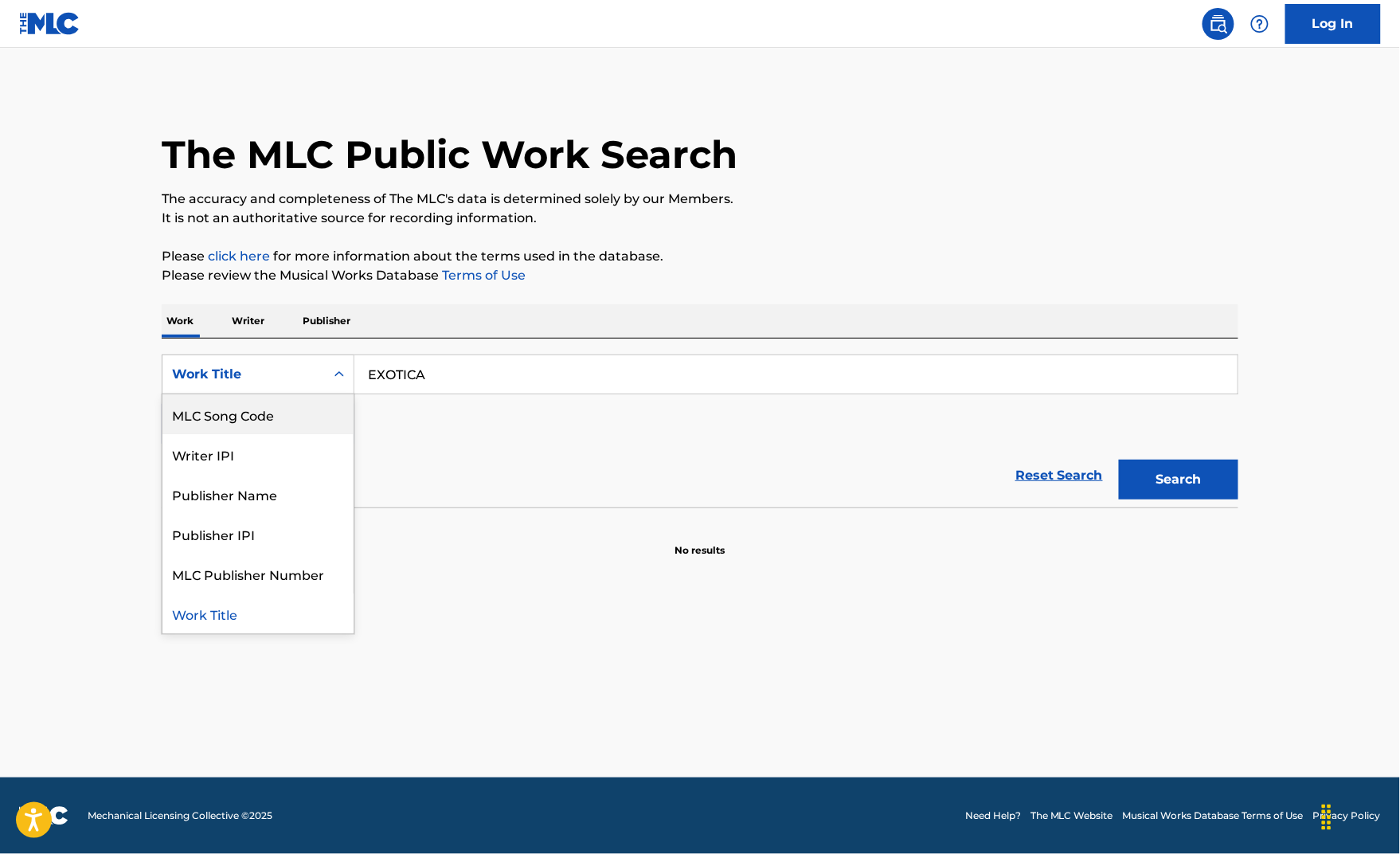 click on "The MLC Public Work Search The accuracy and completeness of The MLC's data is determined solely by our Members. It is not an authoritative source for recording information. Please   click here   for more information about the terms used in the database. Please review the Musical Works Database   Terms of Use Work Writer Publisher SearchWithCriteria[TEXT] MLC Song Code, 3 of 8. 8 results available. Use Up and Down to choose options, press Enter to select the currently focused option, press Escape to exit the menu, press Tab to select the option and exit the menu. Work Title Writer Name ISWC MLC Song Code Writer IPI Publisher Name Publisher IPI MLC Publisher Number Work Title EXOTICA Add Criteria Reset Search Search No results" at bounding box center (700, 323) 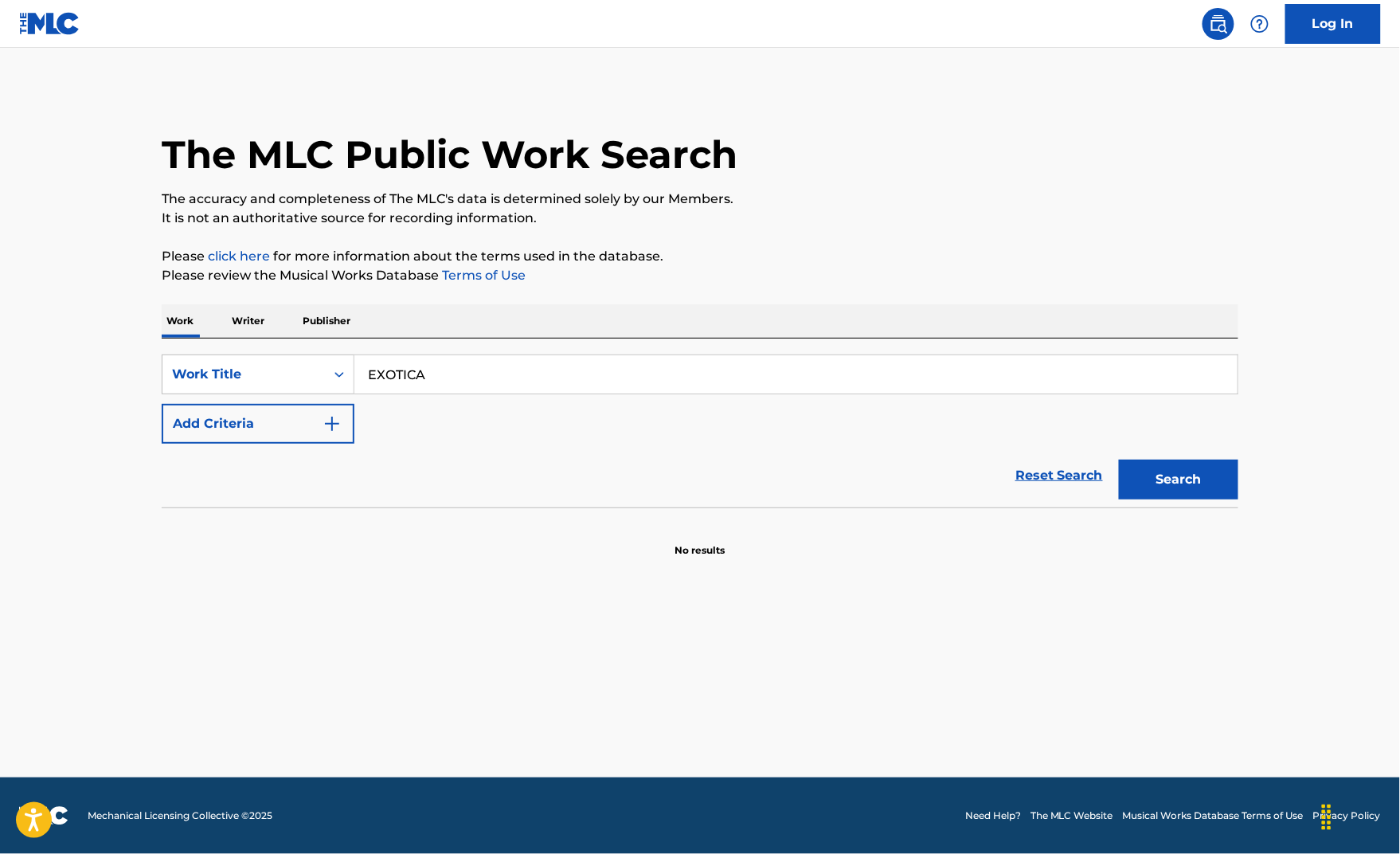 click on "Writer" at bounding box center [248, 321] 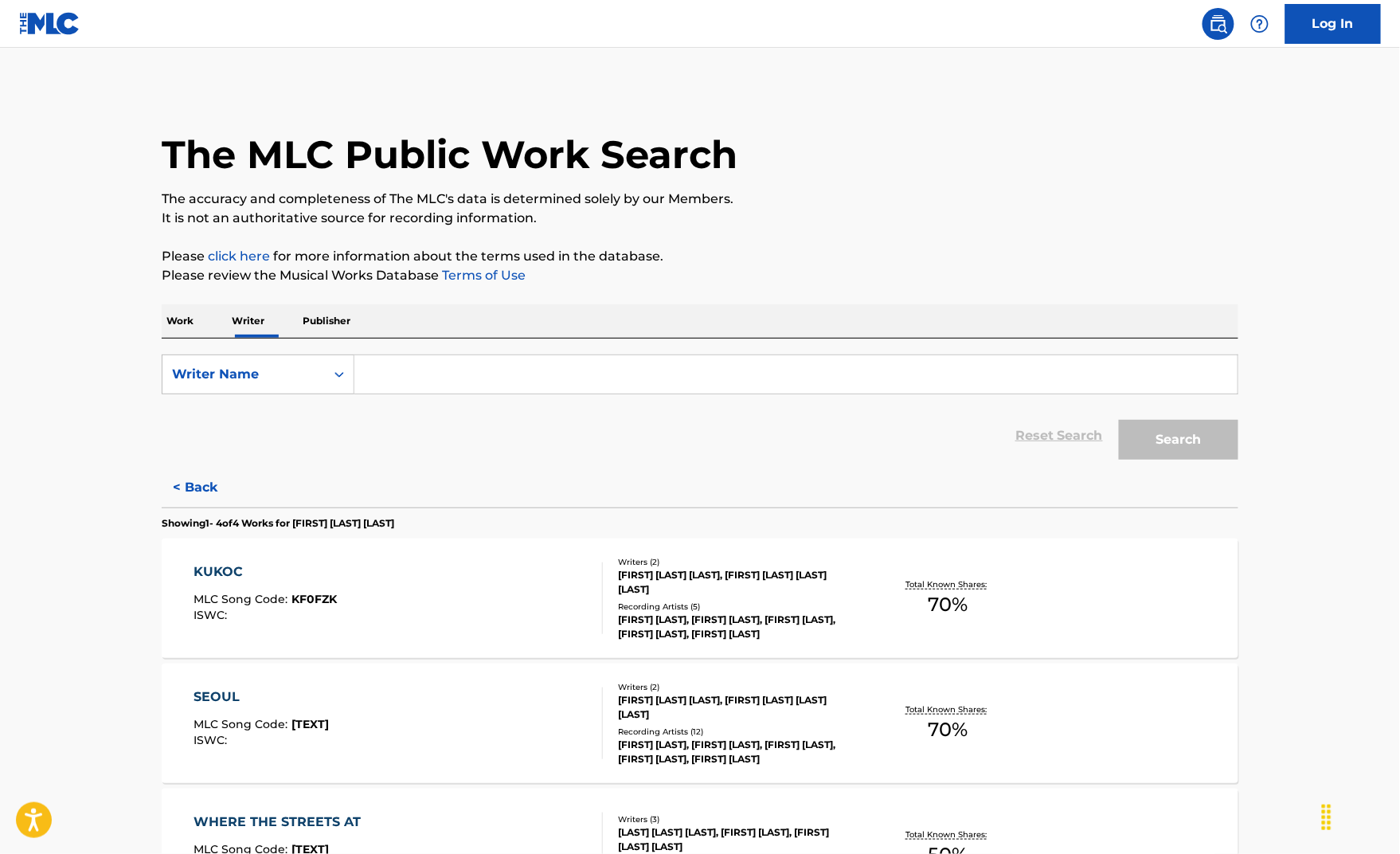 click at bounding box center [796, 374] 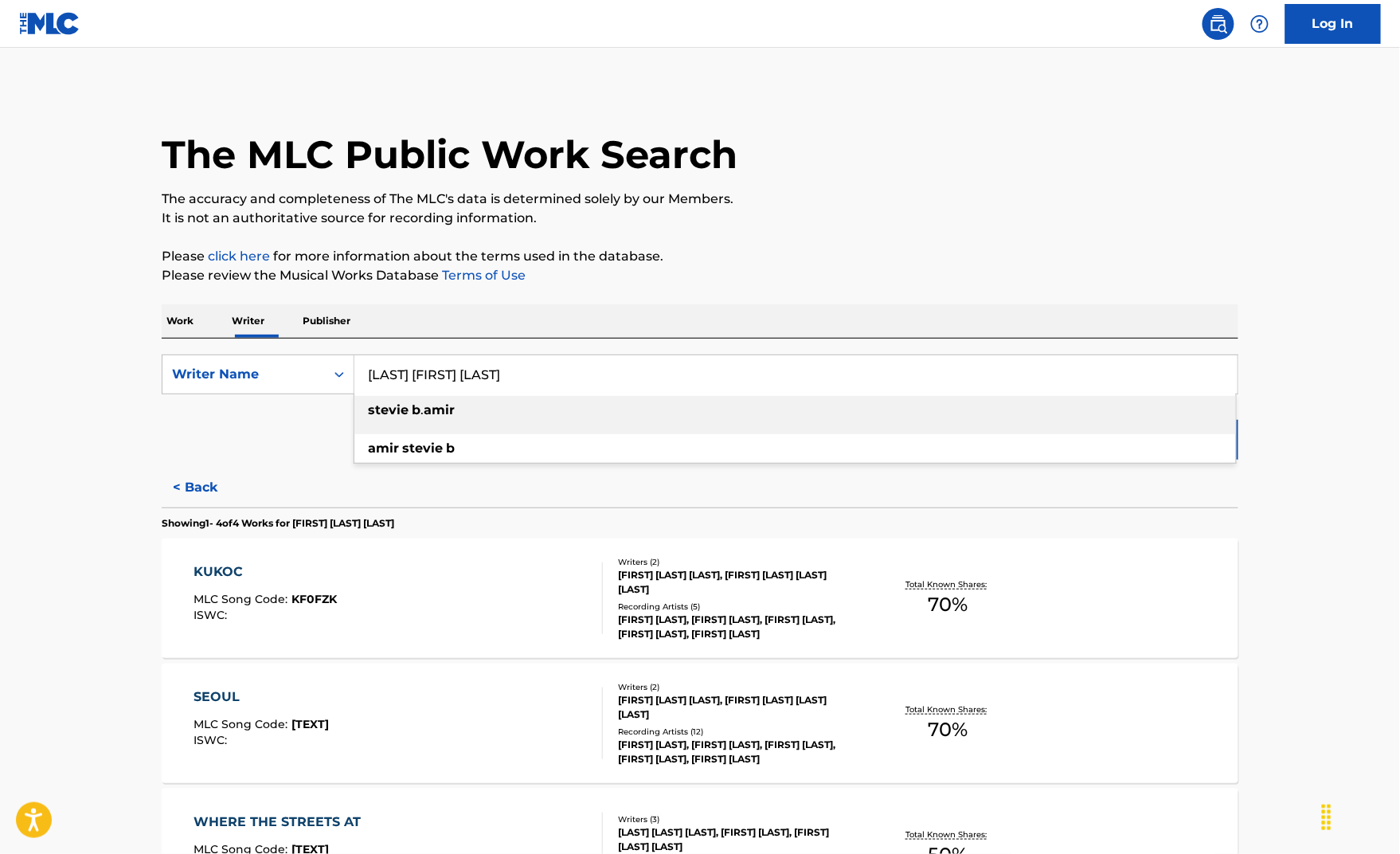 click on "[LAST] [FIRST] [LAST]" at bounding box center (796, 374) 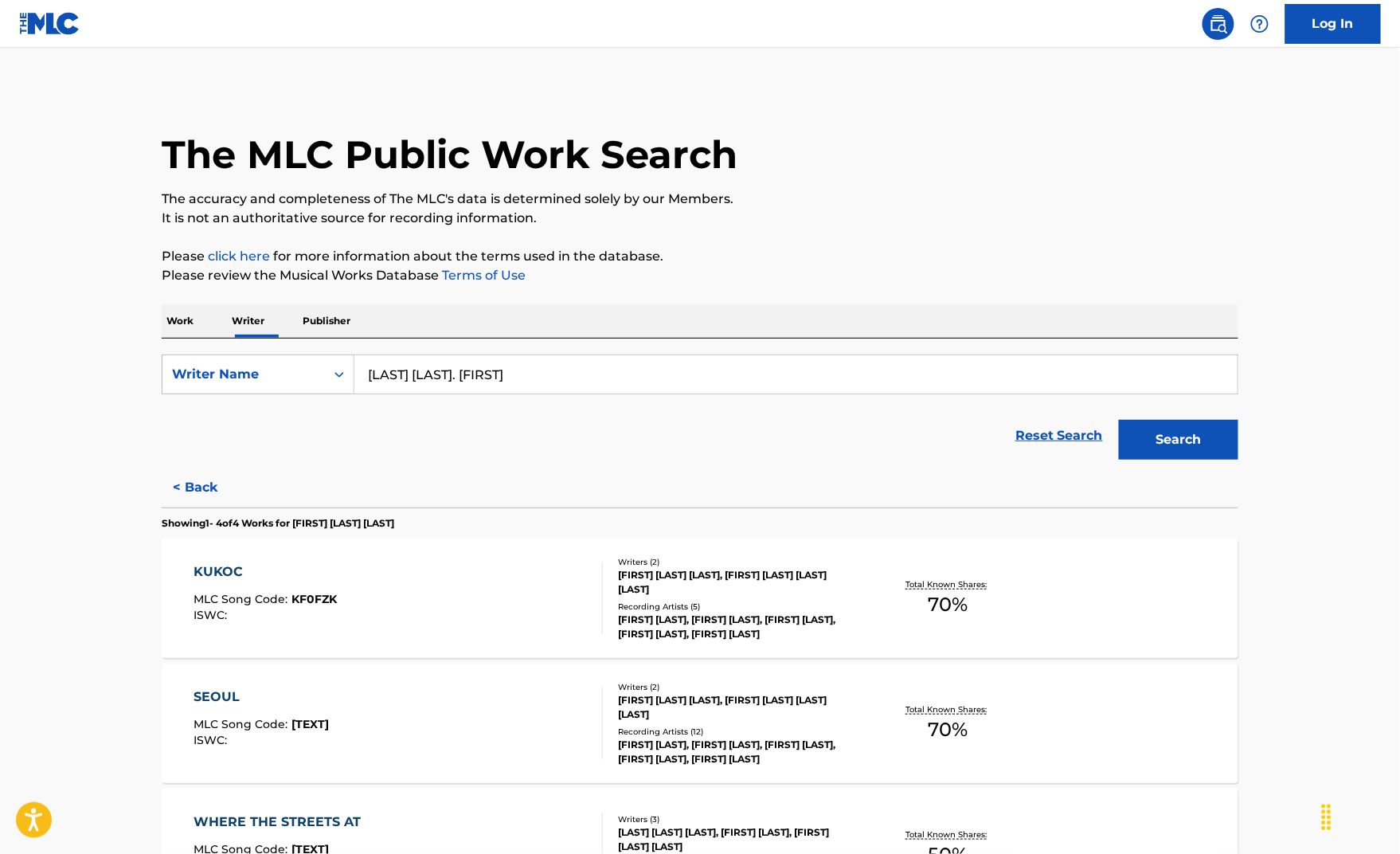 click on "[LAST] [LAST]. [FIRST]" at bounding box center [796, 374] 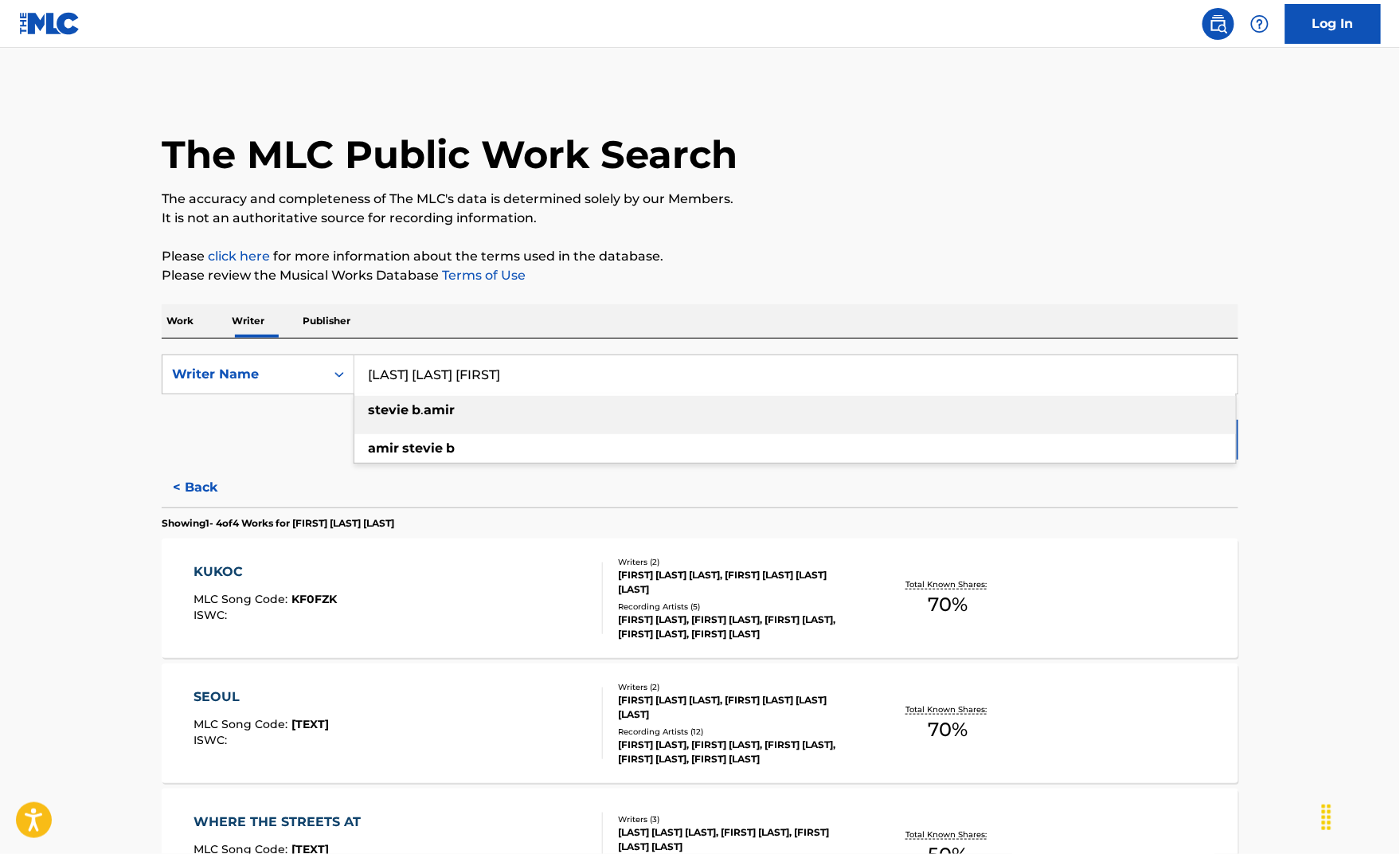 type on "[LAST] [LAST] [FIRST]" 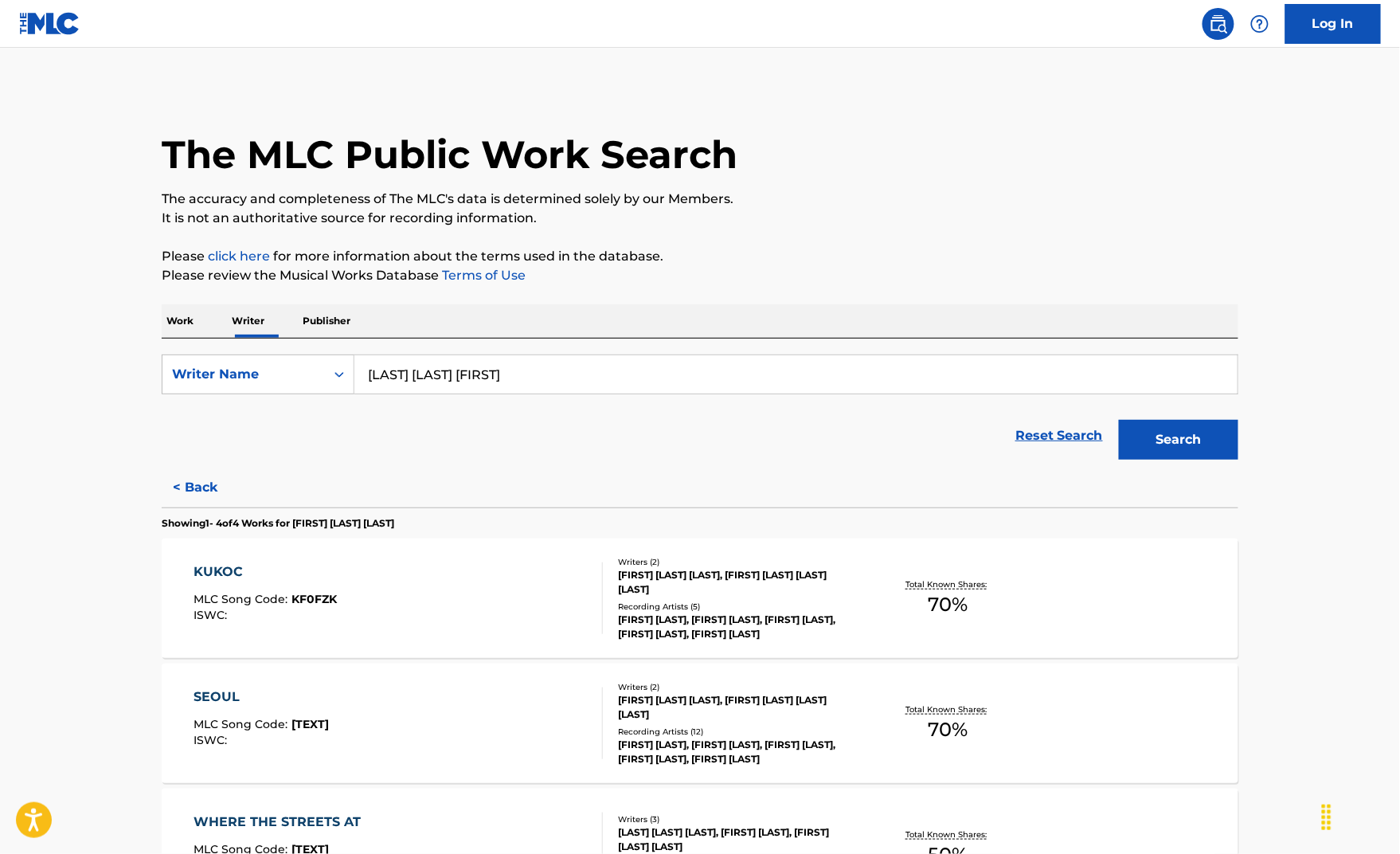 click on "Please   click here   for more information about the terms used in the database." at bounding box center [700, 257] 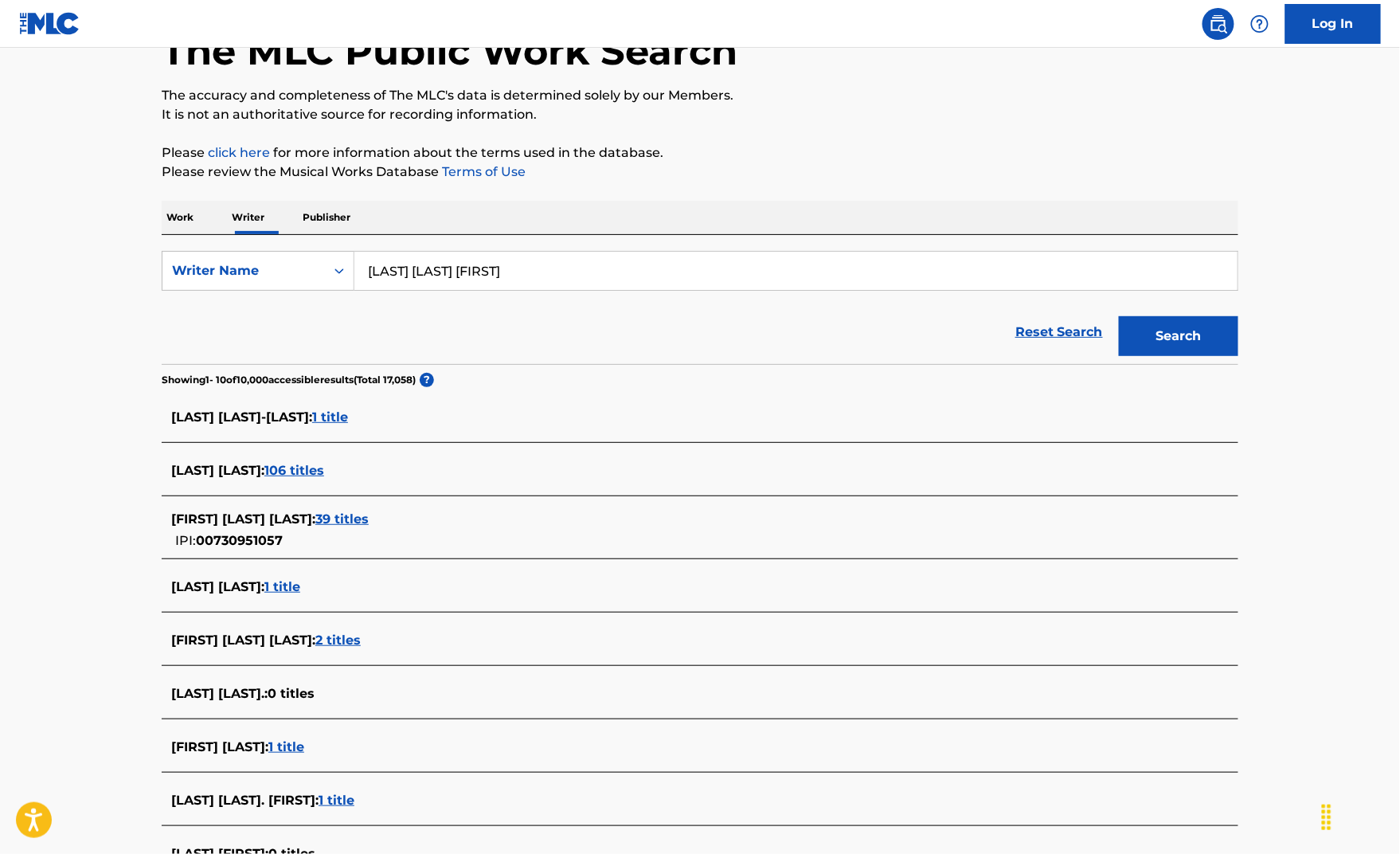 scroll, scrollTop: 121, scrollLeft: 0, axis: vertical 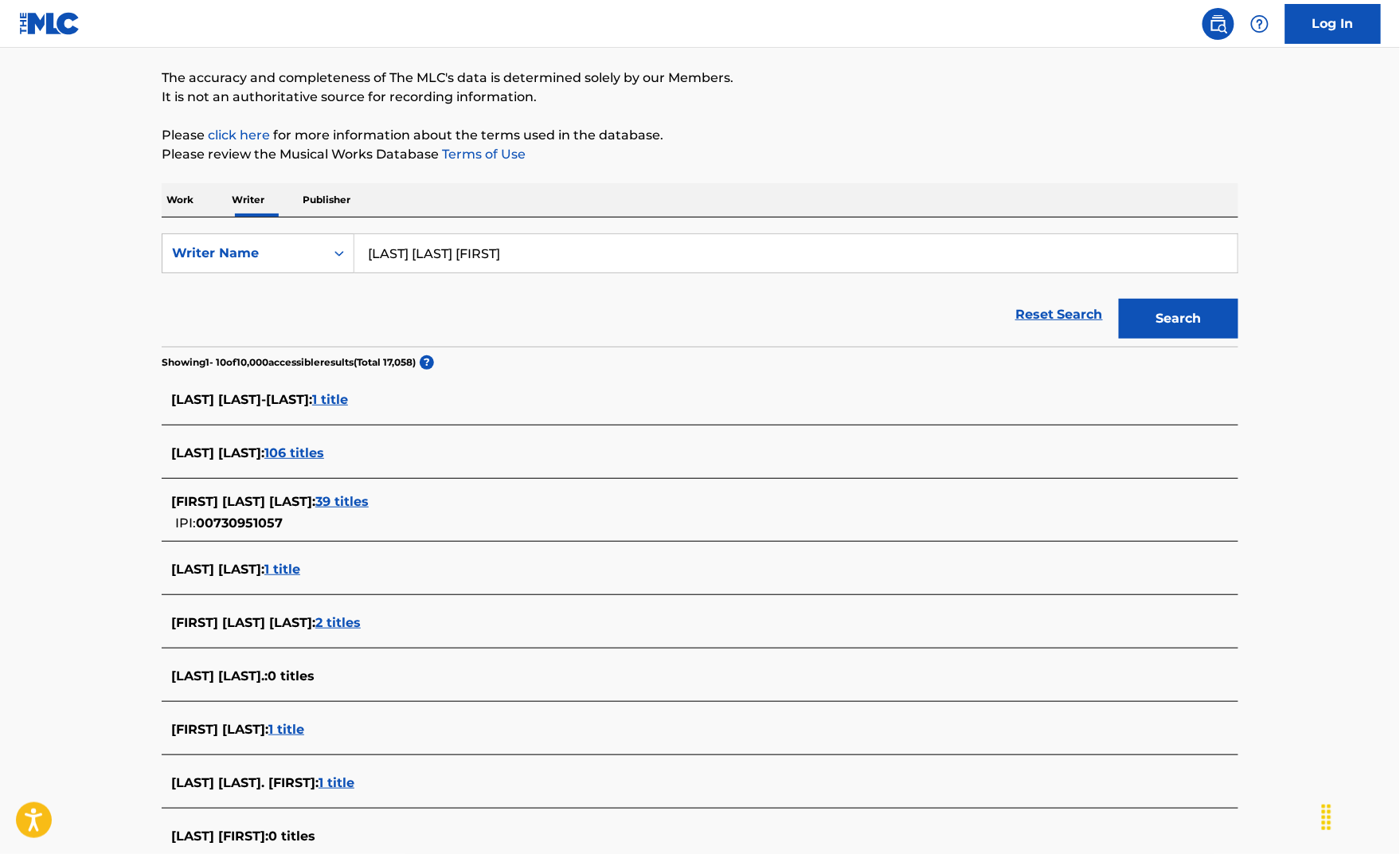 click on "39 titles" at bounding box center [342, 501] 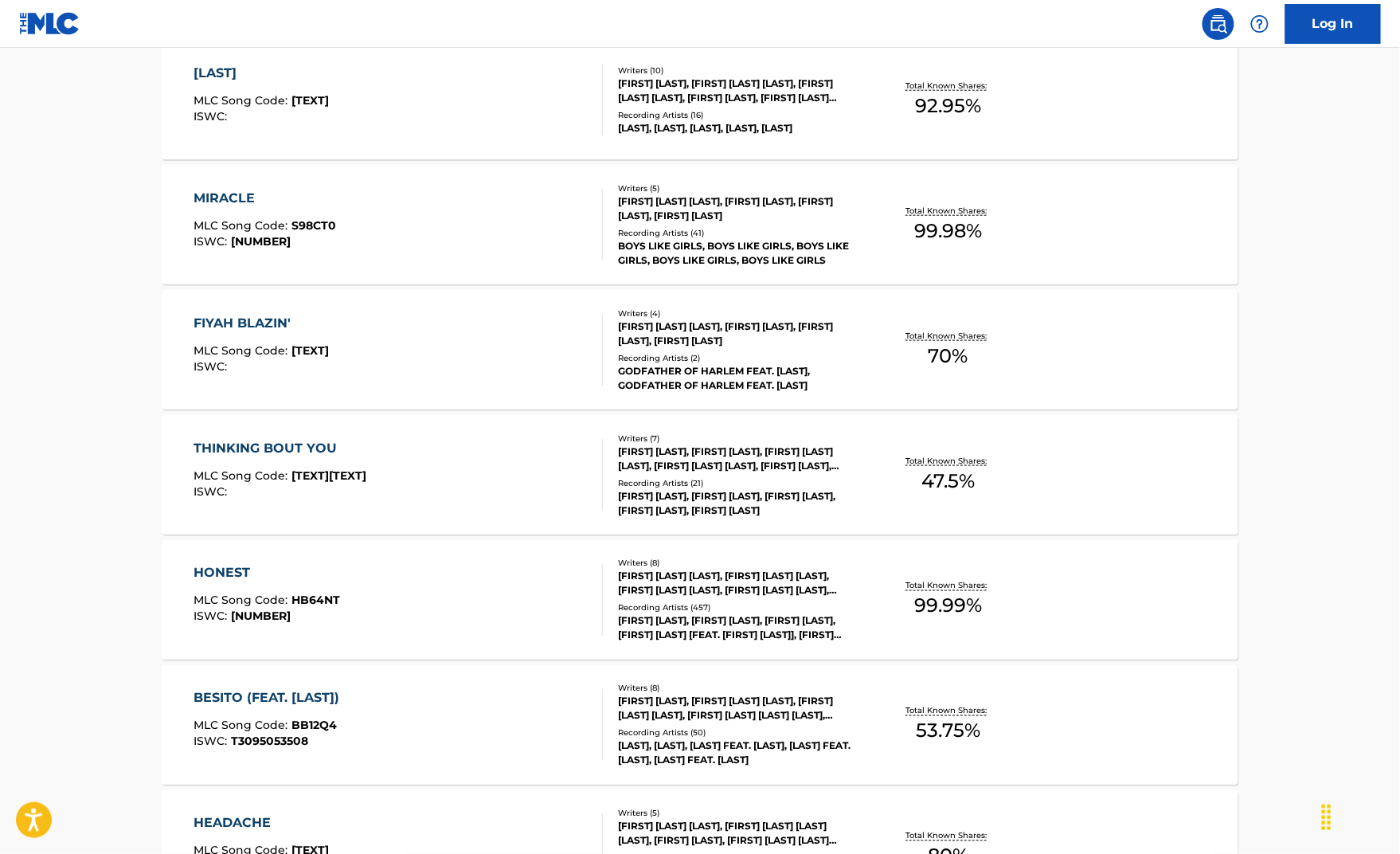 scroll, scrollTop: 523, scrollLeft: 0, axis: vertical 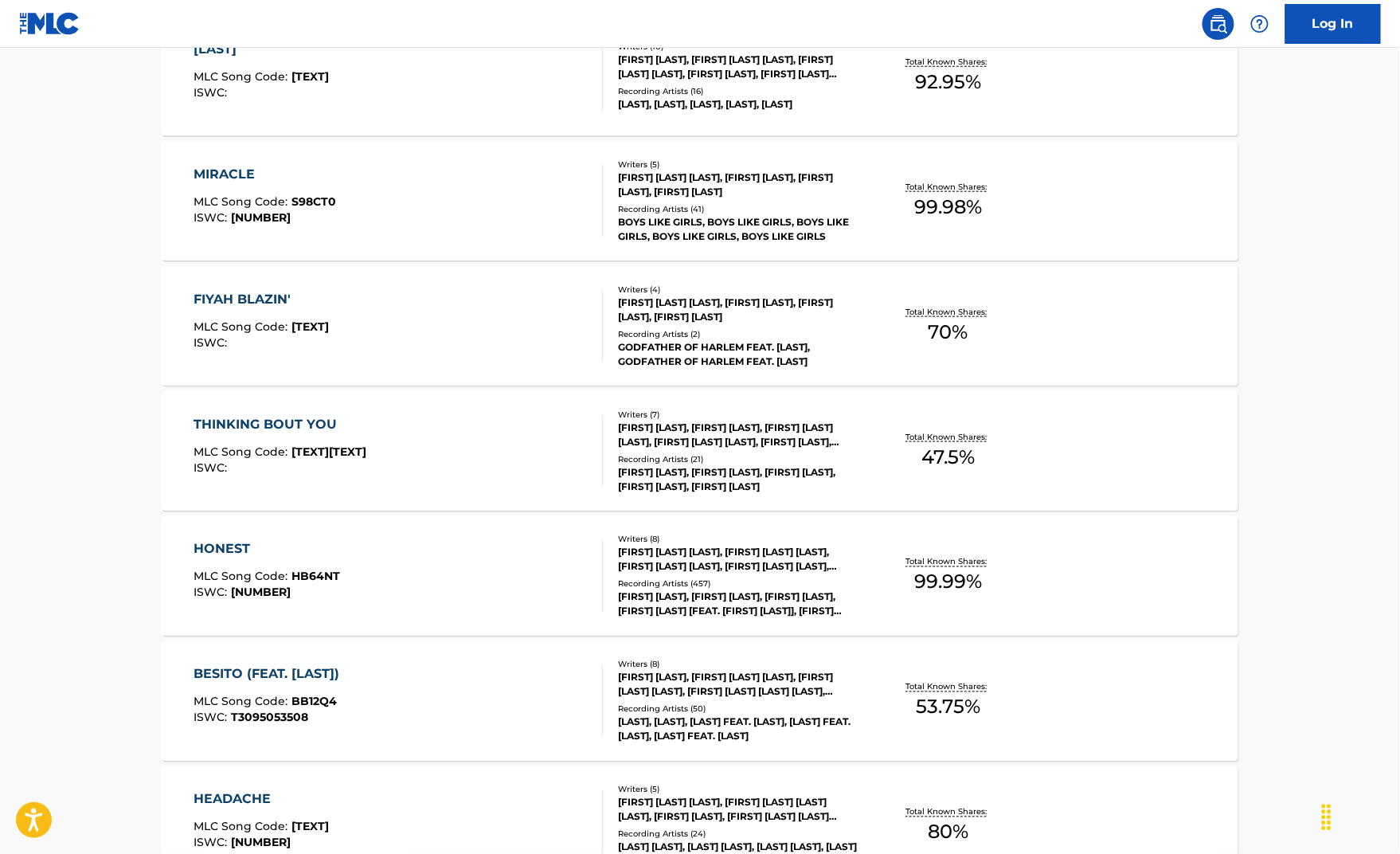 click on "MURCI MLC Song Code : MR17A5 ISWC :" at bounding box center [262, 76] 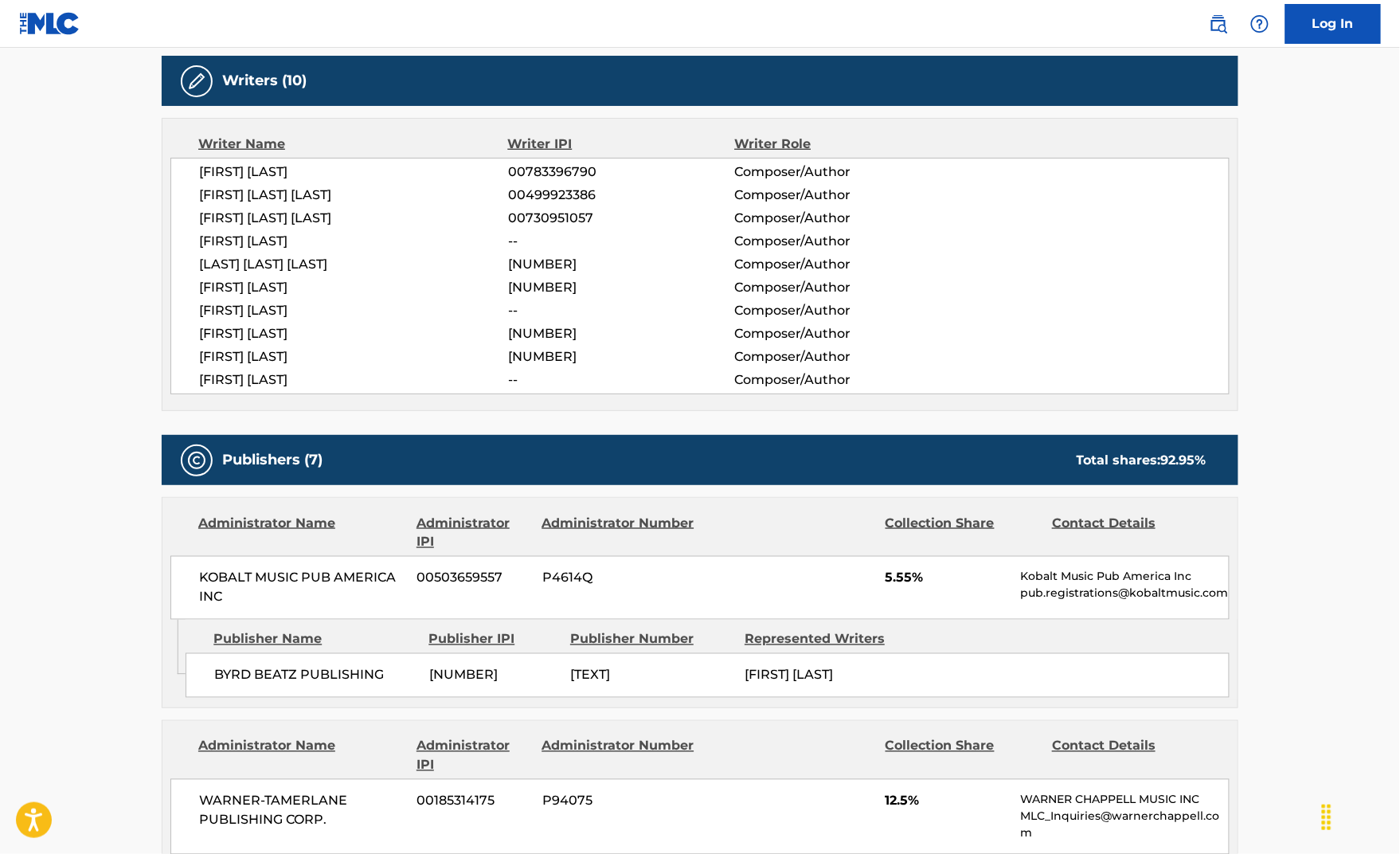 scroll, scrollTop: 505, scrollLeft: 0, axis: vertical 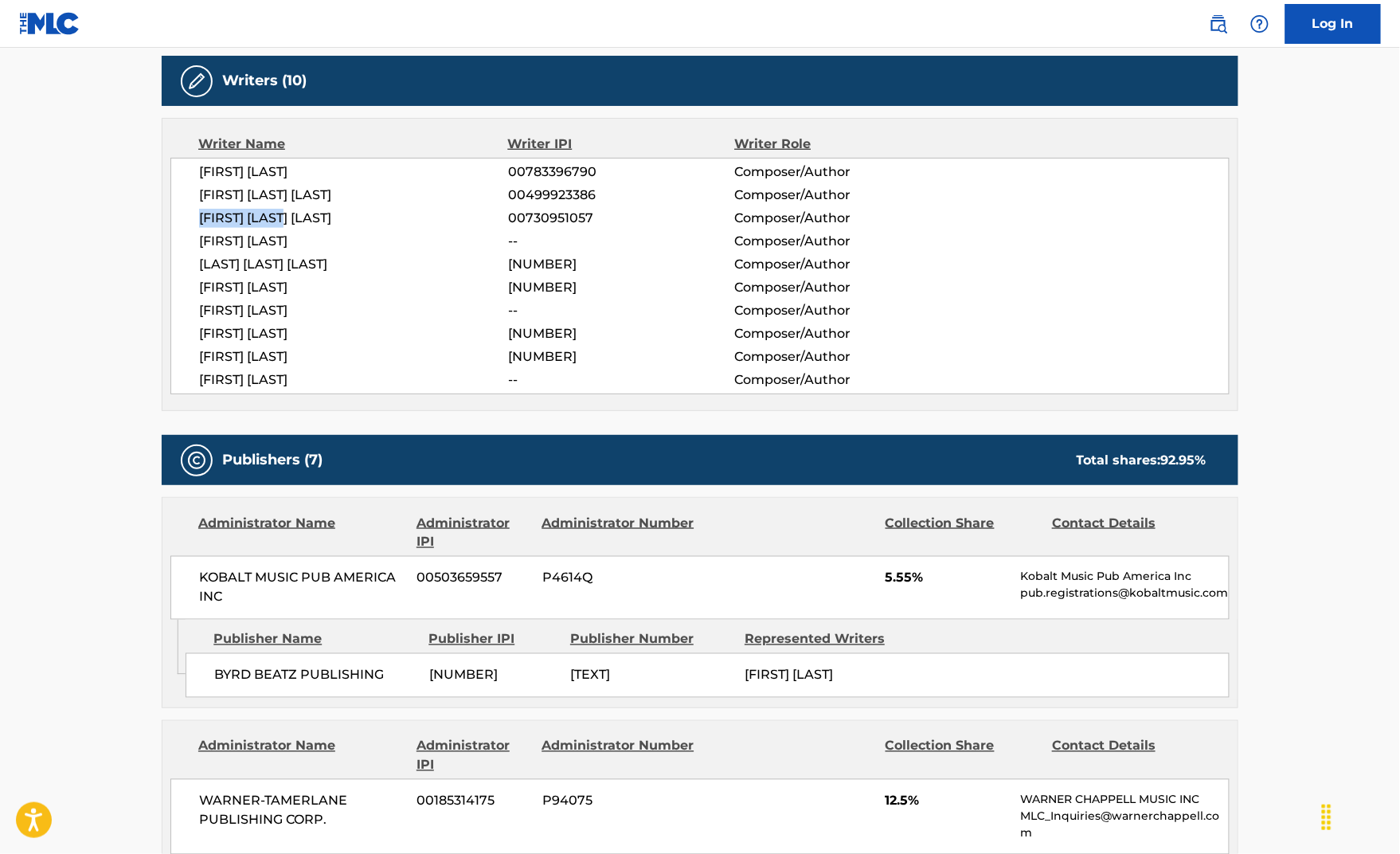 drag, startPoint x: 97, startPoint y: 316, endPoint x: 202, endPoint y: 321, distance: 105.11898 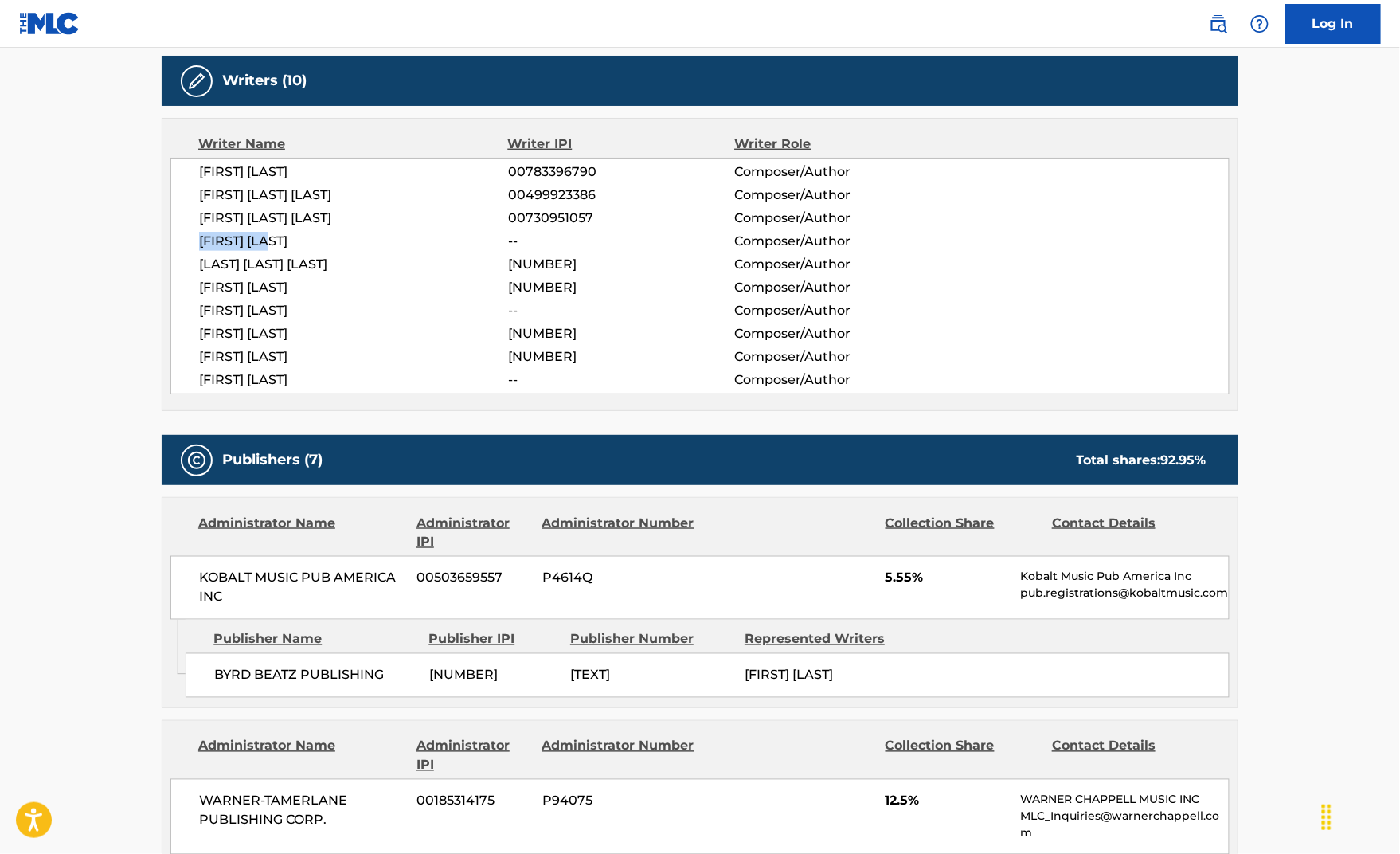drag, startPoint x: 100, startPoint y: 339, endPoint x: 192, endPoint y: 339, distance: 92 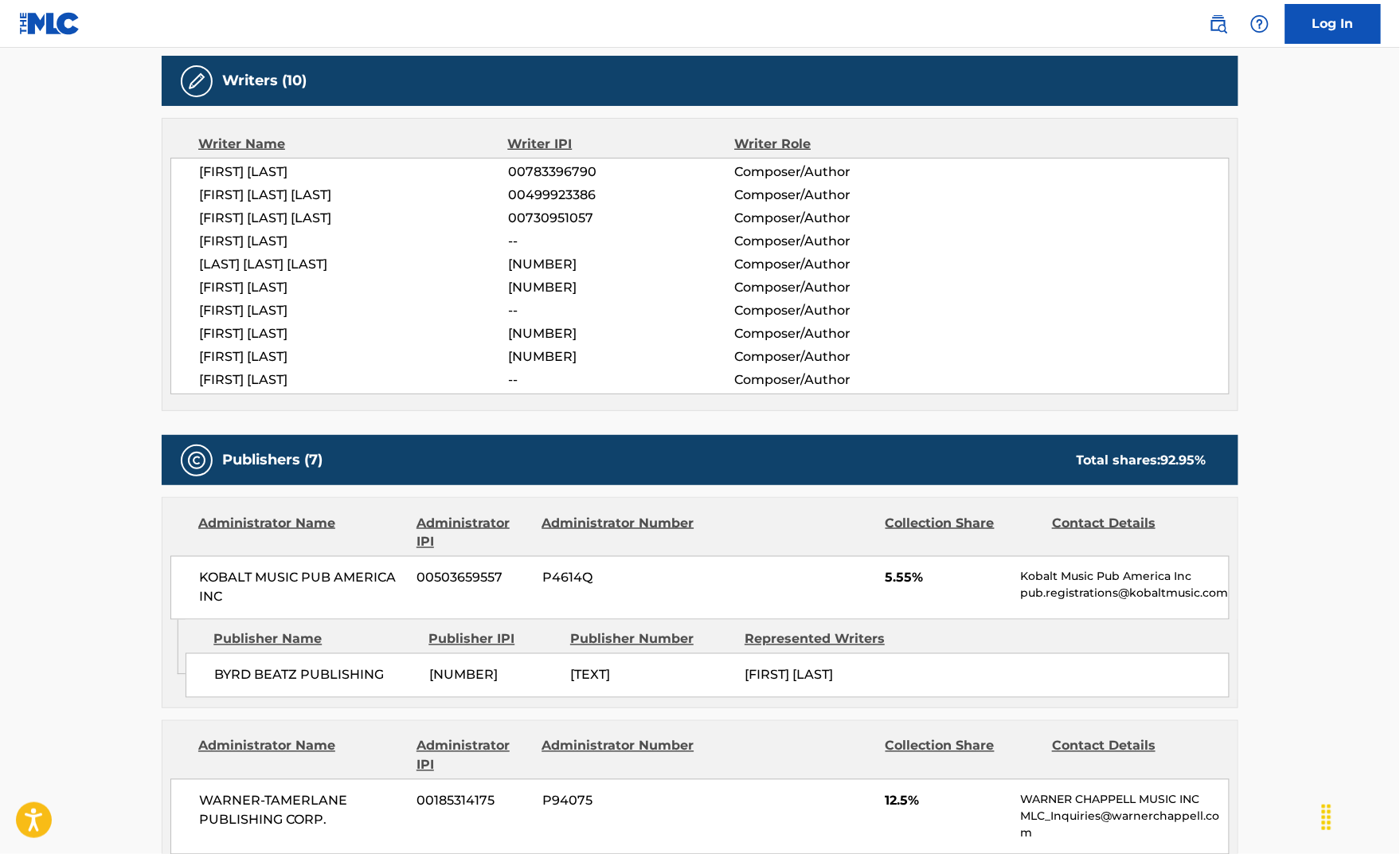 click on "[FIRST] [LAST] [NUMBER] Composer/Author [FIRST] [LAST] [NUMBER] Composer/Author [FIRST] [LAST] [LAST] [NUMBER] Composer/Author [FIRST] [LAST] -- Composer/Author [FIRST] [LAST] [LAST] [NUMBER] Composer/Author [FIRST] [LAST] [NUMBER] Composer/Author [FIRST] [LAST] -- Composer/Author" at bounding box center [700, 276] 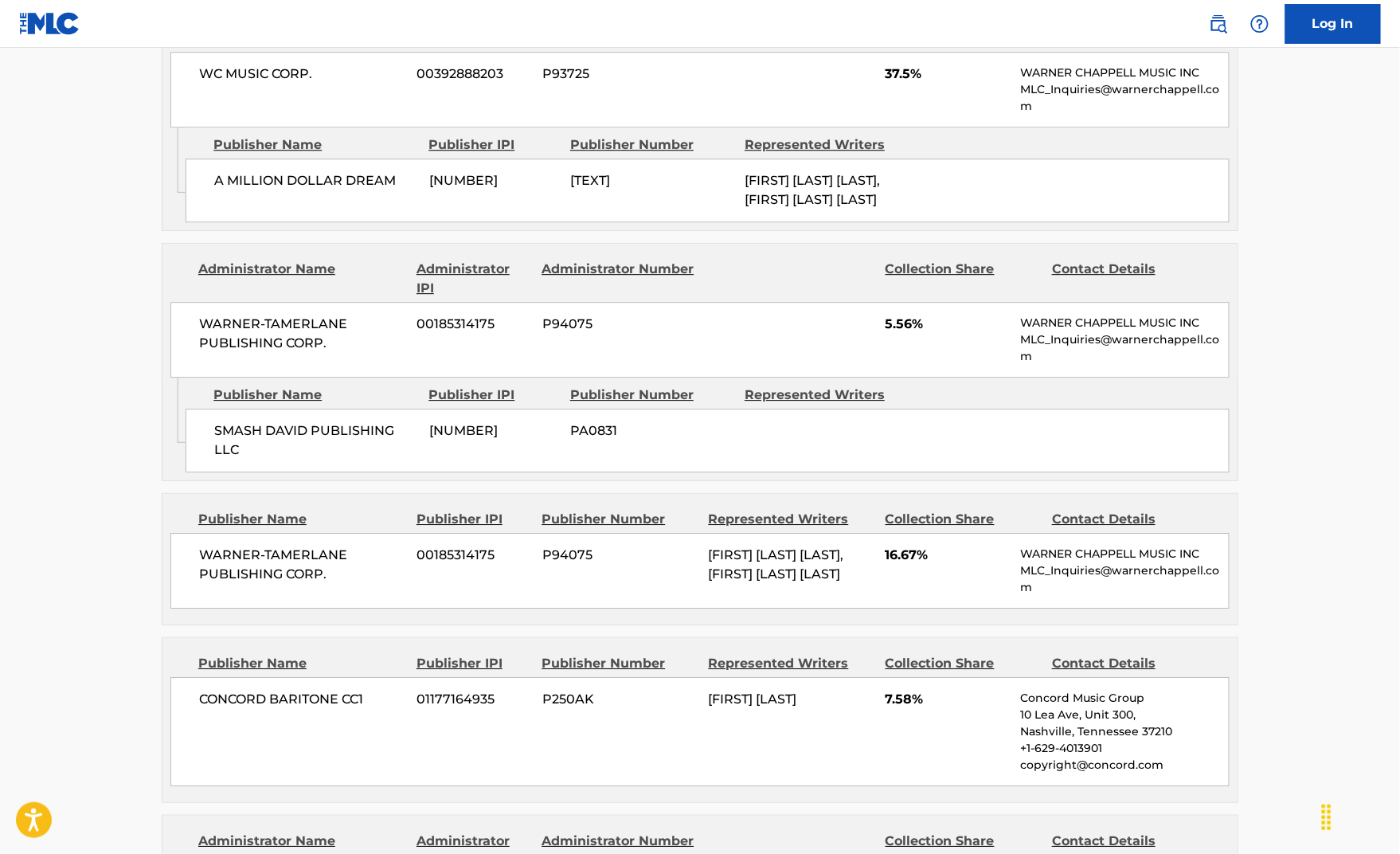 scroll, scrollTop: 1487, scrollLeft: 0, axis: vertical 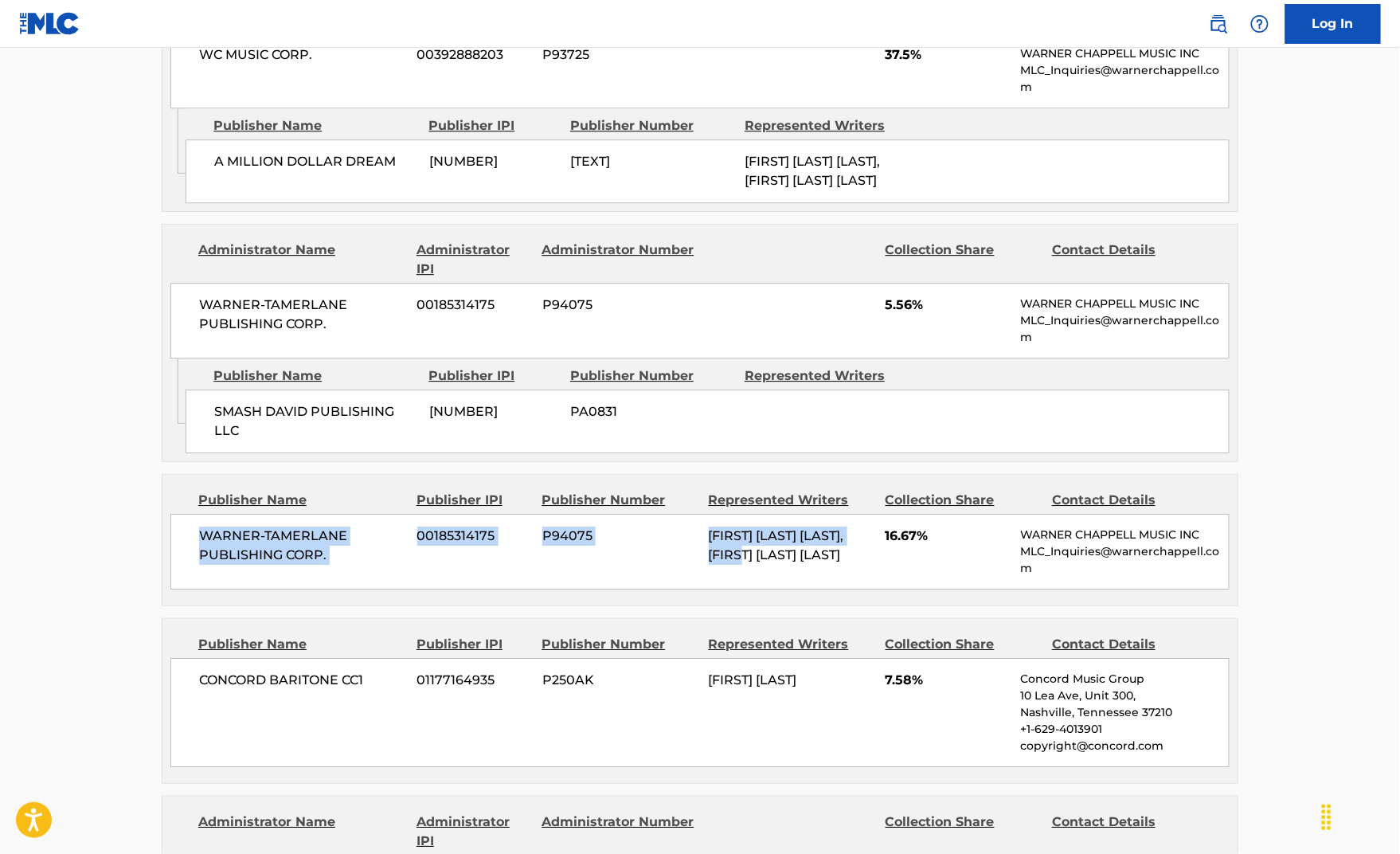 drag, startPoint x: 103, startPoint y: 587, endPoint x: 815, endPoint y: 638, distance: 713.82421 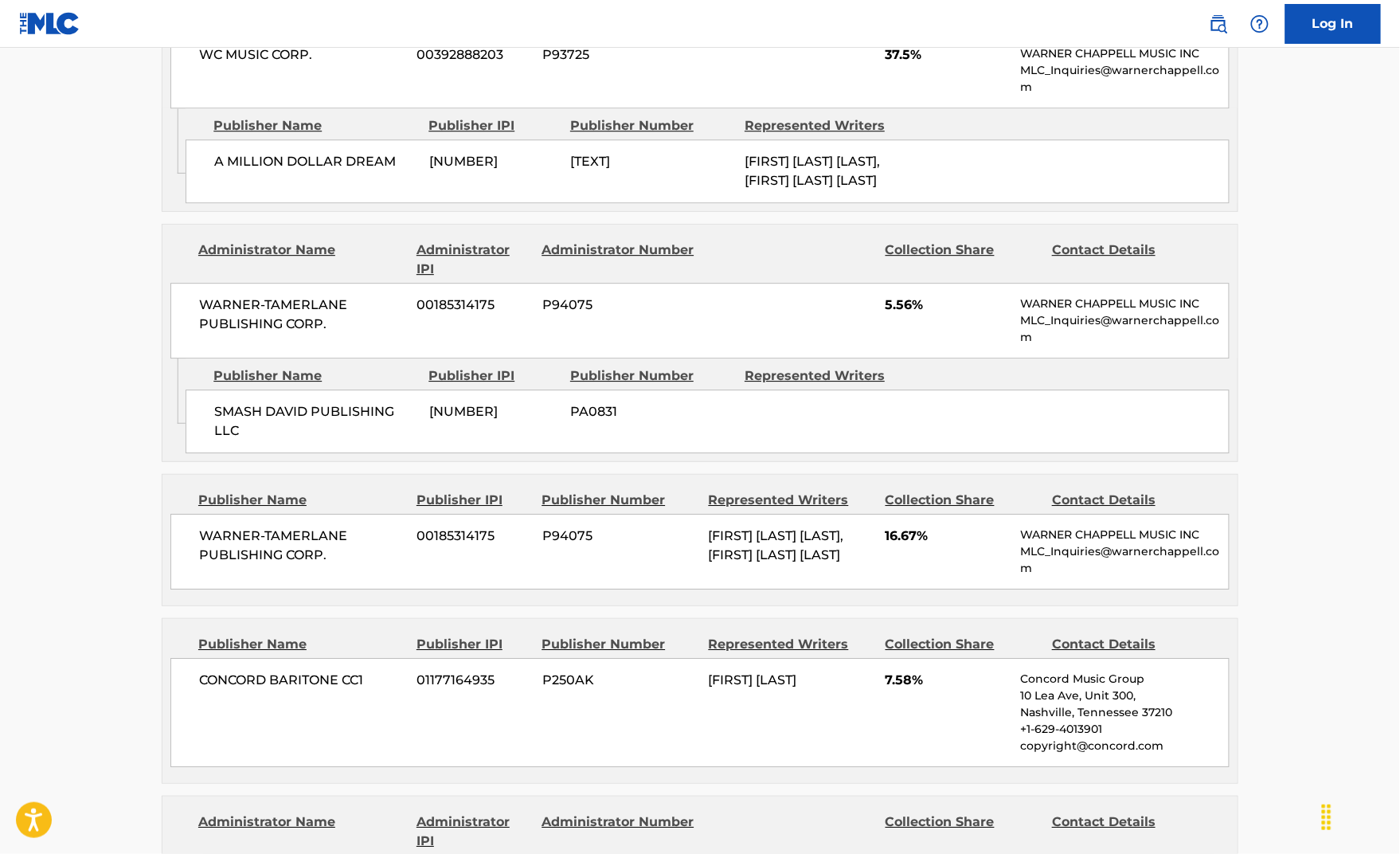 click on "WARNER-TAMERLANE PUBLISHING CORP. 00185314175 P94075 [FIRST] [LAST] [LAST], [FIRST] [LAST] [LAST] 16.67% WARNER CHAPPELL MUSIC INC MLC_Inquiries@warnerchappell.com" at bounding box center [700, 551] 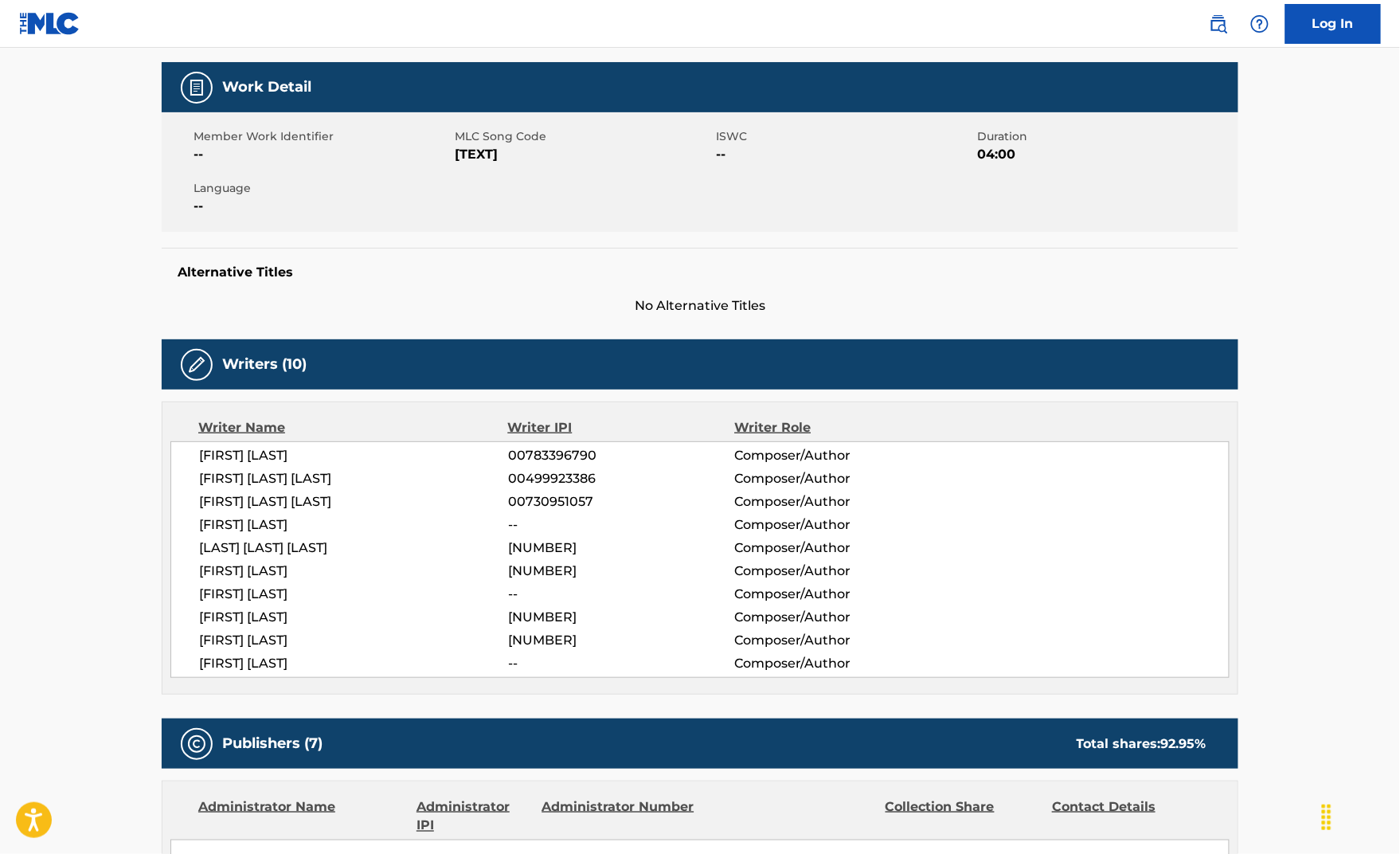 scroll, scrollTop: 272, scrollLeft: 0, axis: vertical 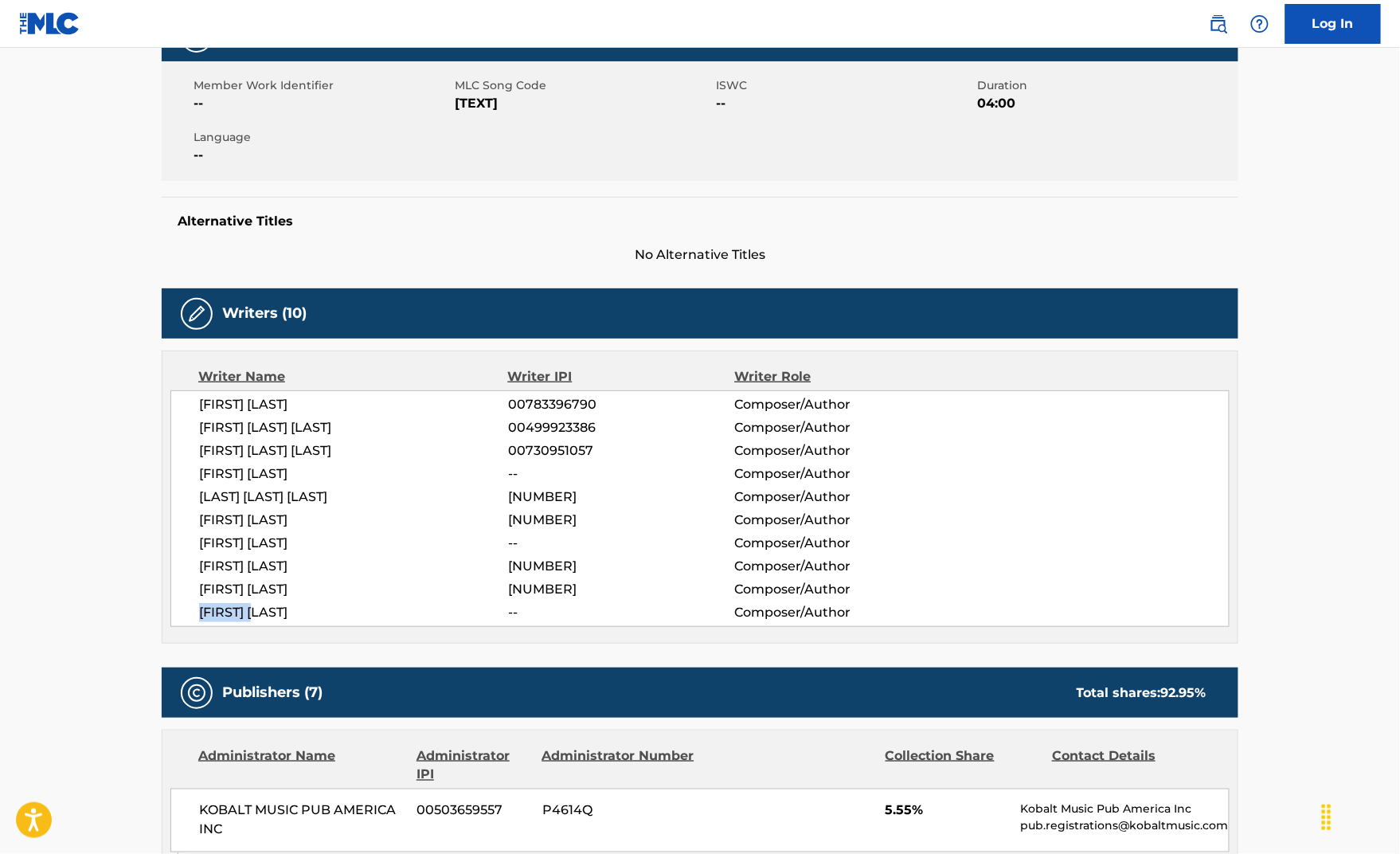 drag, startPoint x: 102, startPoint y: 721, endPoint x: 172, endPoint y: 721, distance: 70 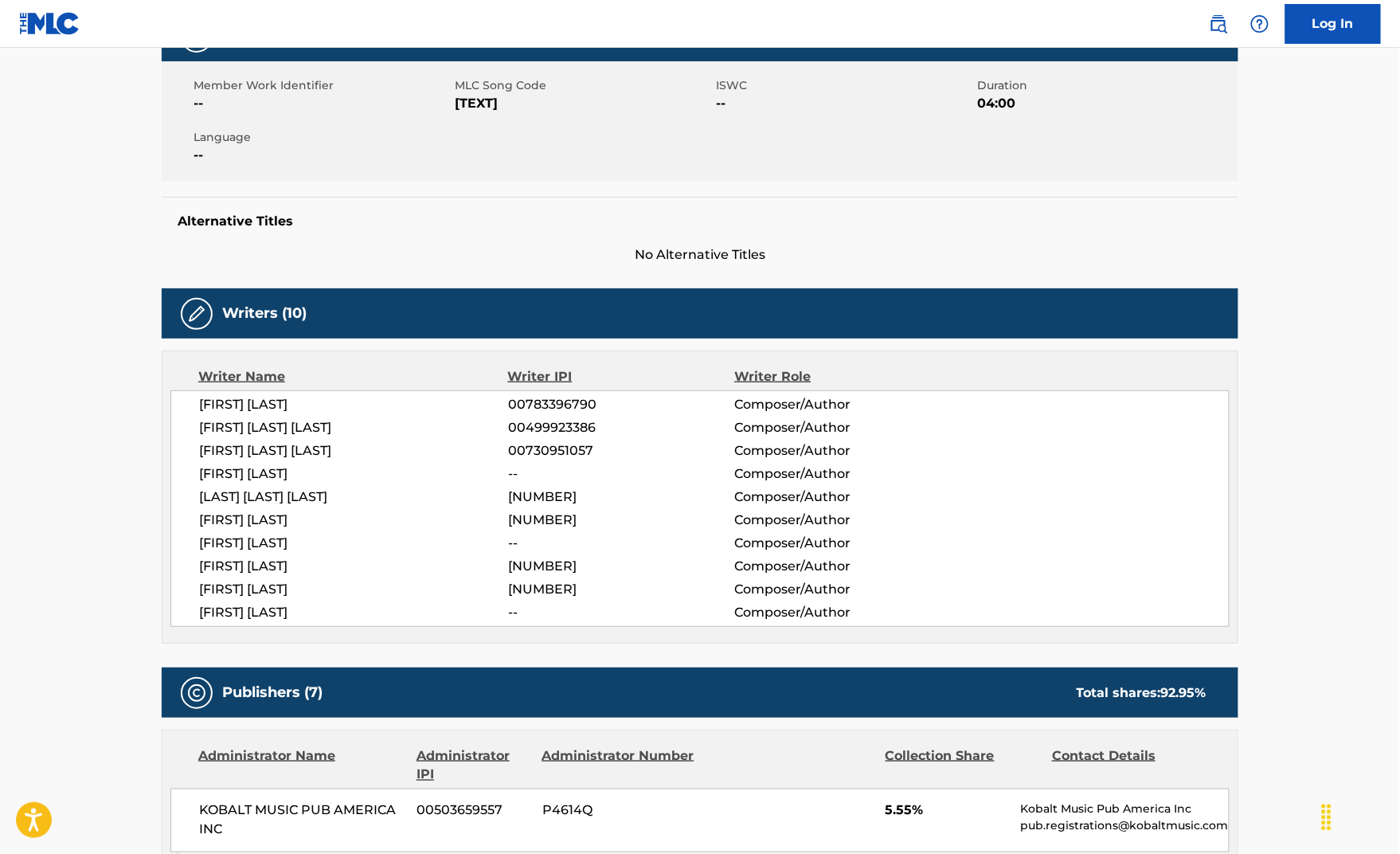 click on "[FIRST] [LAST]" at bounding box center (354, 543) 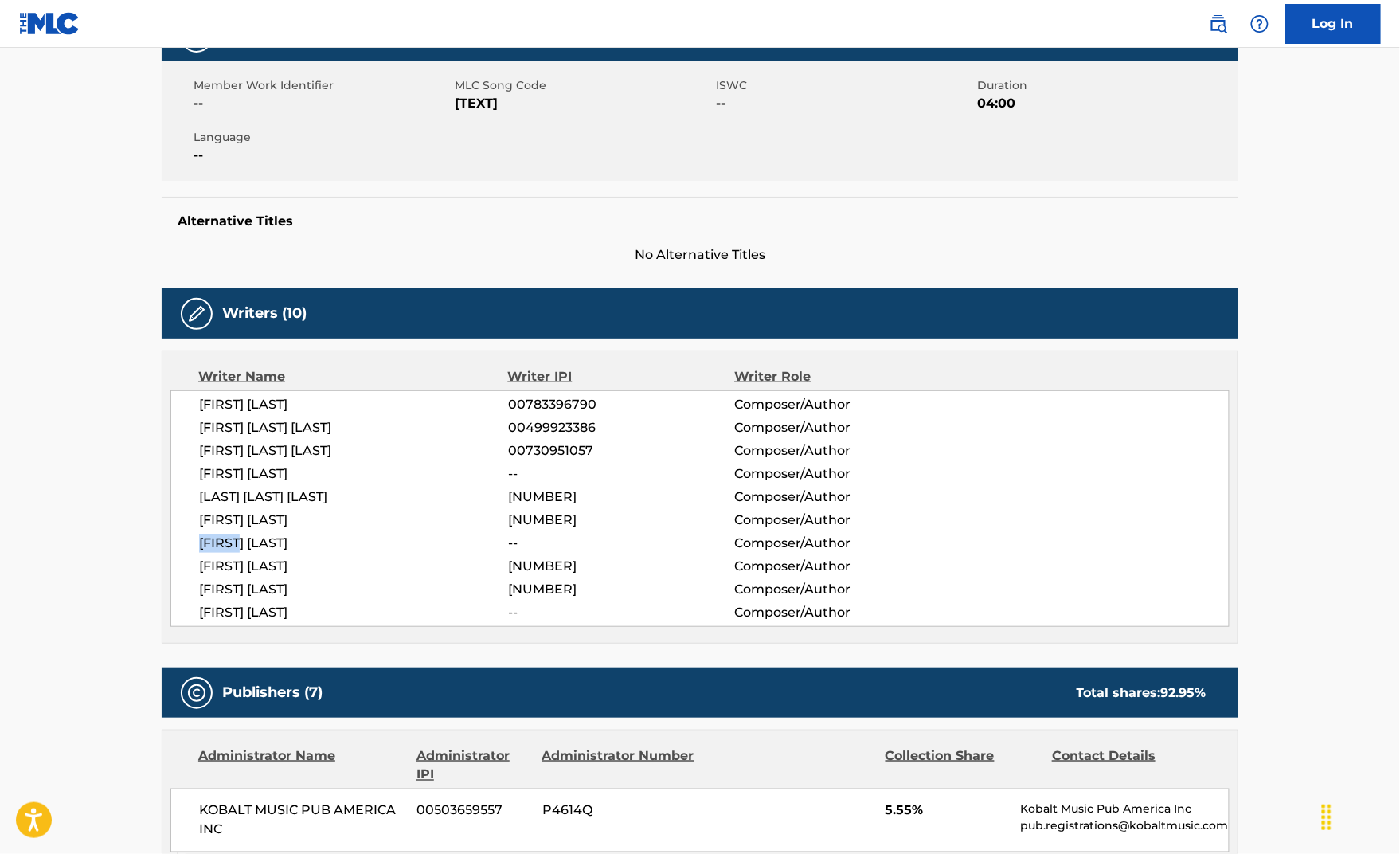 click on "[FIRST] [LAST]" at bounding box center [354, 543] 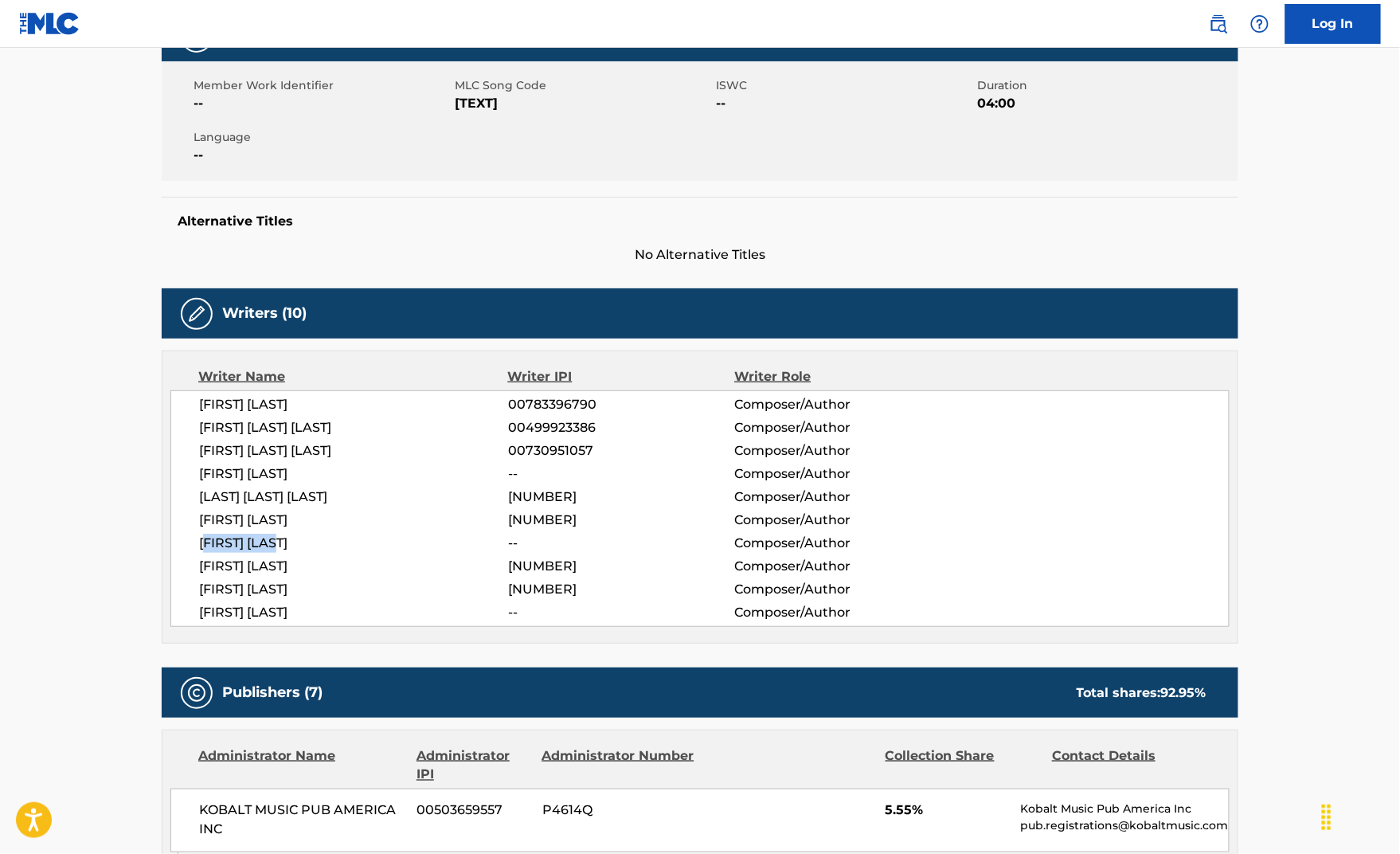 drag, startPoint x: 207, startPoint y: 652, endPoint x: 105, endPoint y: 645, distance: 102.23991 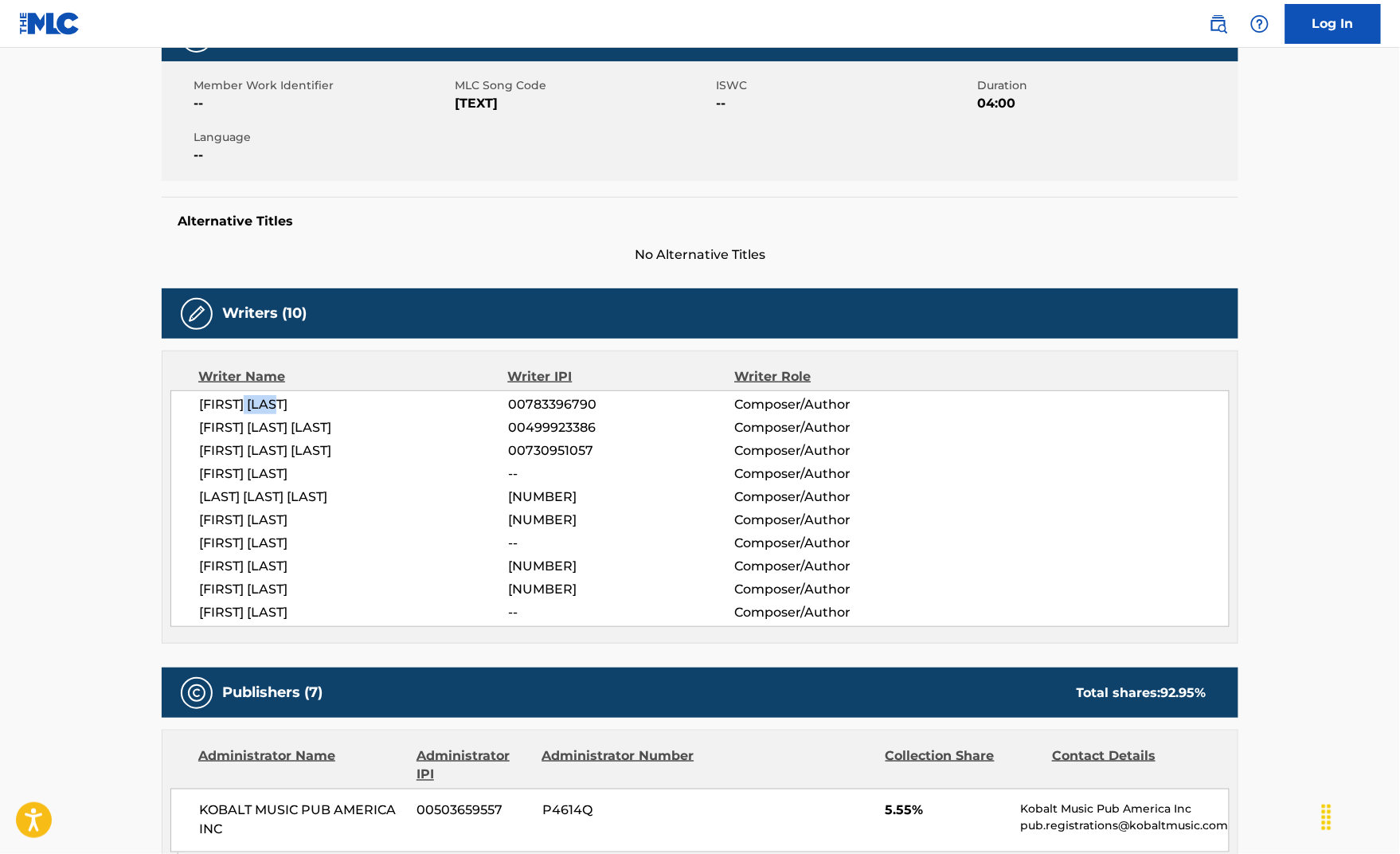 drag, startPoint x: 129, startPoint y: 511, endPoint x: 154, endPoint y: 504, distance: 25.96151 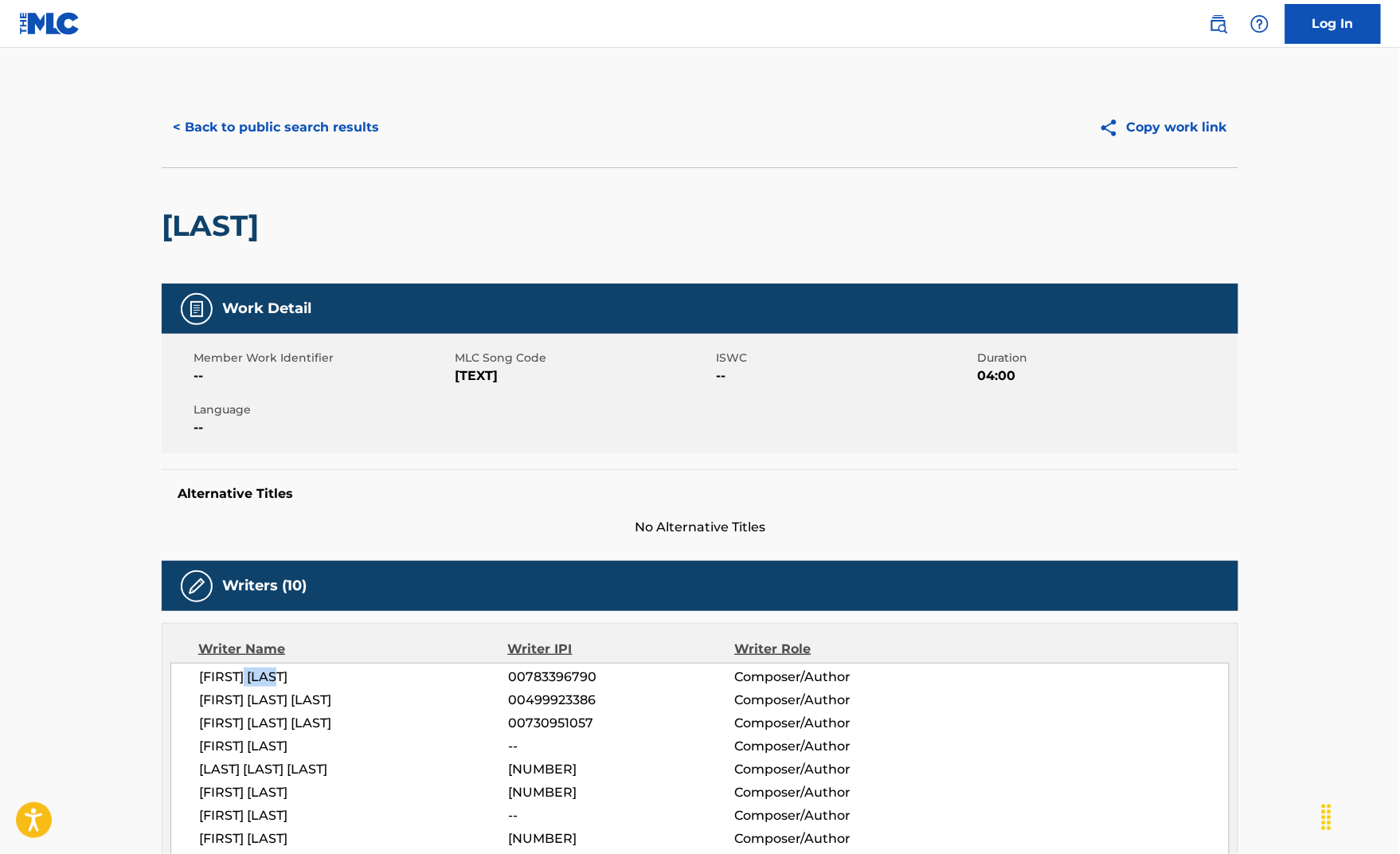 scroll, scrollTop: 0, scrollLeft: 0, axis: both 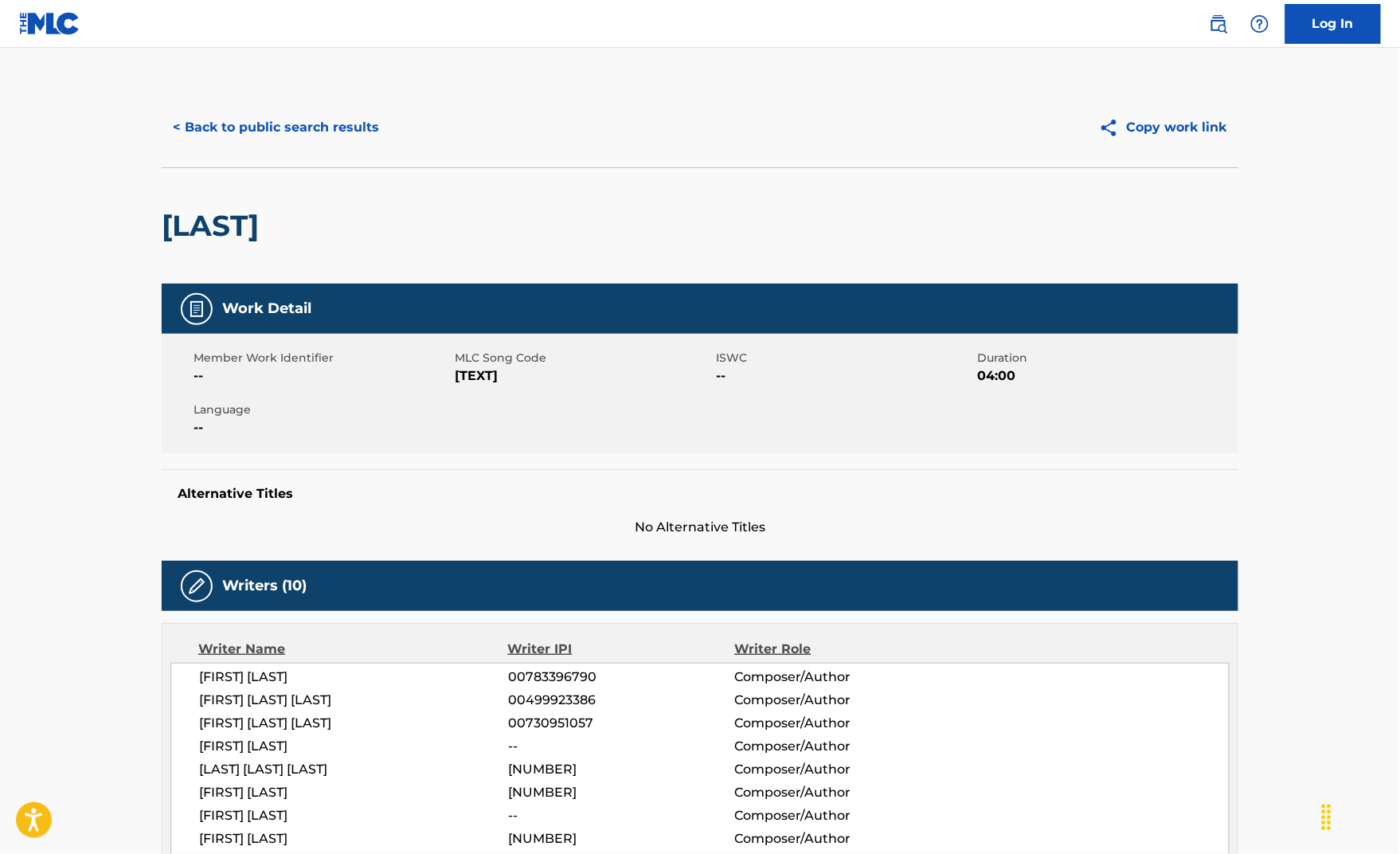 click on "Member Work Identifier -- MLC Song Code MR17A5 ISWC -- Duration 04:00 Language --" at bounding box center [700, 394] 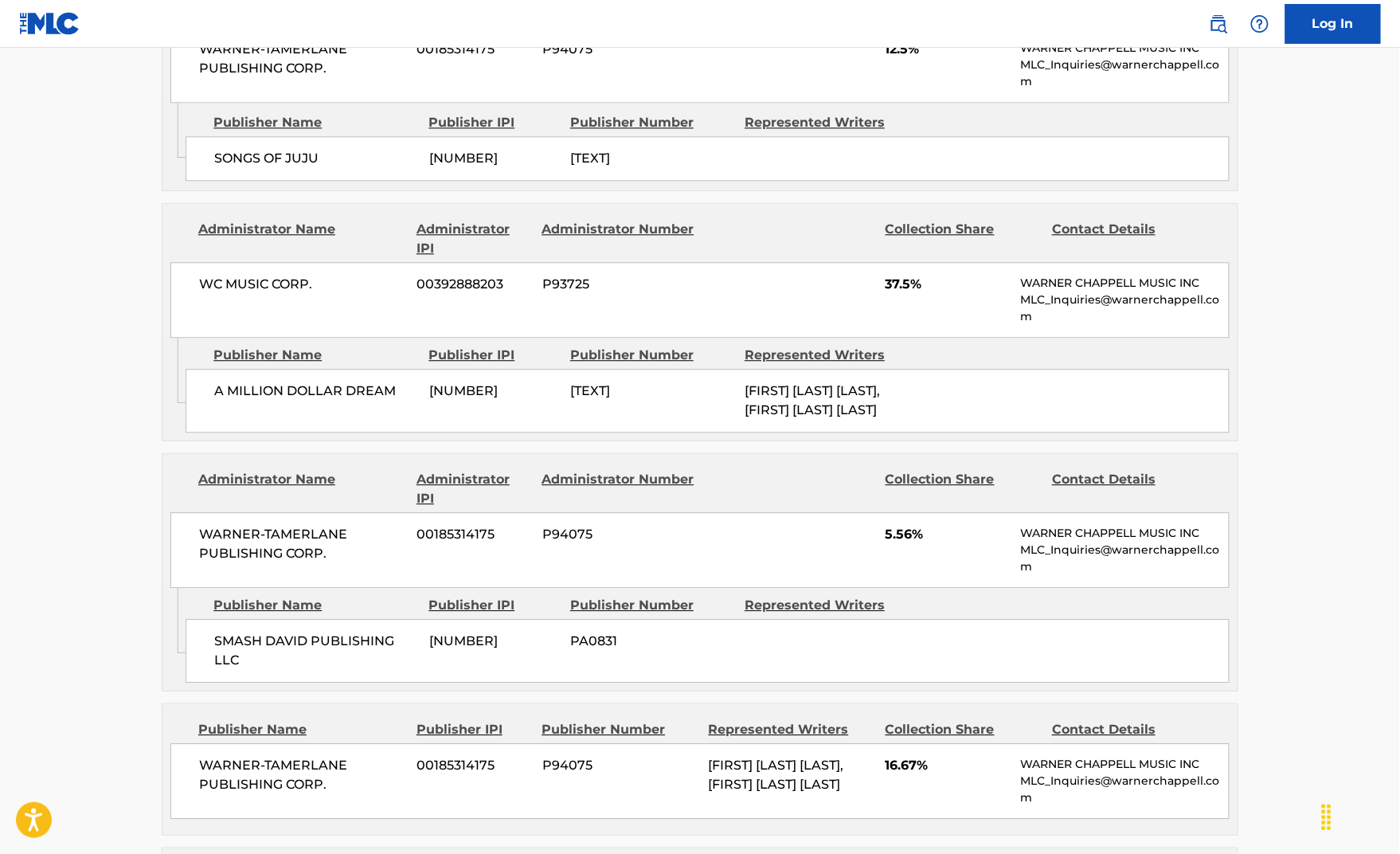 scroll, scrollTop: 1276, scrollLeft: 0, axis: vertical 